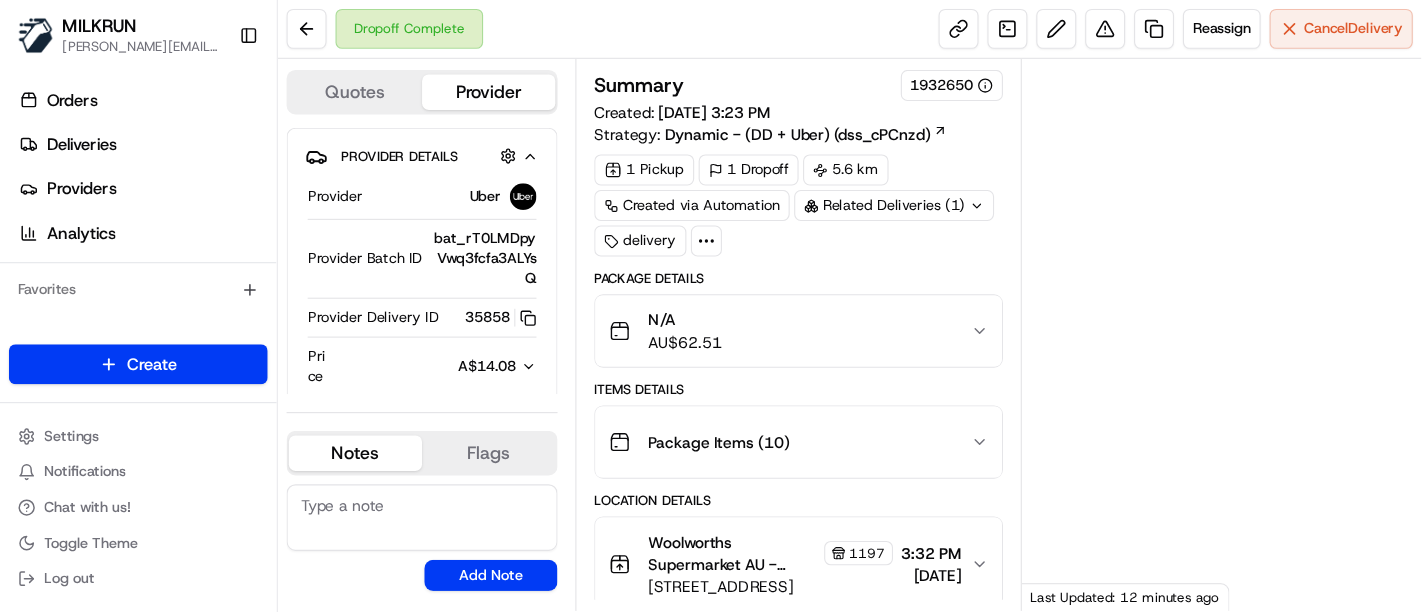 scroll, scrollTop: 0, scrollLeft: 0, axis: both 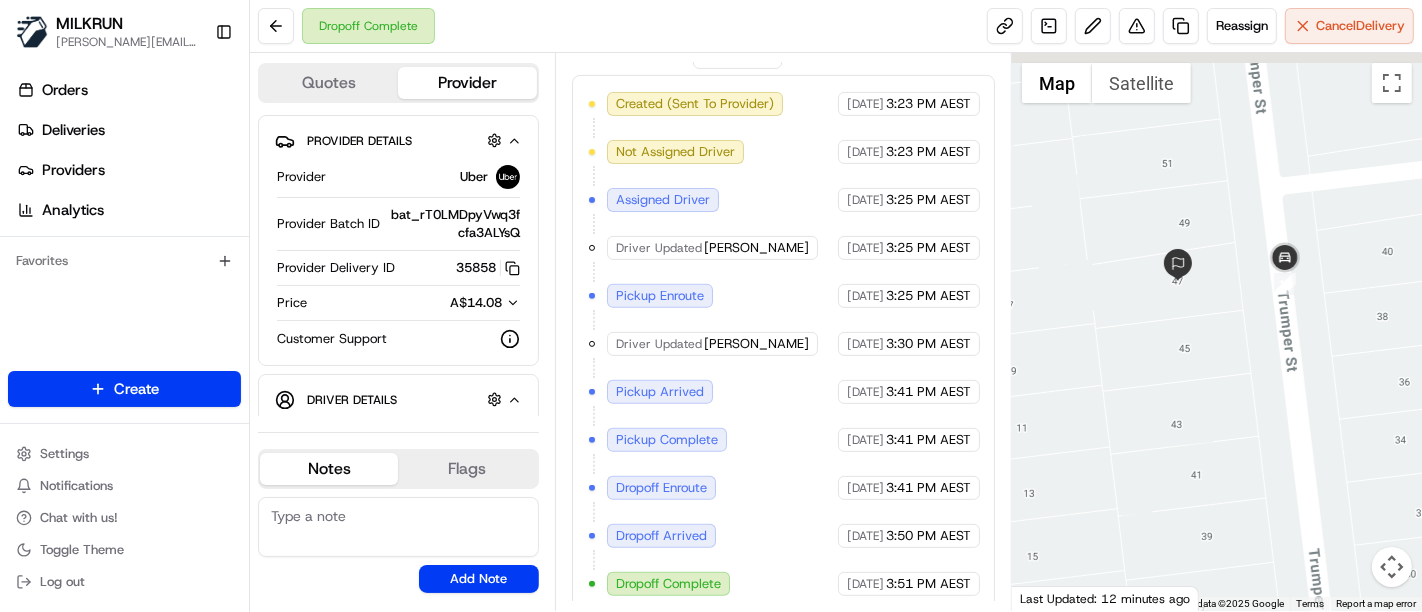 drag, startPoint x: 1175, startPoint y: 224, endPoint x: 1171, endPoint y: 332, distance: 108.07405 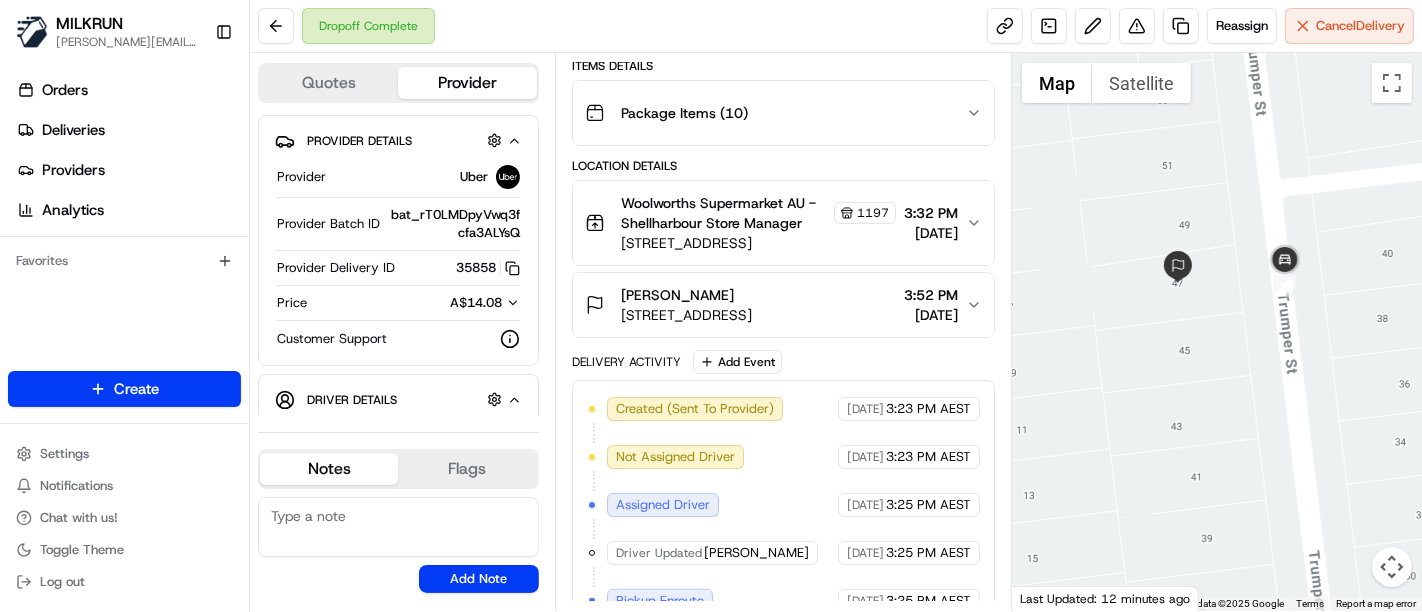 scroll, scrollTop: 34, scrollLeft: 0, axis: vertical 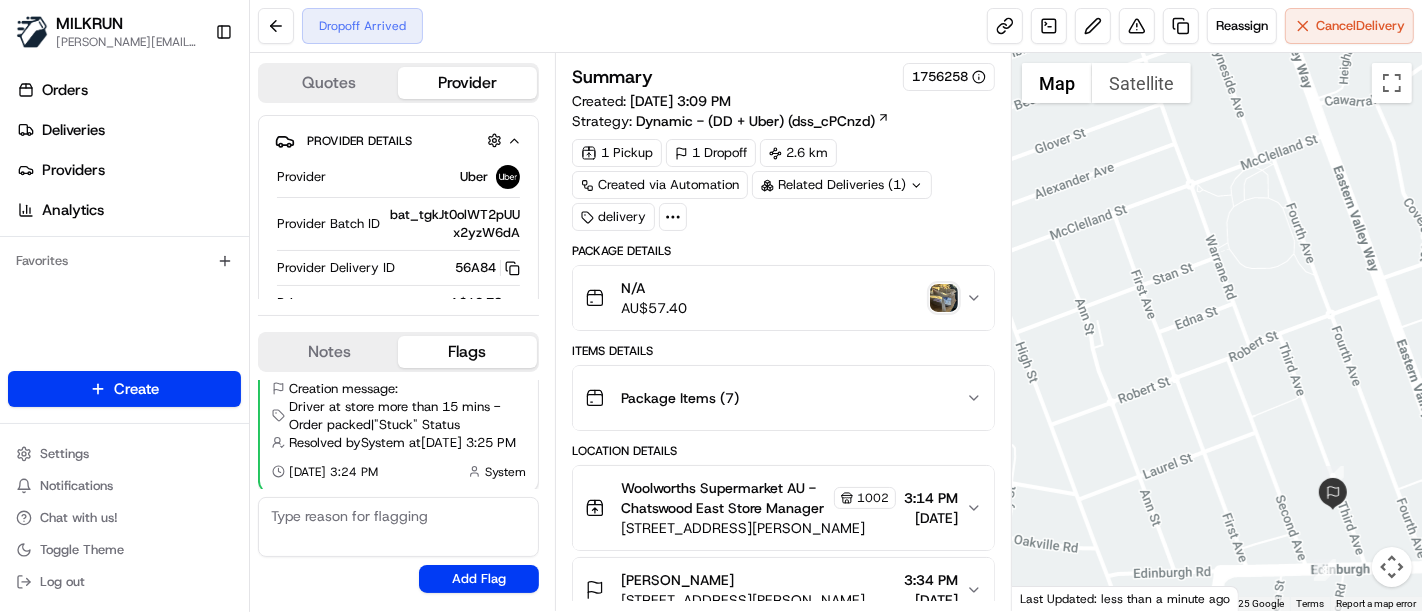 click at bounding box center [944, 298] 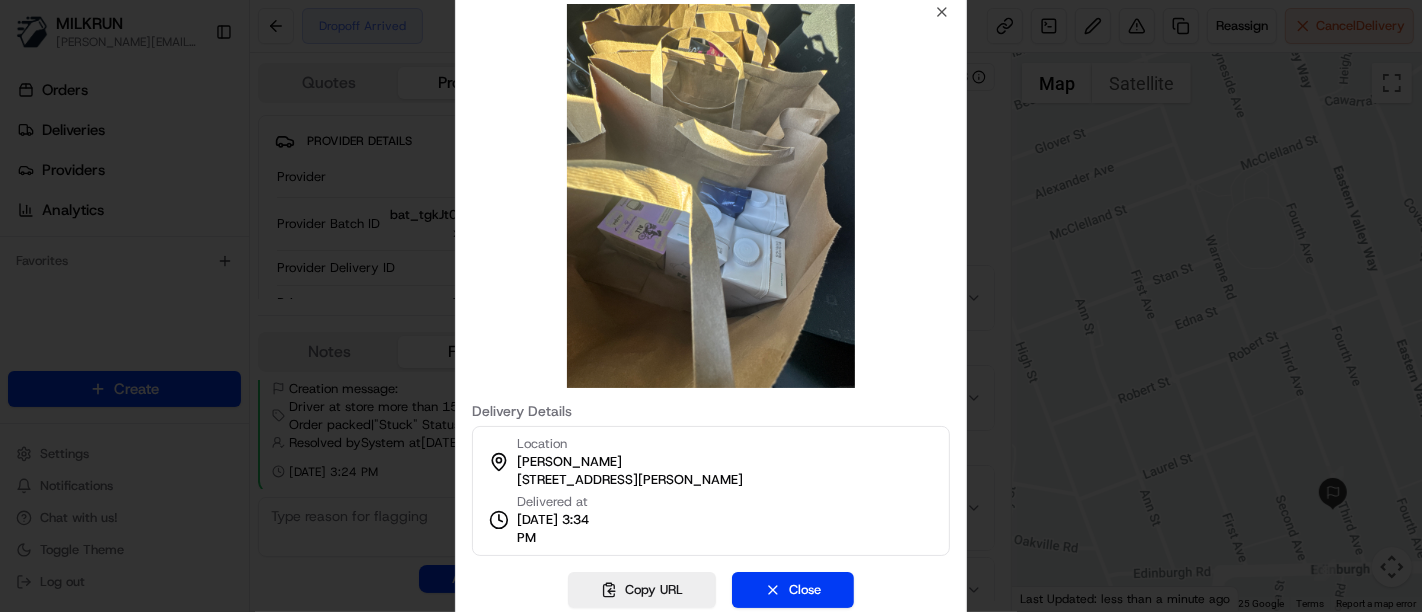 click at bounding box center (711, 306) 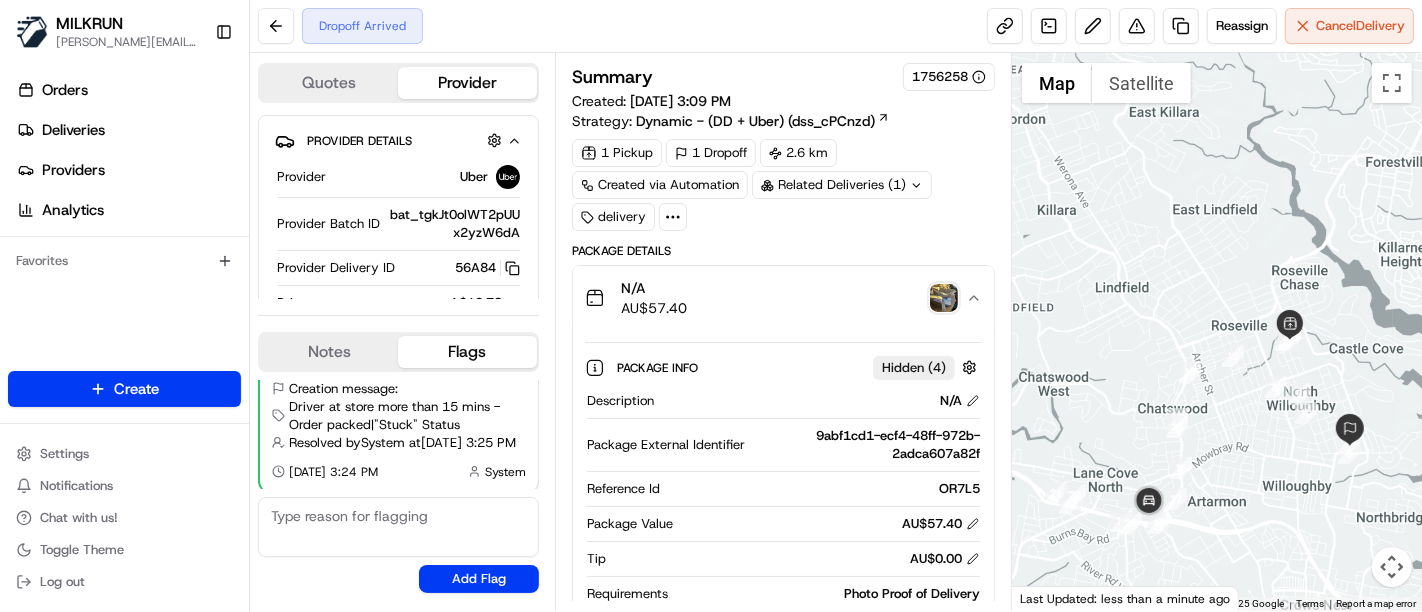 drag, startPoint x: 1111, startPoint y: 517, endPoint x: 1029, endPoint y: 319, distance: 214.30818 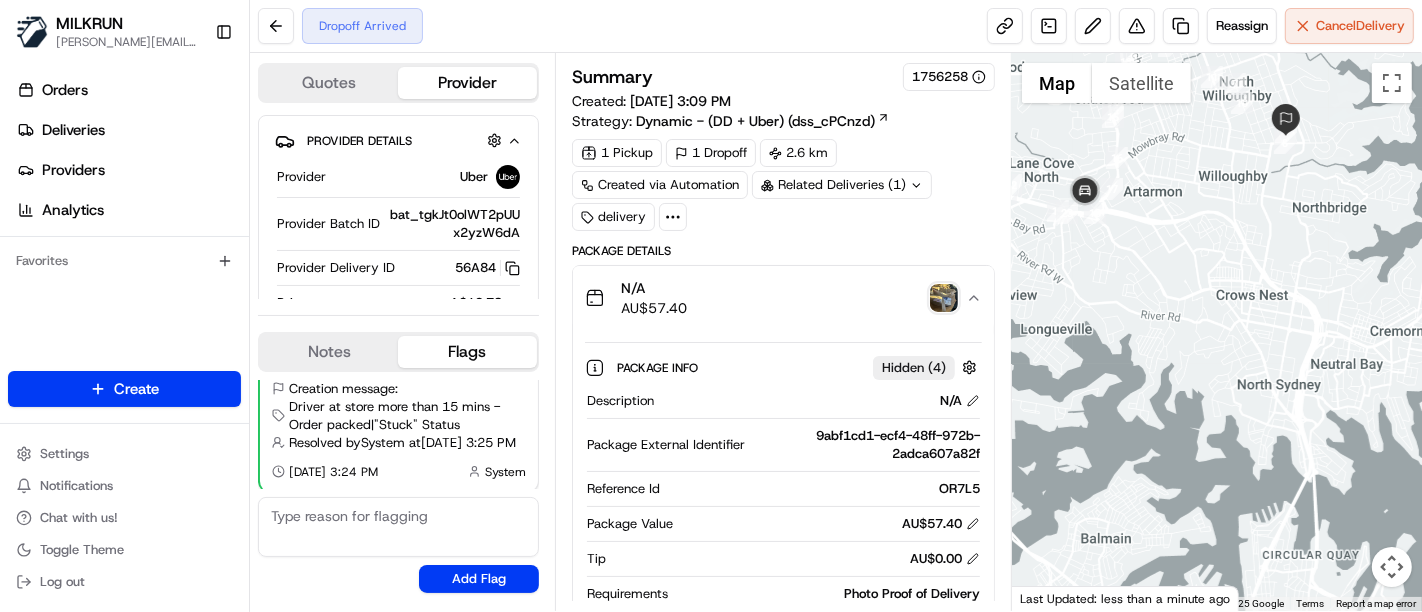 click at bounding box center [944, 298] 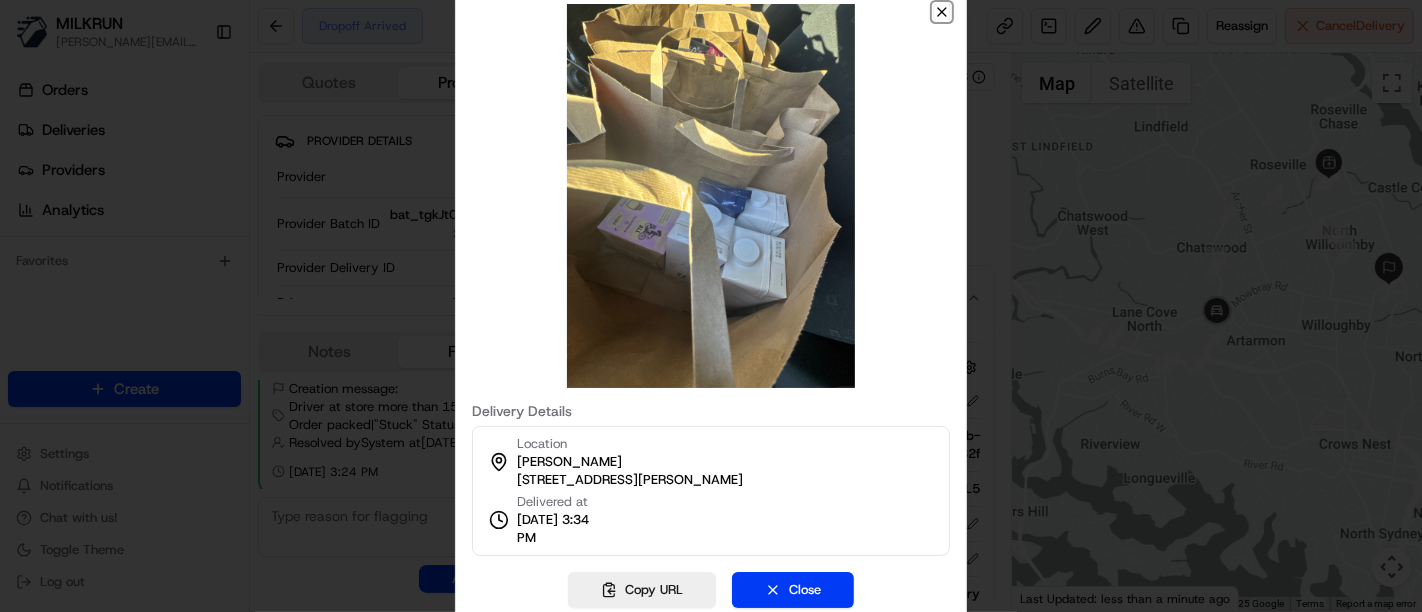 click 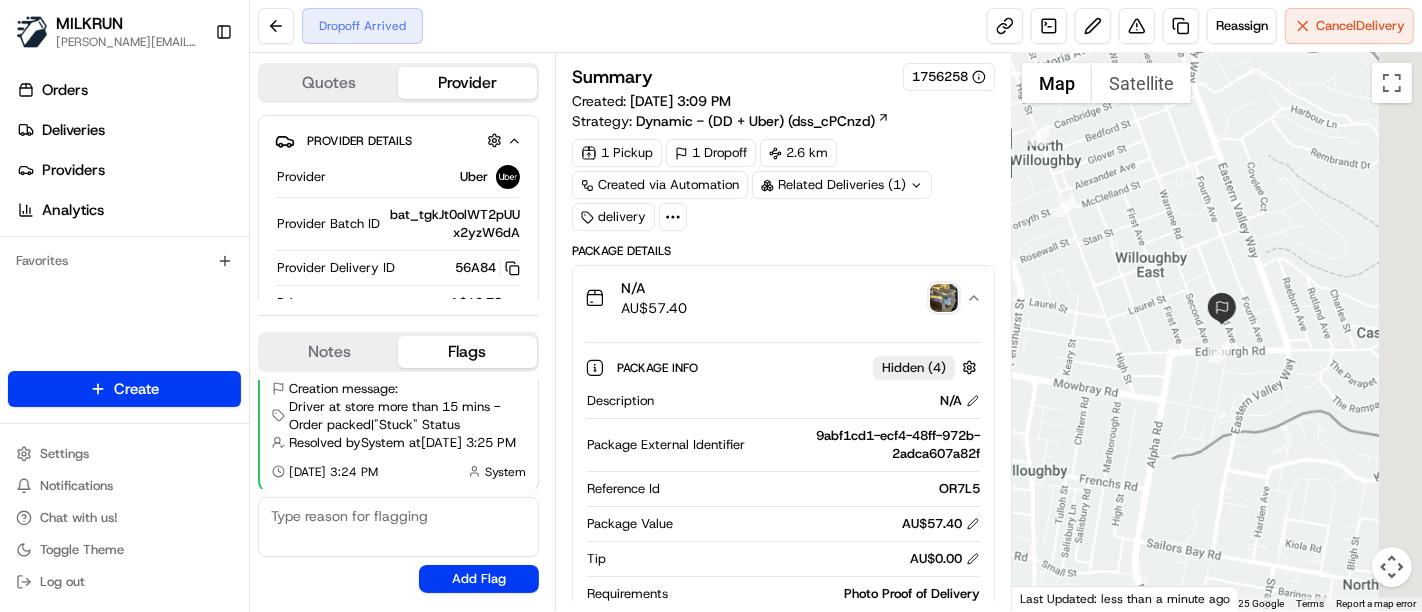 drag, startPoint x: 1180, startPoint y: 250, endPoint x: 1084, endPoint y: 224, distance: 99.458534 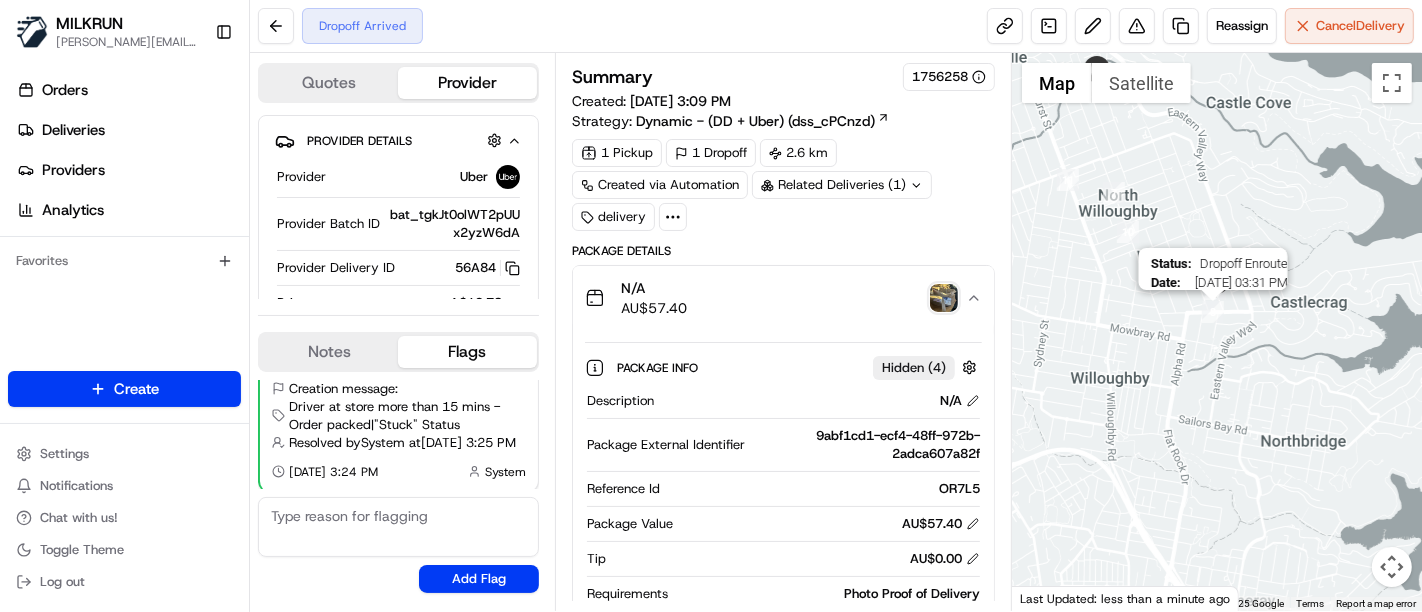 drag, startPoint x: 1191, startPoint y: 344, endPoint x: 1229, endPoint y: 284, distance: 71.021126 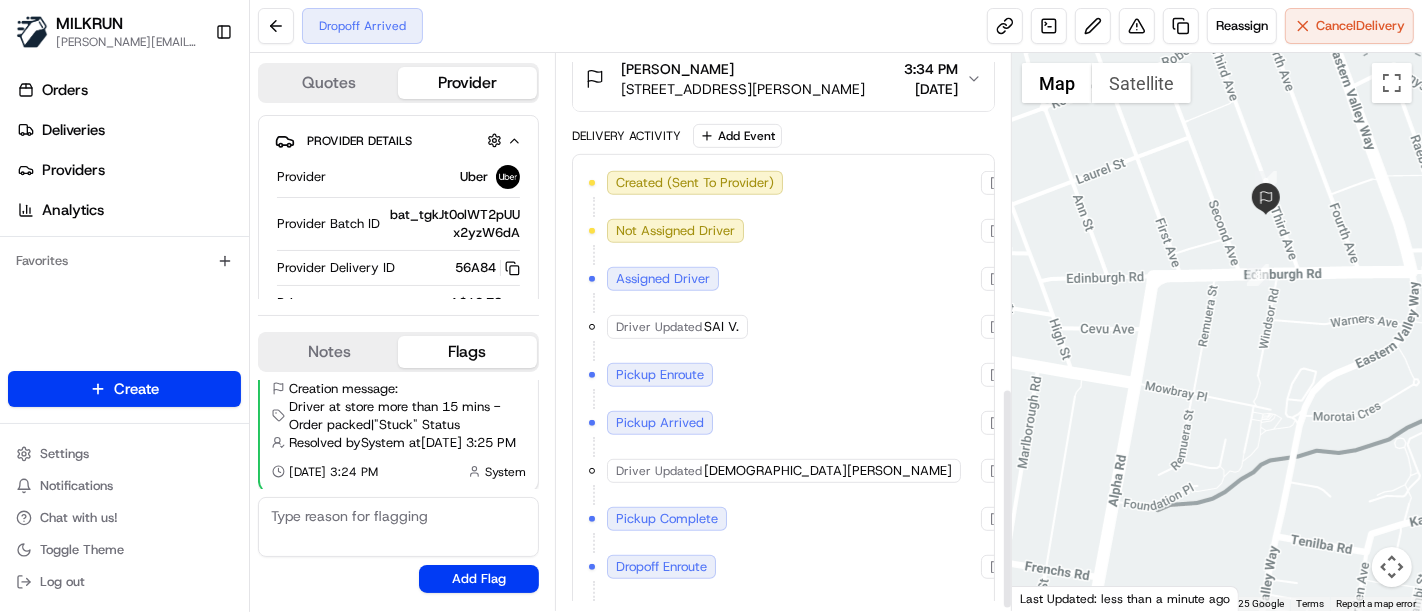 scroll, scrollTop: 851, scrollLeft: 0, axis: vertical 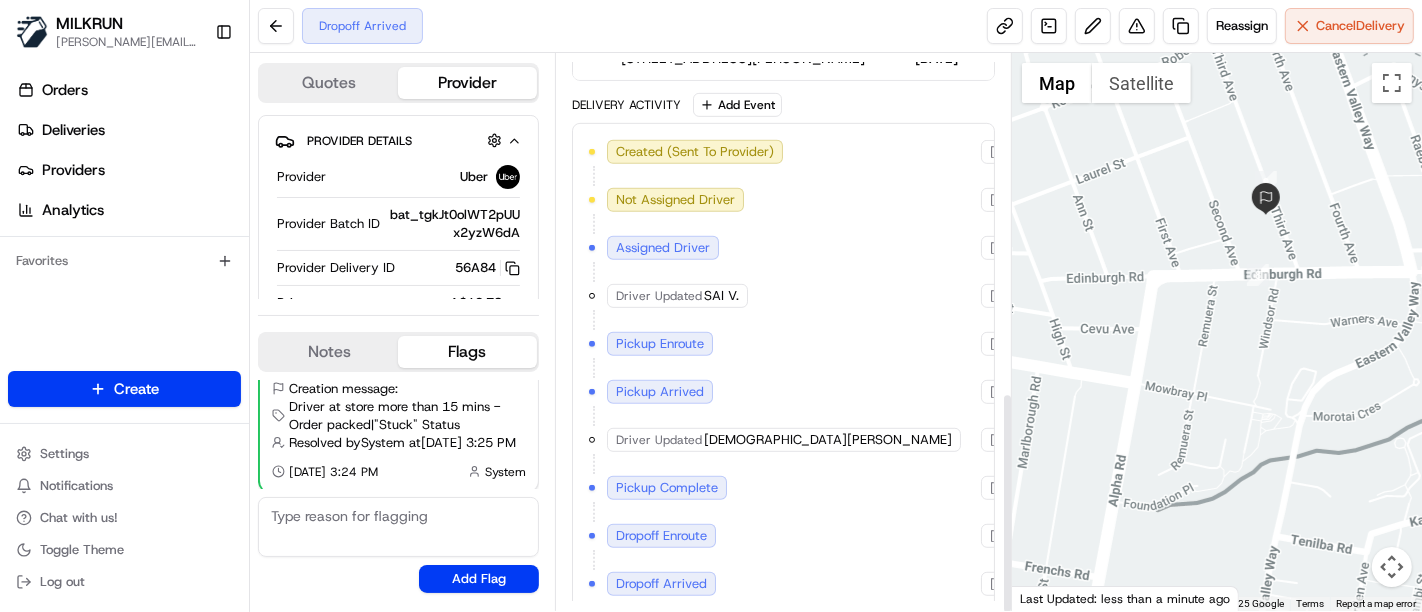 click at bounding box center (1217, 332) 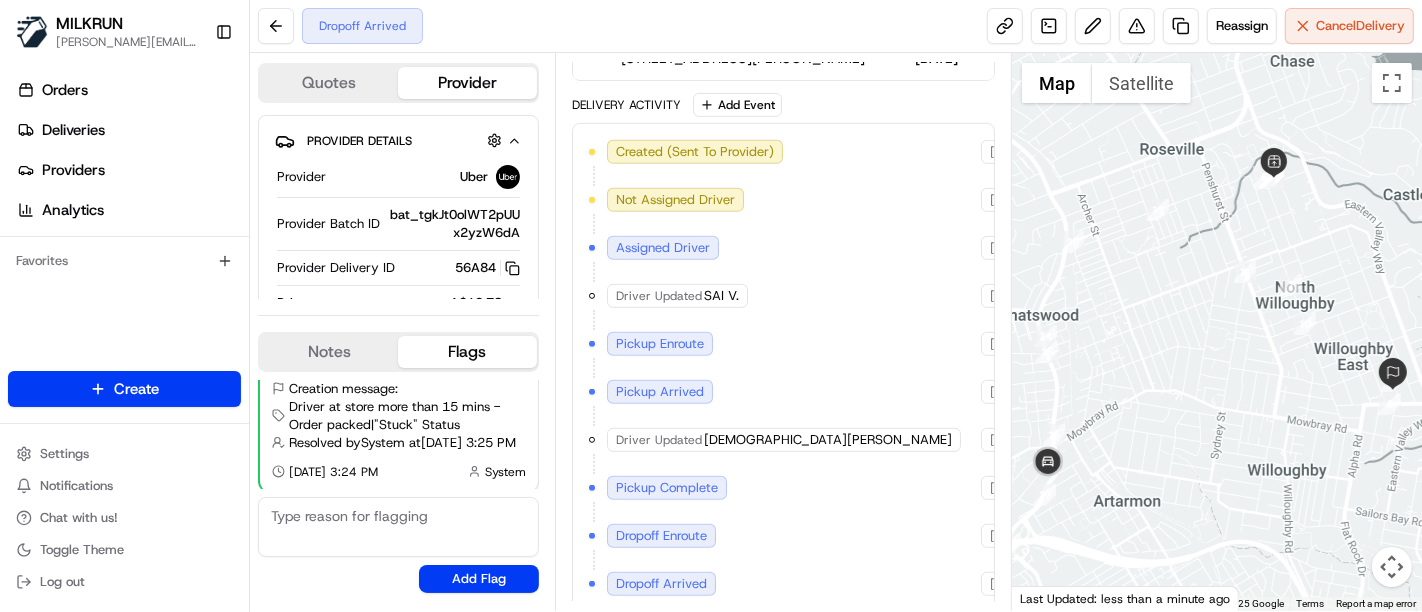 click at bounding box center [1217, 332] 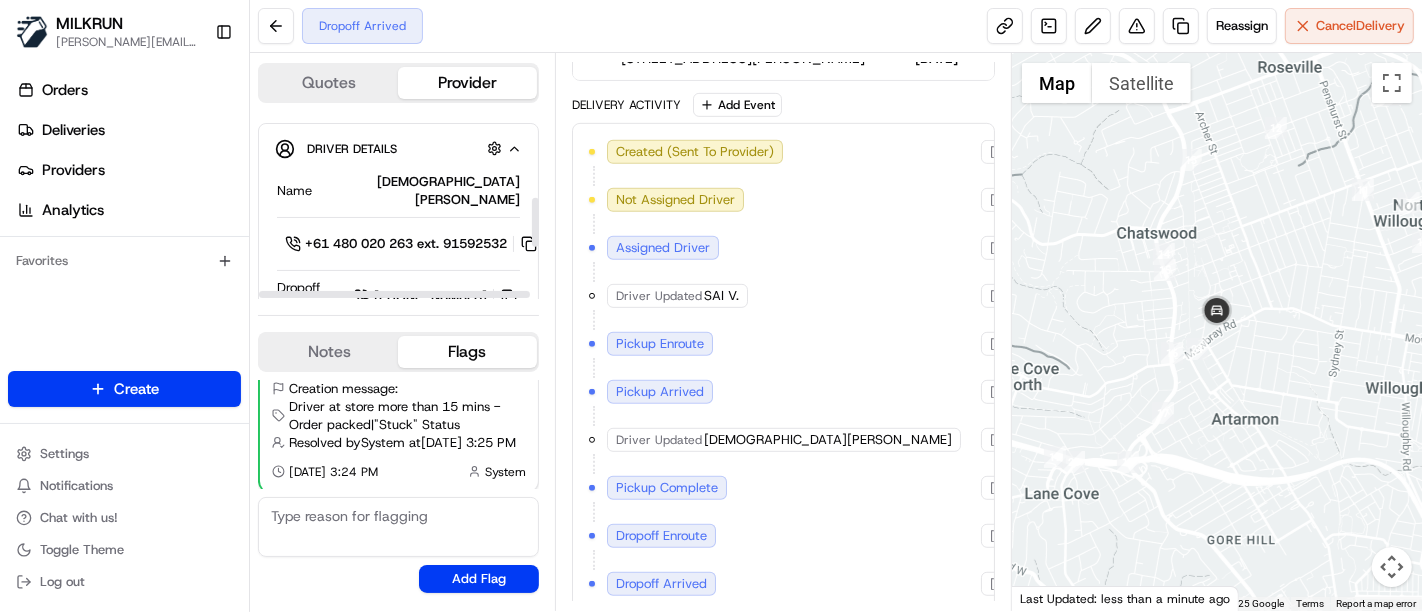 scroll, scrollTop: 333, scrollLeft: 0, axis: vertical 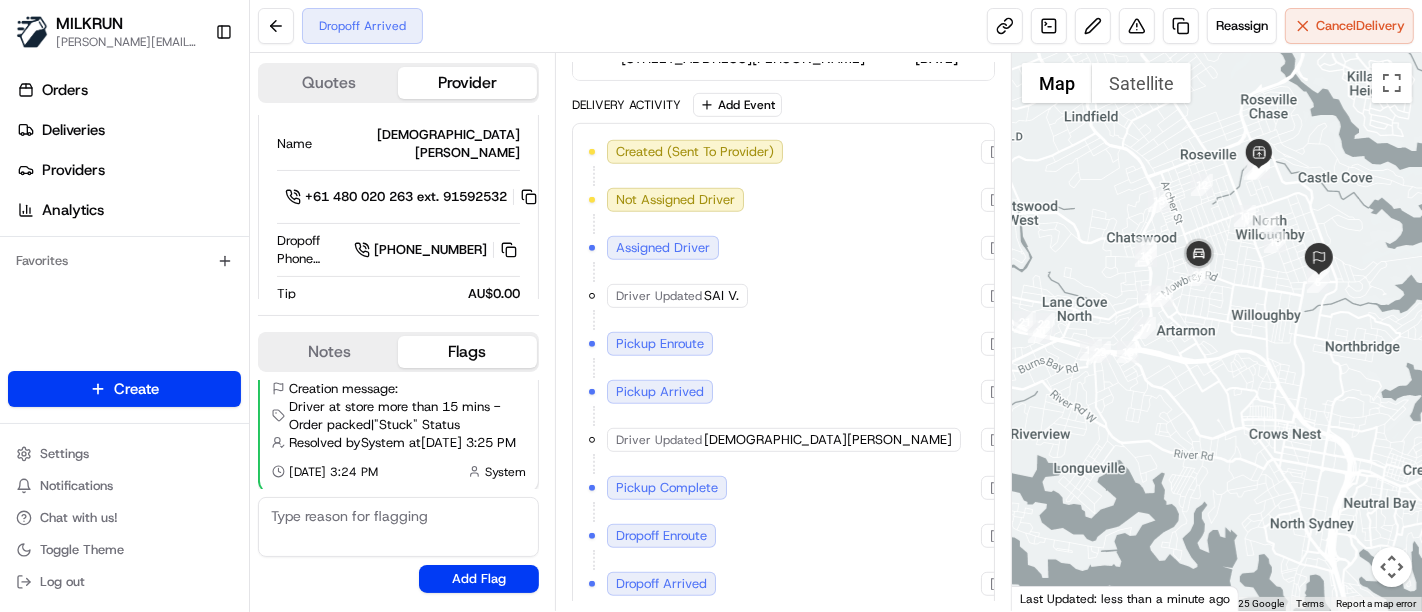click at bounding box center (1217, 332) 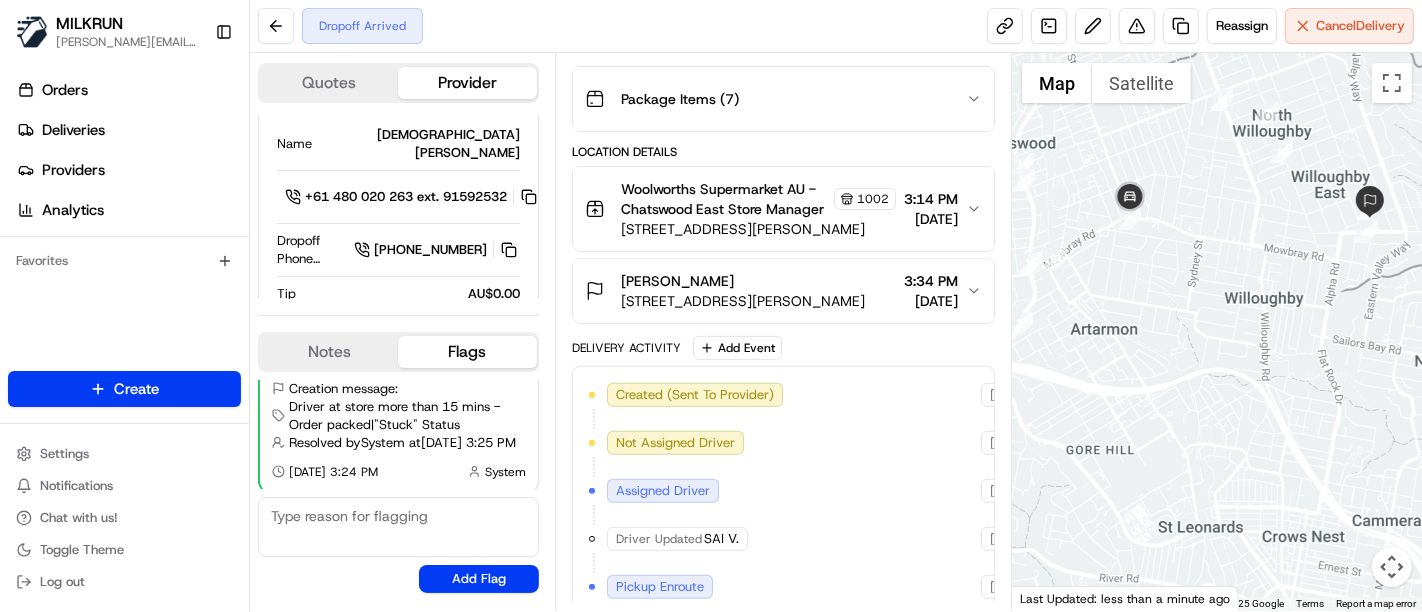 scroll, scrollTop: 517, scrollLeft: 0, axis: vertical 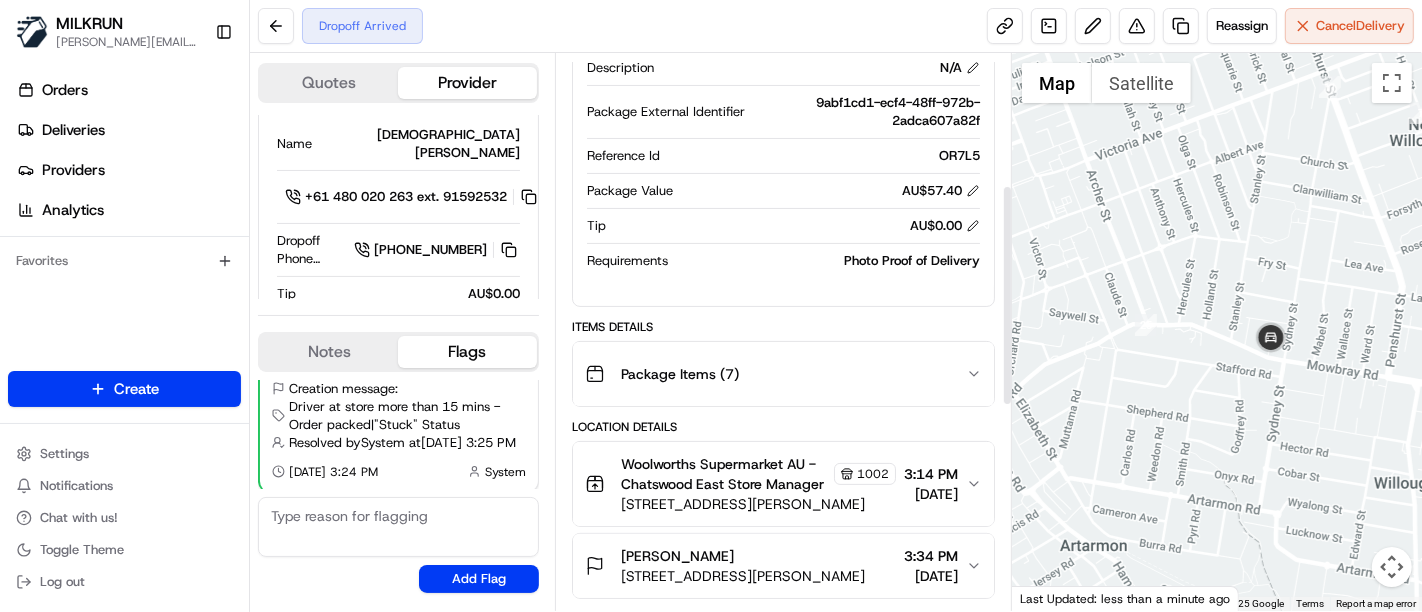 drag, startPoint x: 1322, startPoint y: 398, endPoint x: 1238, endPoint y: 398, distance: 84 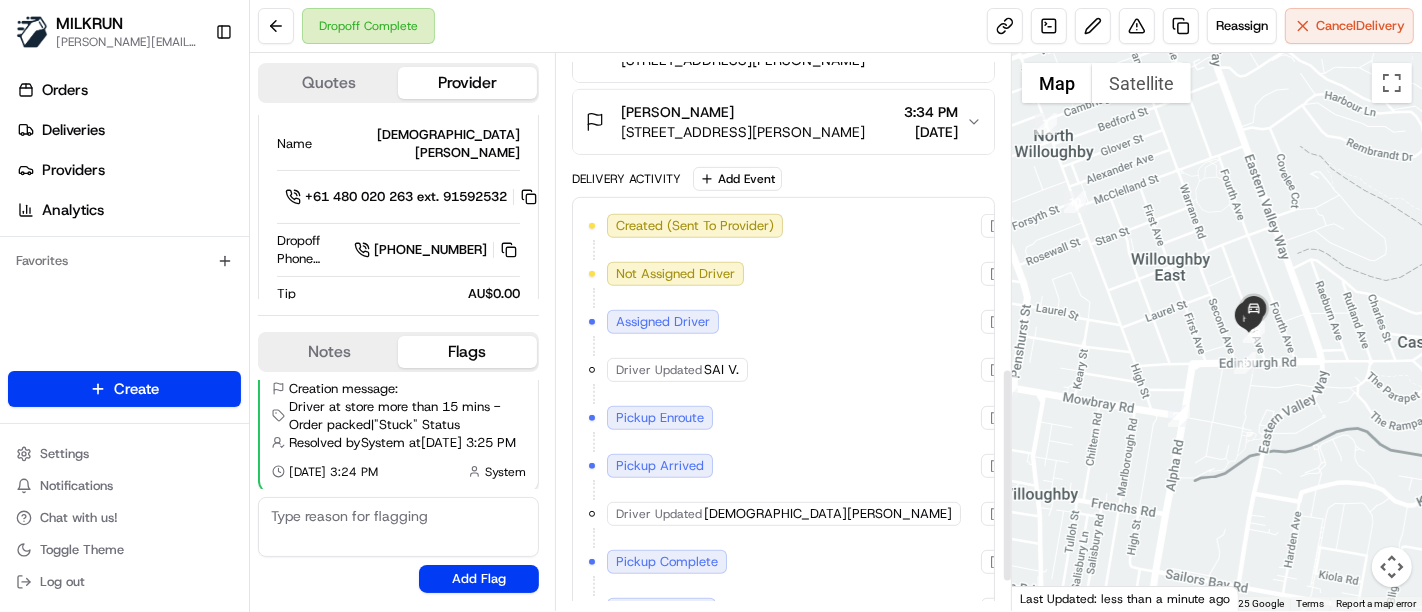scroll, scrollTop: 898, scrollLeft: 0, axis: vertical 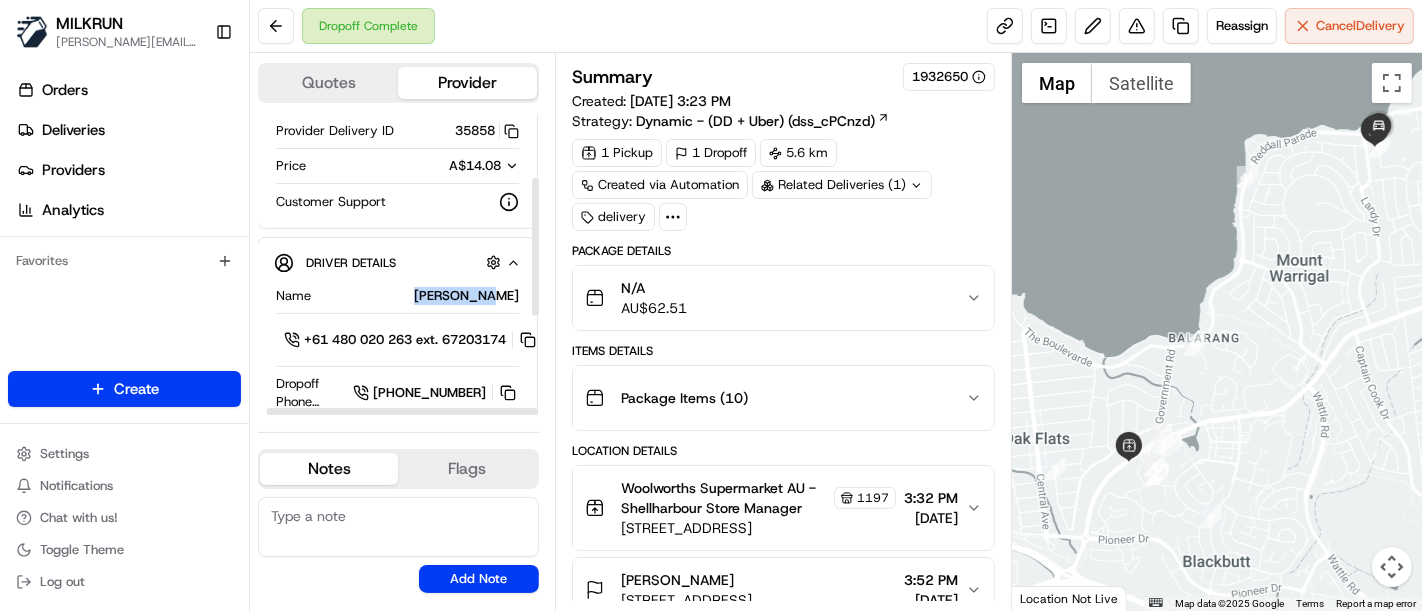 drag, startPoint x: 447, startPoint y: 281, endPoint x: 518, endPoint y: 285, distance: 71.11259 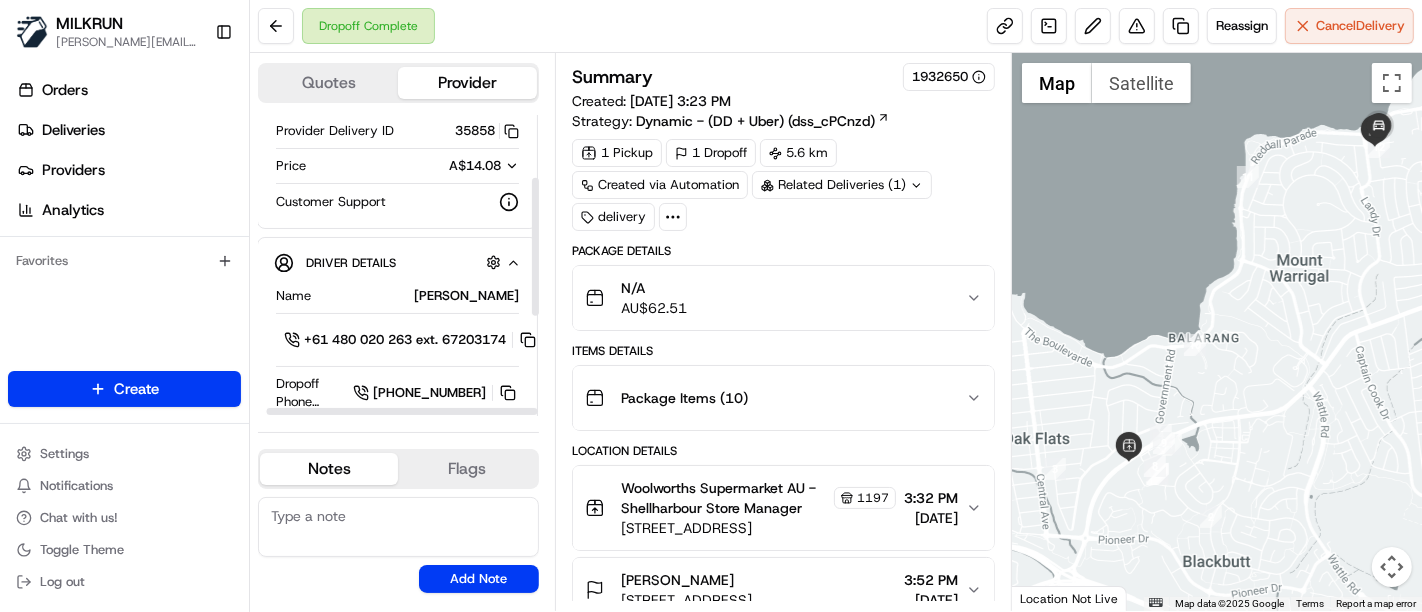 click on "Dropoff Complete Reassign Cancel  Delivery" at bounding box center (836, 26) 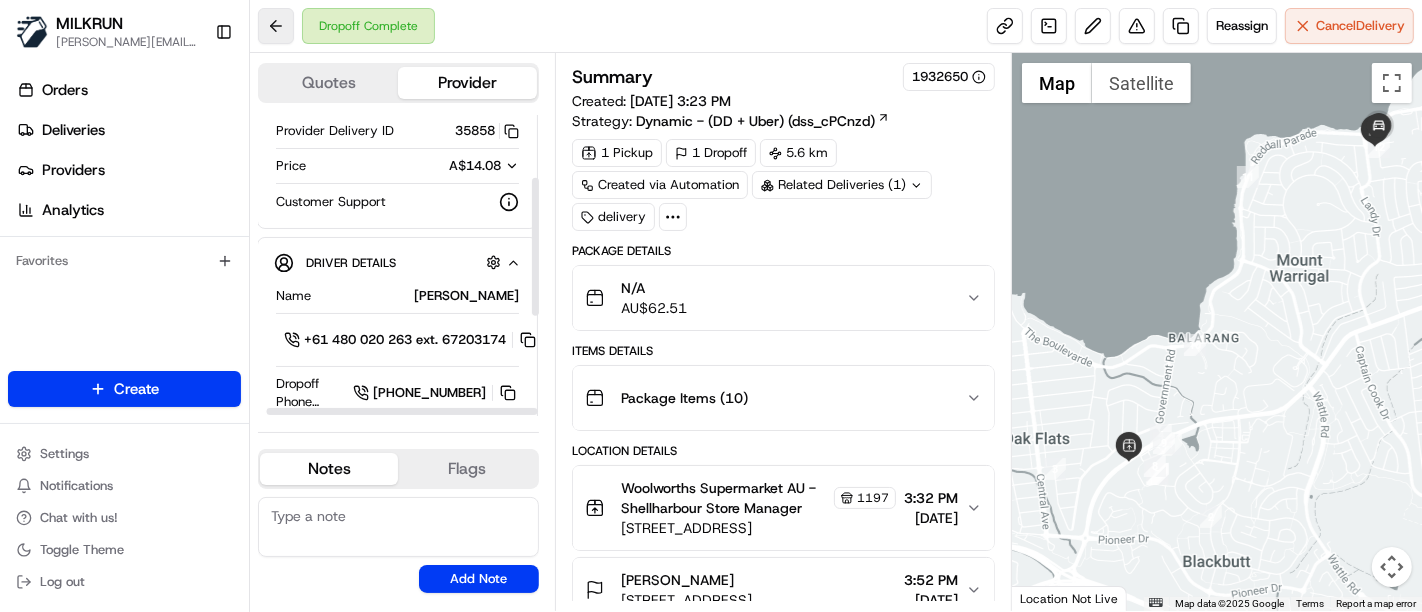click at bounding box center [276, 26] 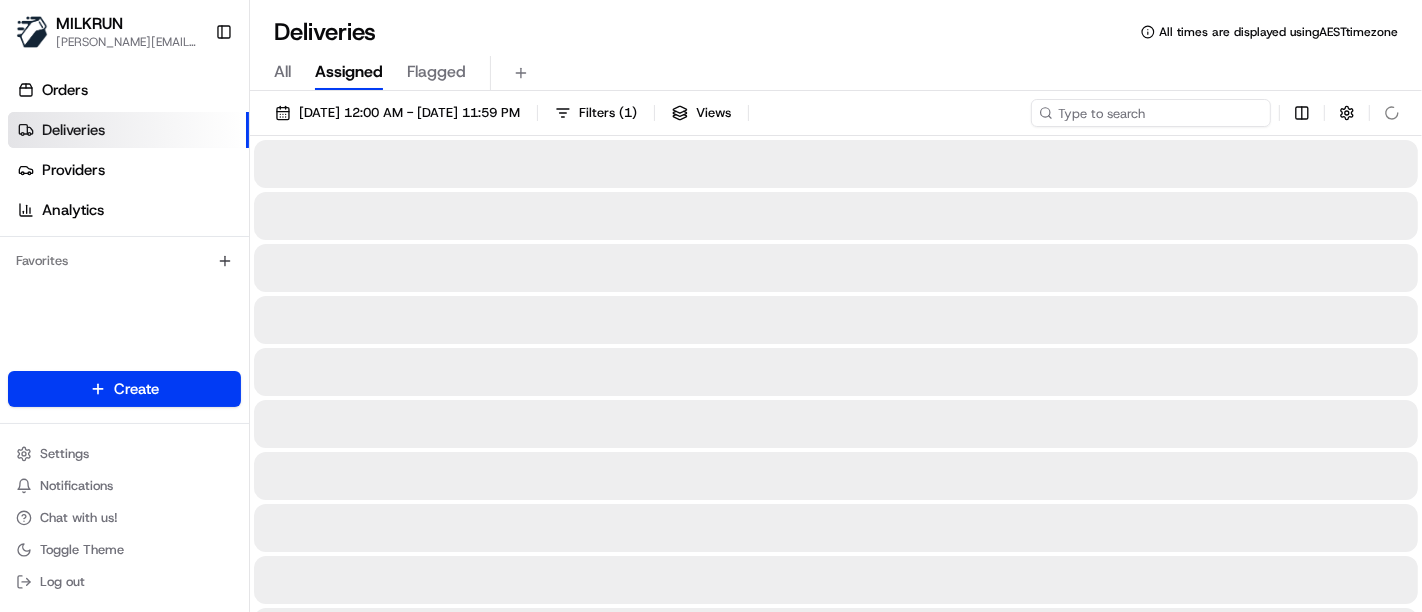 click at bounding box center [1151, 113] 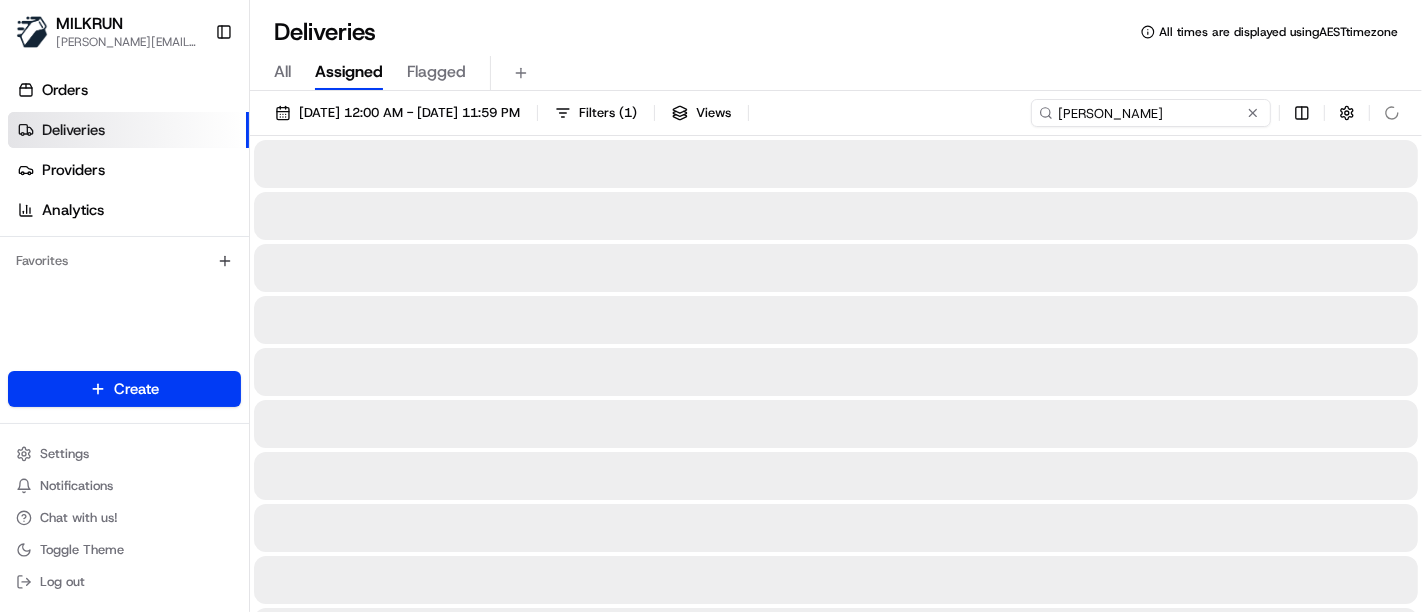 type on "HUSEYIN A." 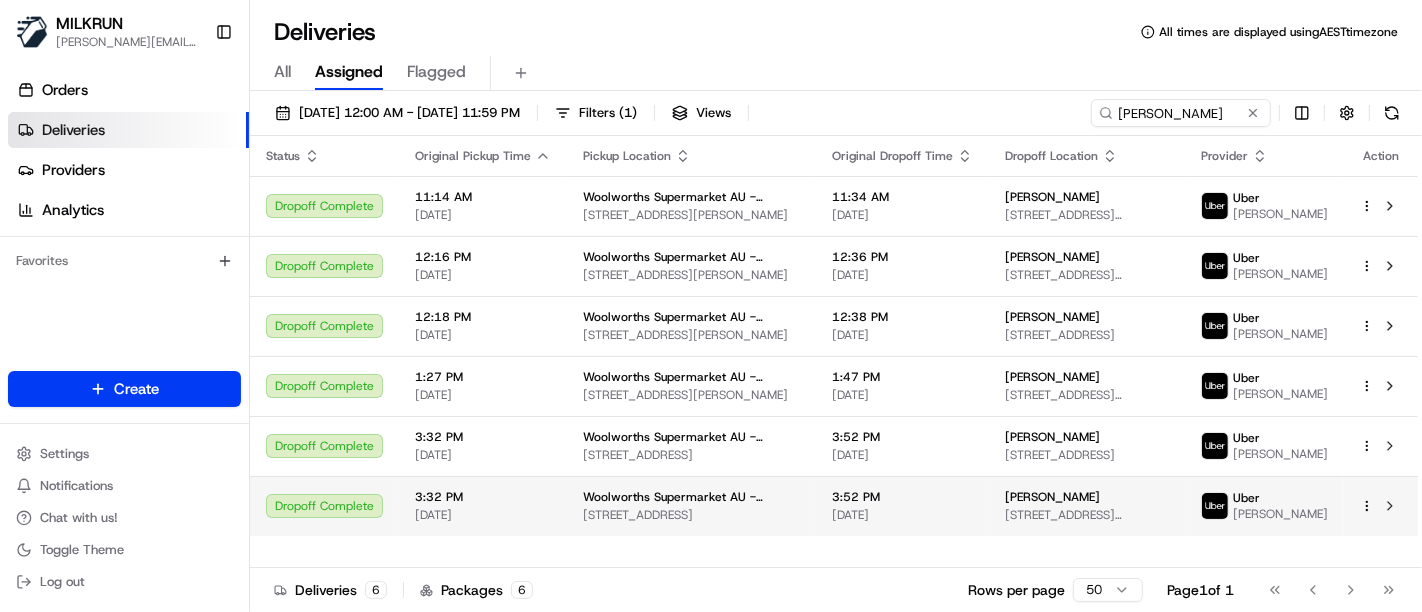 click on "Sarah Y" at bounding box center (1052, 497) 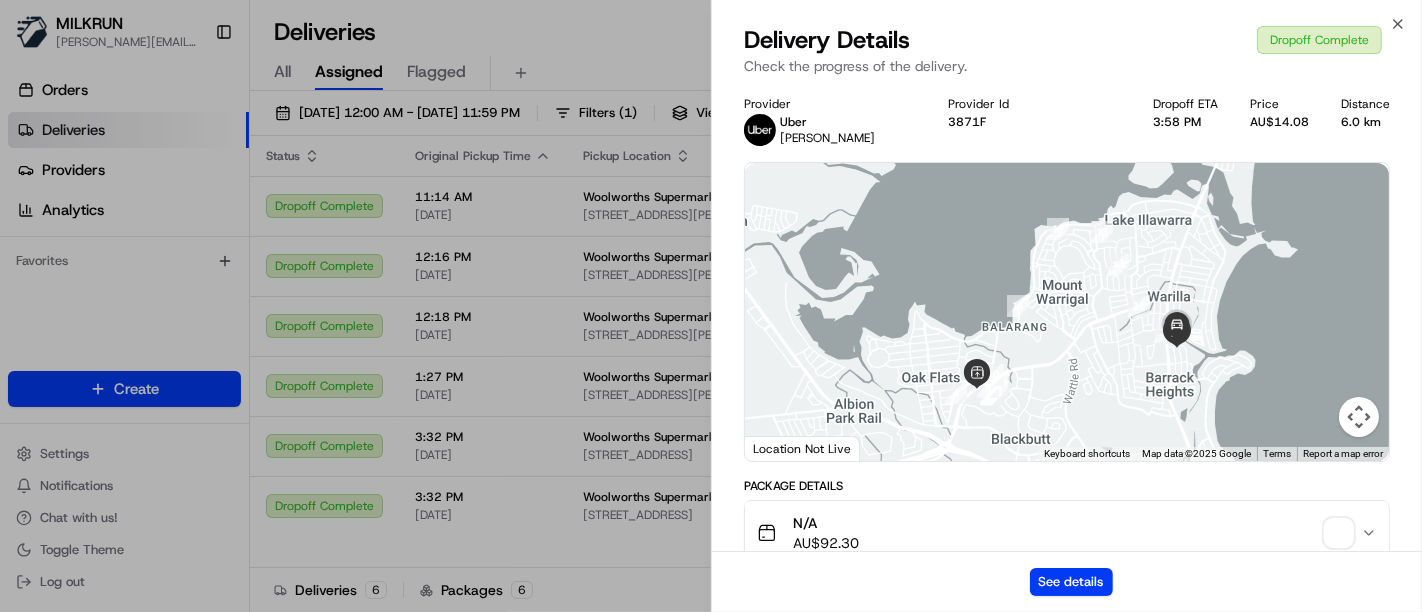 click on "See details" at bounding box center [1067, 581] 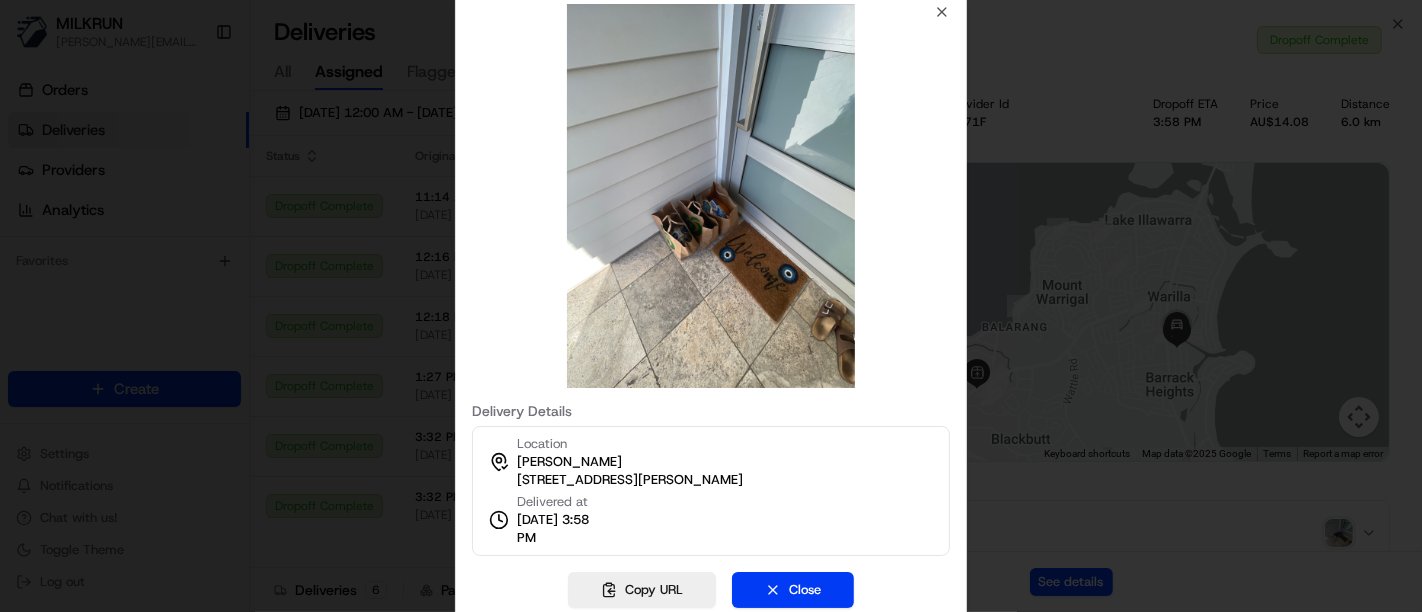 click on "Delivery Details Location  Sarah Y 18 Jason Ave, Barrack Heights, NSW 2528, AU Delivered at 12/07/2025 3:58 PM Copy URL Close Close" at bounding box center (711, 306) 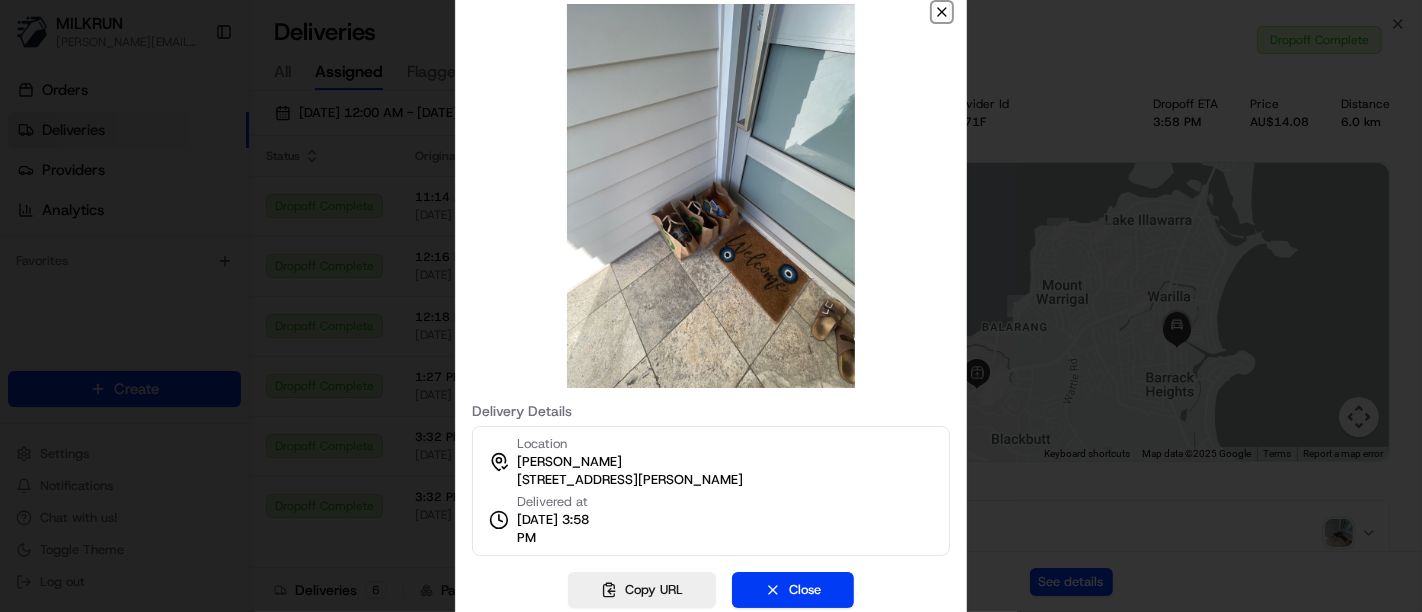 click 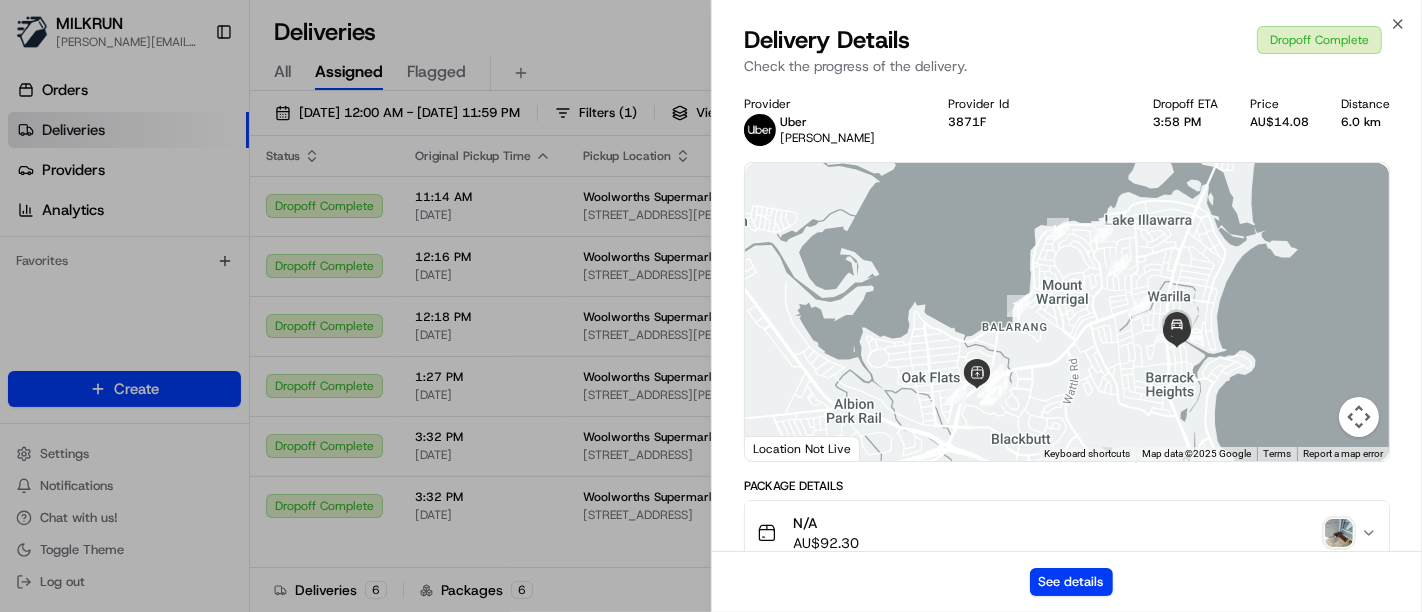 click on "See details" at bounding box center (1067, 581) 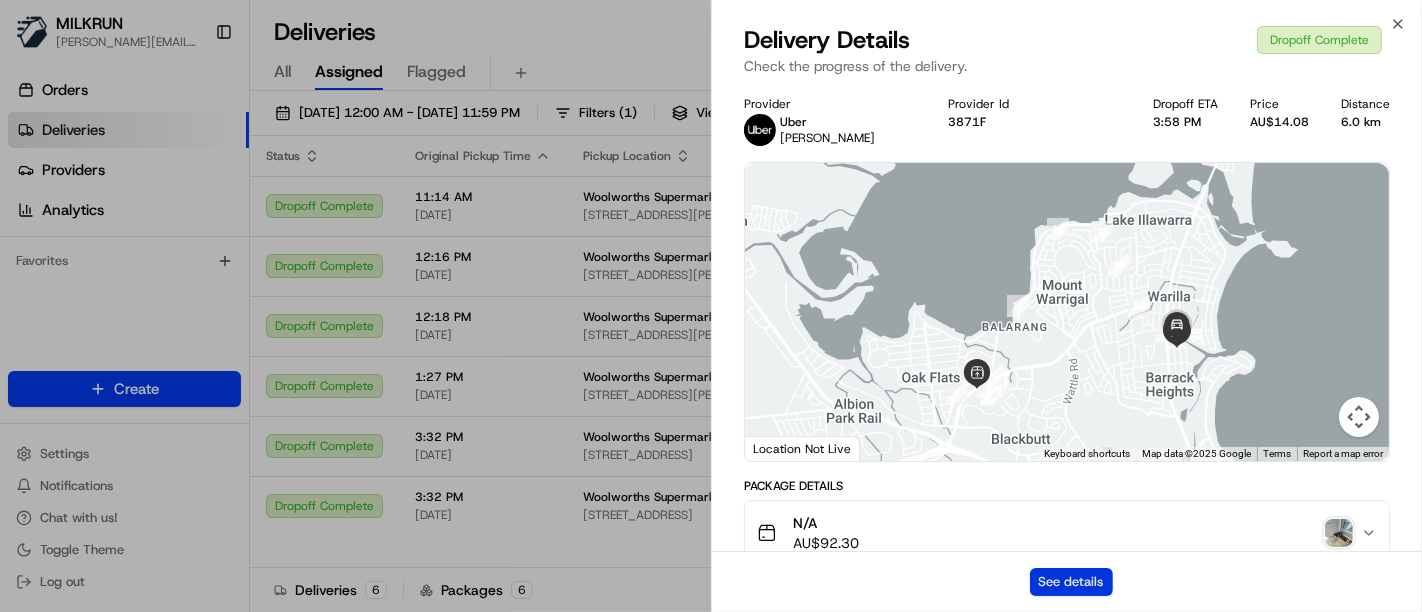 click on "See details" at bounding box center (1071, 582) 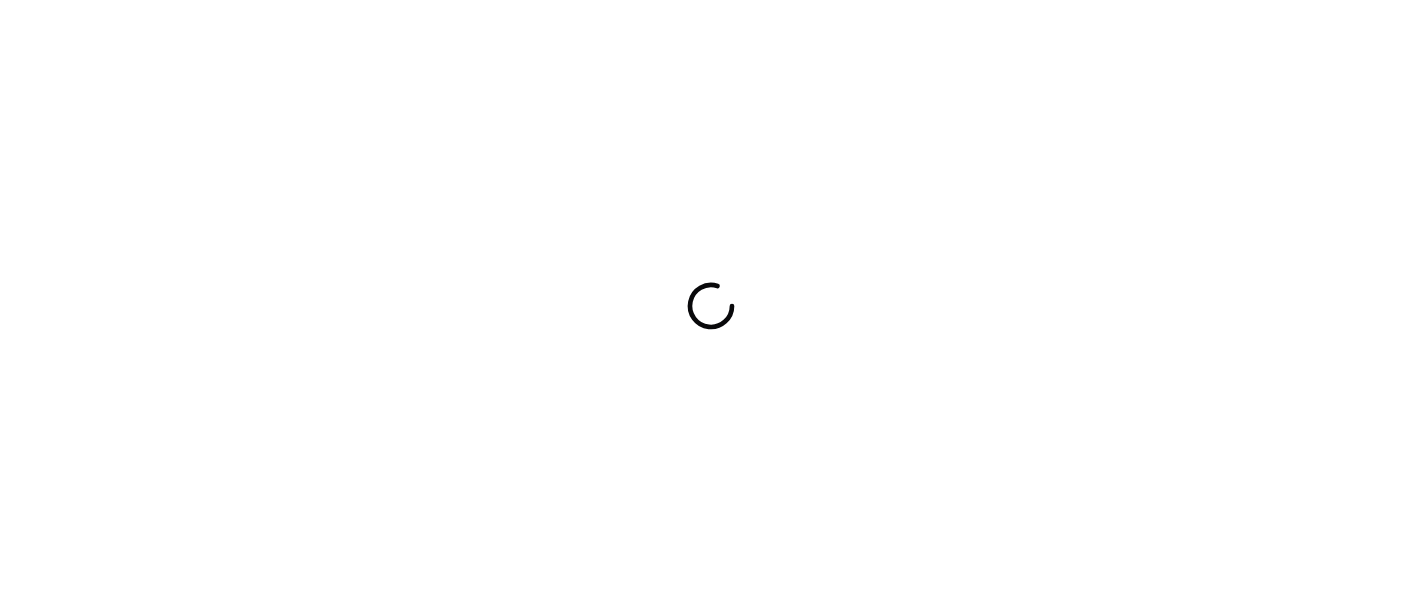 scroll, scrollTop: 0, scrollLeft: 0, axis: both 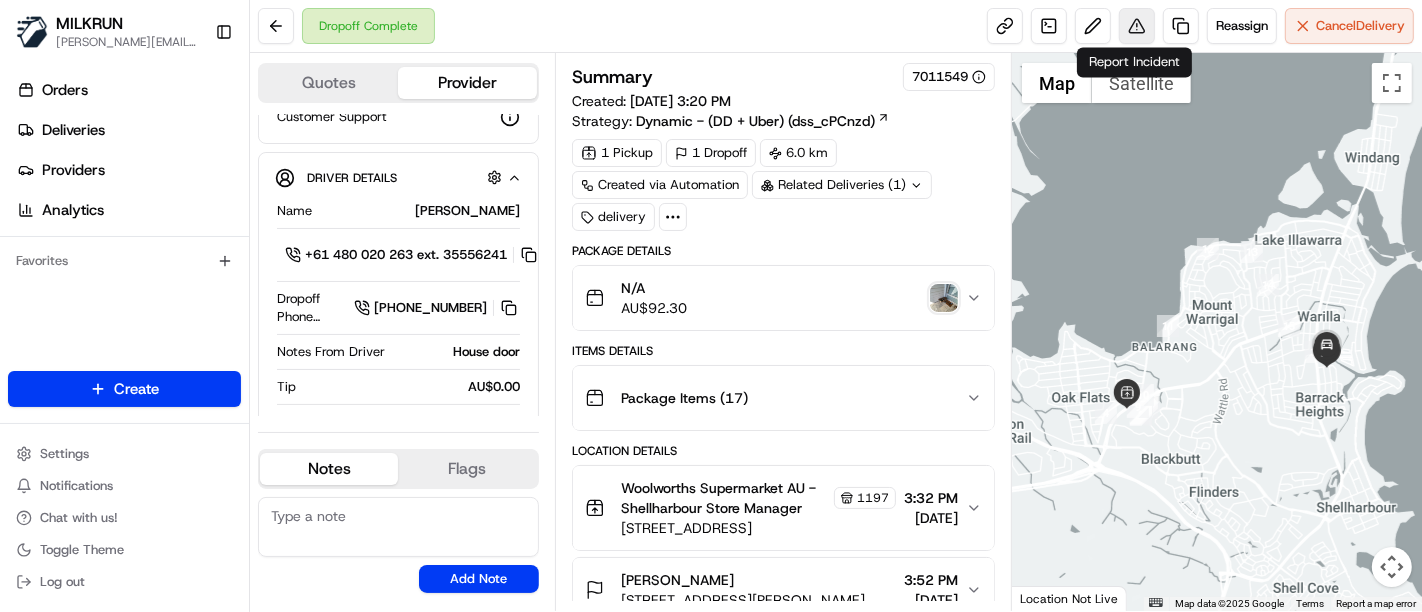 click at bounding box center [1137, 26] 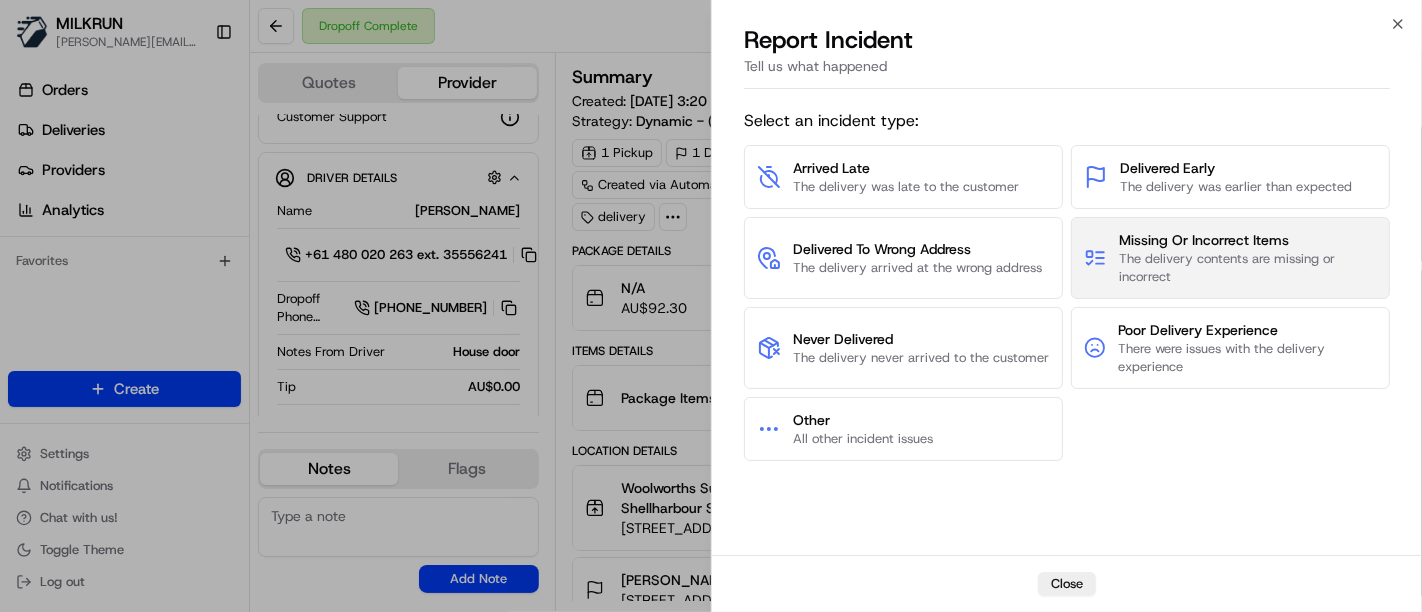 click on "The delivery contents are missing or incorrect" at bounding box center (1248, 268) 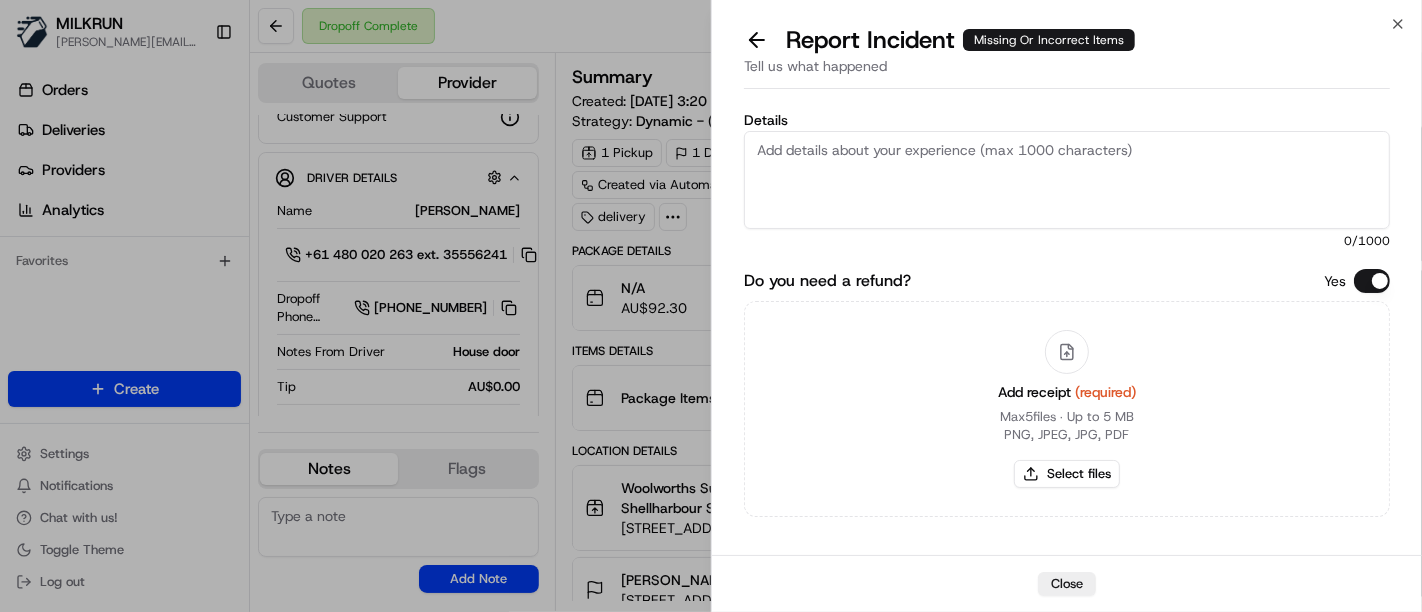 click on "Details" at bounding box center (1067, 180) 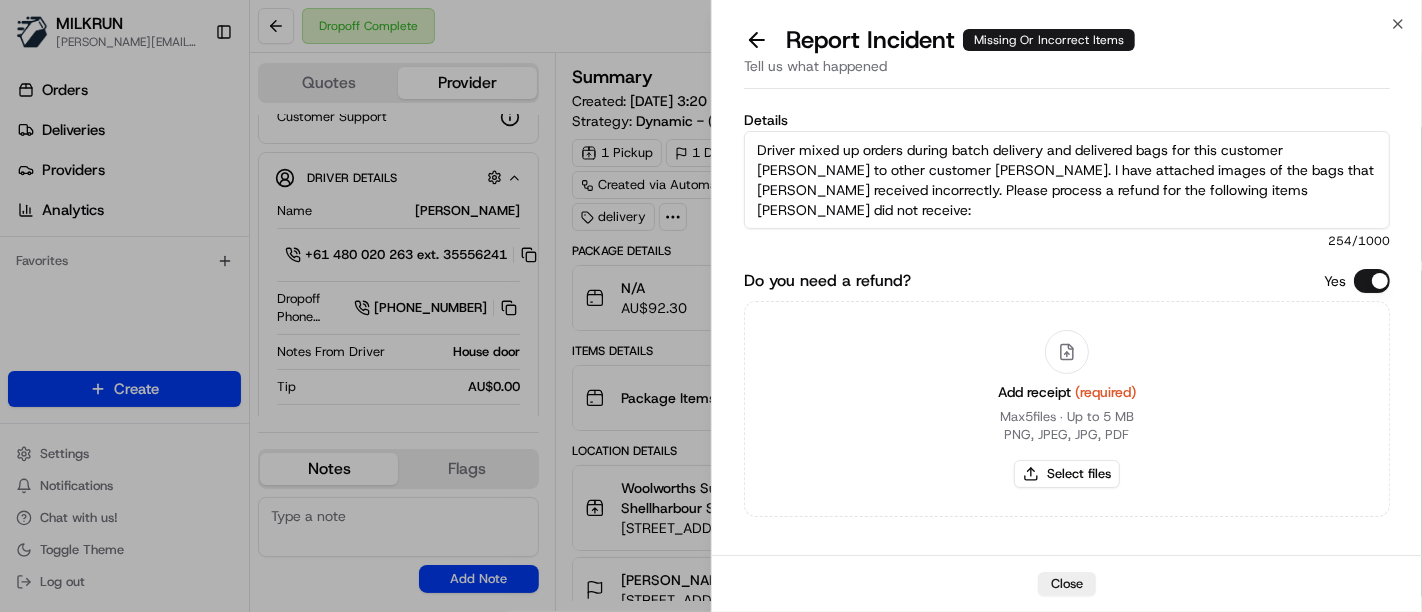 click on "Driver mixed up orders during batch delivery and delivered bags for this customer Sarah to other customer Rachel. I have attached images of the bags that Rachel received incorrectly. Please process a refund for the following items Sarah did not receive:" at bounding box center [1067, 180] 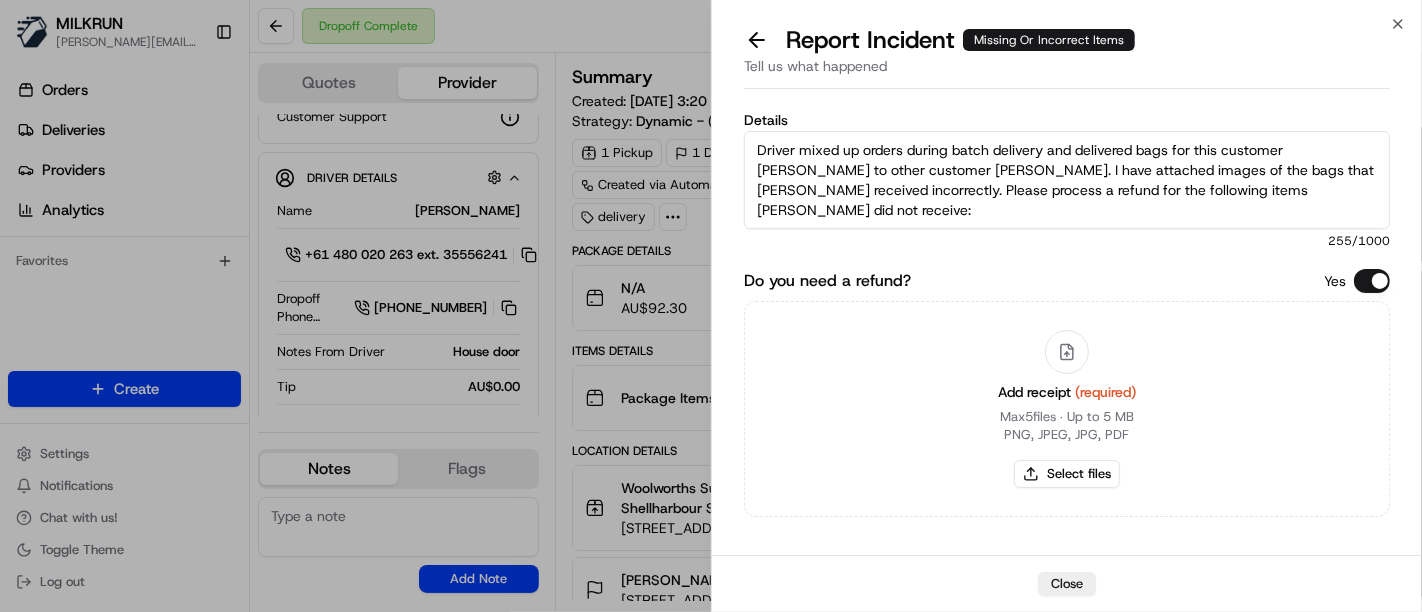 paste on "Woolworths Frozen Pizza Hawaiian 500g
$4.95	x1	$4.95
Woolworths Frozen Pizza Bbq Meat Lovers 500g
$4.95	x2	$9.90
Della Rosa Cheese Pizza 2 Pack
$8.20	x1	$8.20
Buonissimo Cucina BBQ Chicken Pizza 400g
$7.30	x1	$7.30
*Birds Eye Golden Crunch Sidewinders Twisty Potato Chips 750g
$3.84	x1	$3.84" 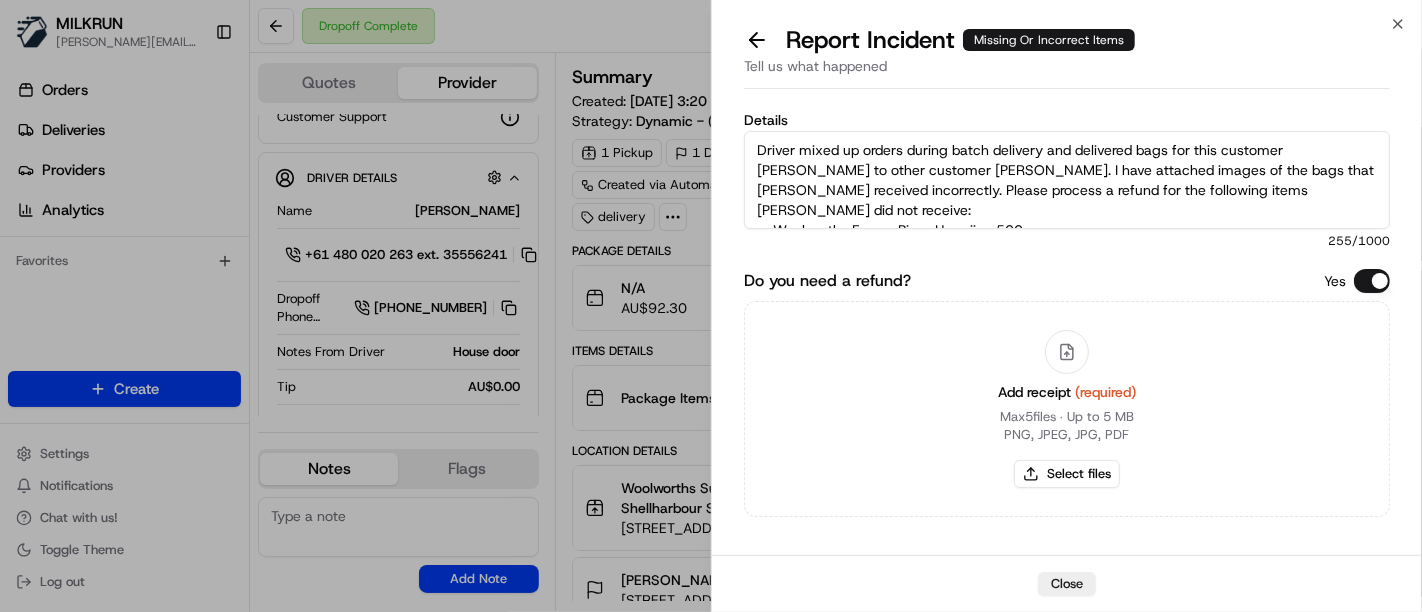 scroll, scrollTop: 171, scrollLeft: 0, axis: vertical 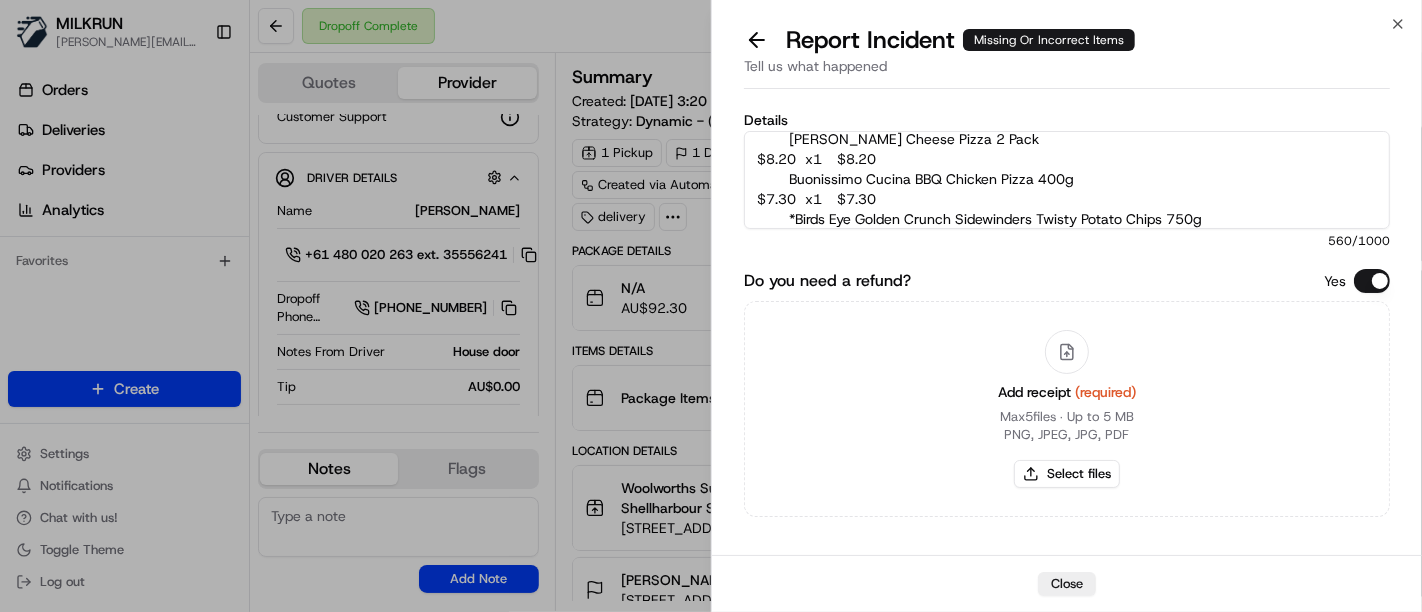 click on "Driver mixed up orders during batch delivery and delivered bags for this customer Sarah to other customer Rachel. I have attached images of the bags that Rachel received incorrectly. Please process a refund for the following items Sarah did not receive:
Woolworths Frozen Pizza Hawaiian 500g
$4.95	x1	$4.95
Woolworths Frozen Pizza Bbq Meat Lovers 500g
$4.95	x2	$9.90
Della Rosa Cheese Pizza 2 Pack
$8.20	x1	$8.20
Buonissimo Cucina BBQ Chicken Pizza 400g
$7.30	x1	$7.30
*Birds Eye Golden Crunch Sidewinders Twisty Potato Chips 750g
$3.84	x1	$3.84" at bounding box center (1067, 180) 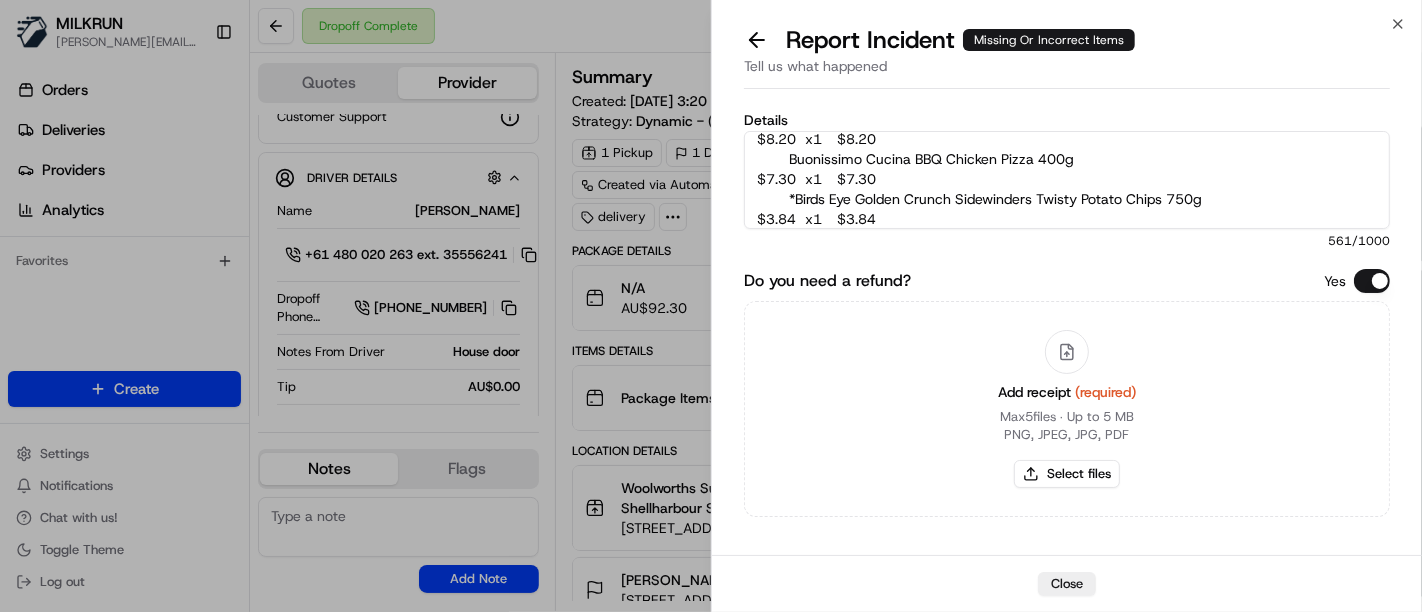 paste on "Chevron Alkaline Aaa 24 Pack
$15.95	x1	$15.95
Woolworths Pineapple Bottle 1.25l
$1.40	x2	$2.80
Woolworths Raspberry Bottle 1.25l
$1.40	x2	$2.80" 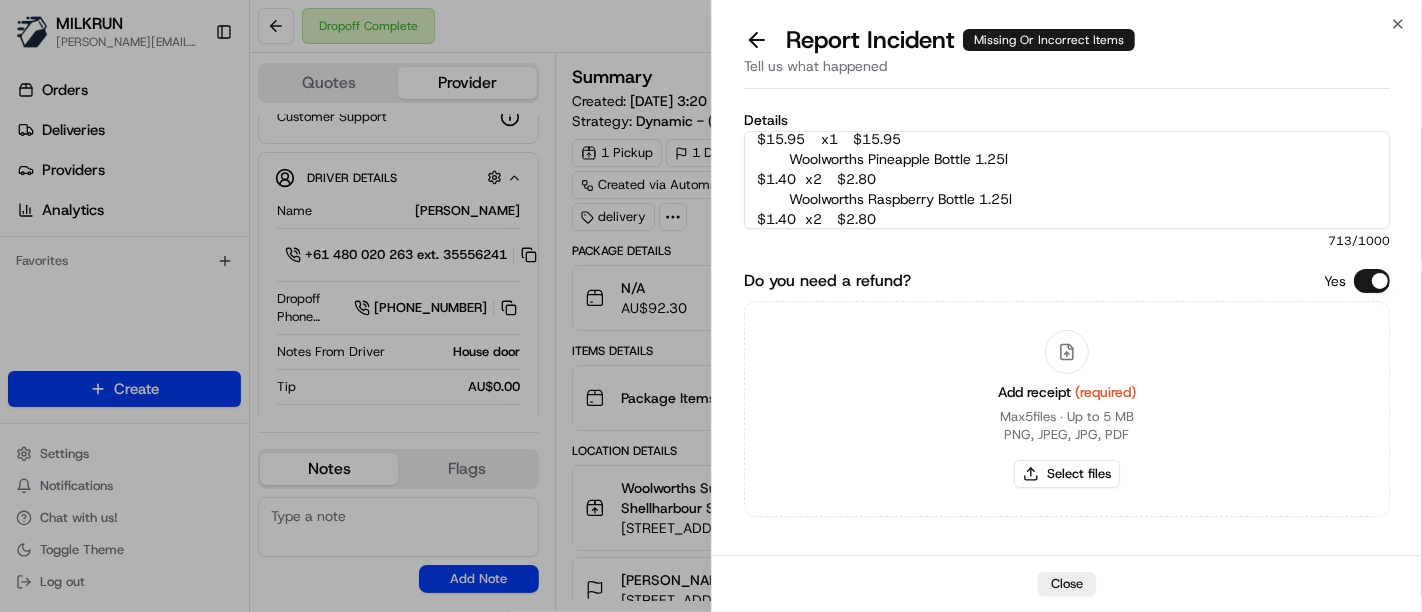 scroll, scrollTop: 340, scrollLeft: 0, axis: vertical 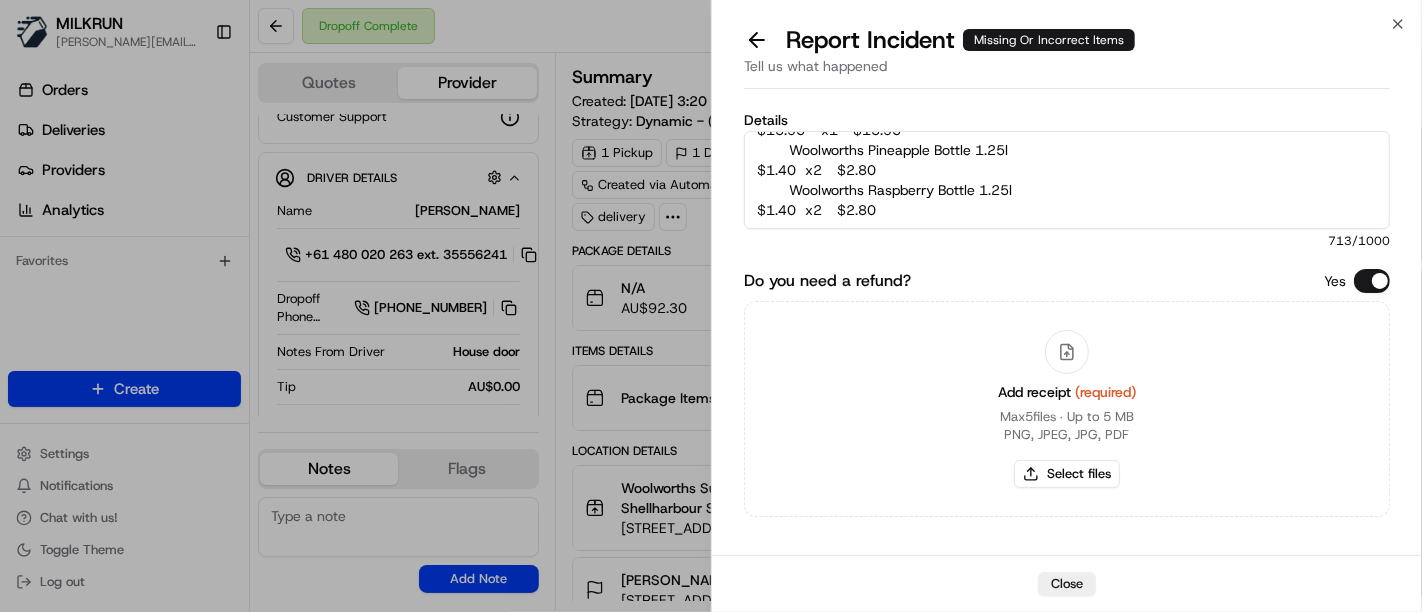 paste on "P&n Mango Nectar Fruit Drink 2l
$4.40	x1	$4.40" 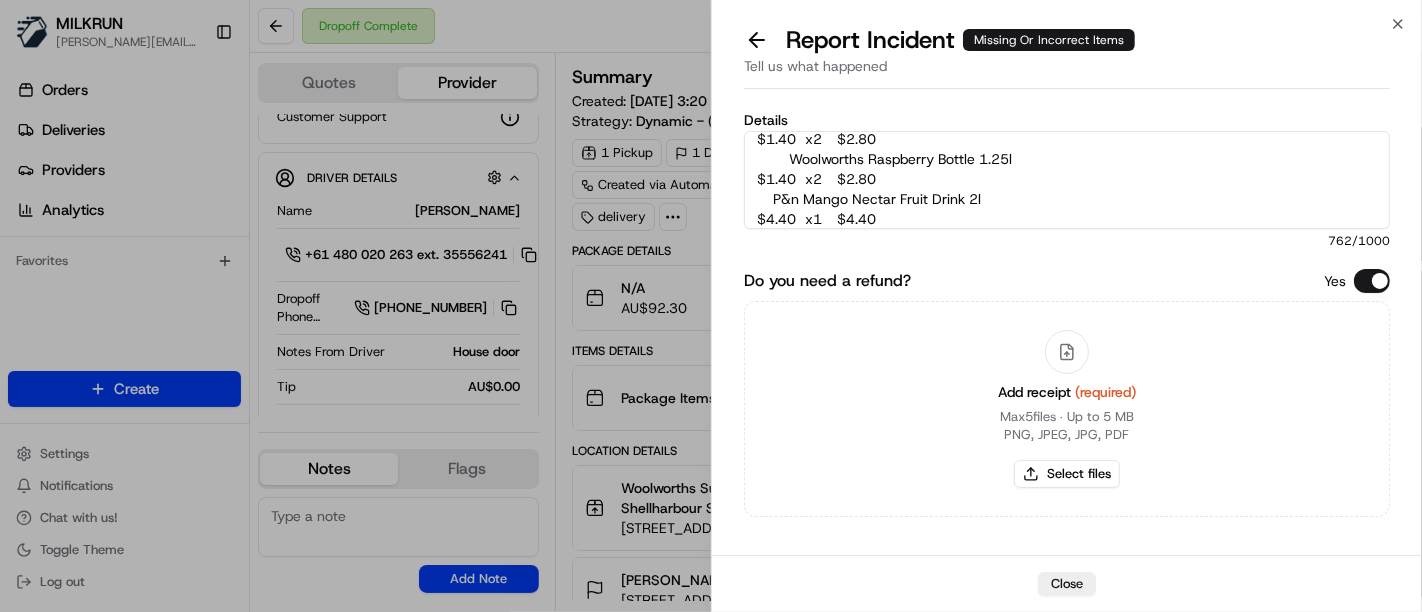 paste on "*Global Bakehouse Value Garlic Bread 225g x 2 pack
$2.35	x2	$4.70" 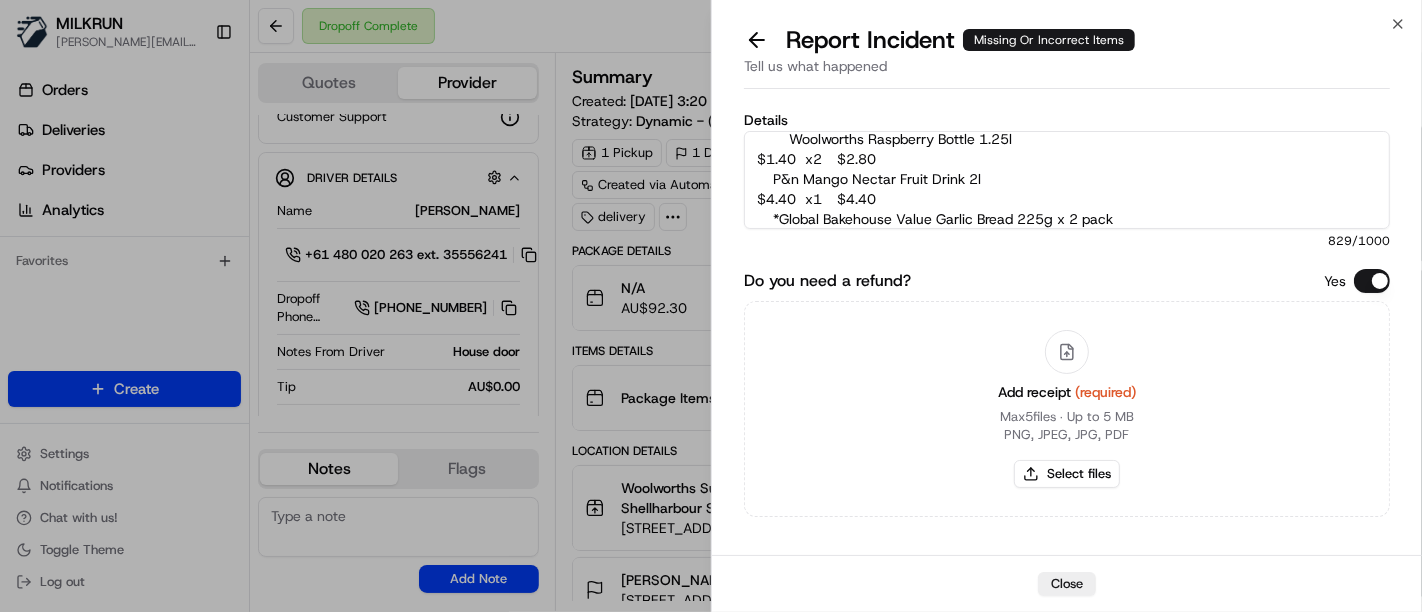 scroll, scrollTop: 391, scrollLeft: 0, axis: vertical 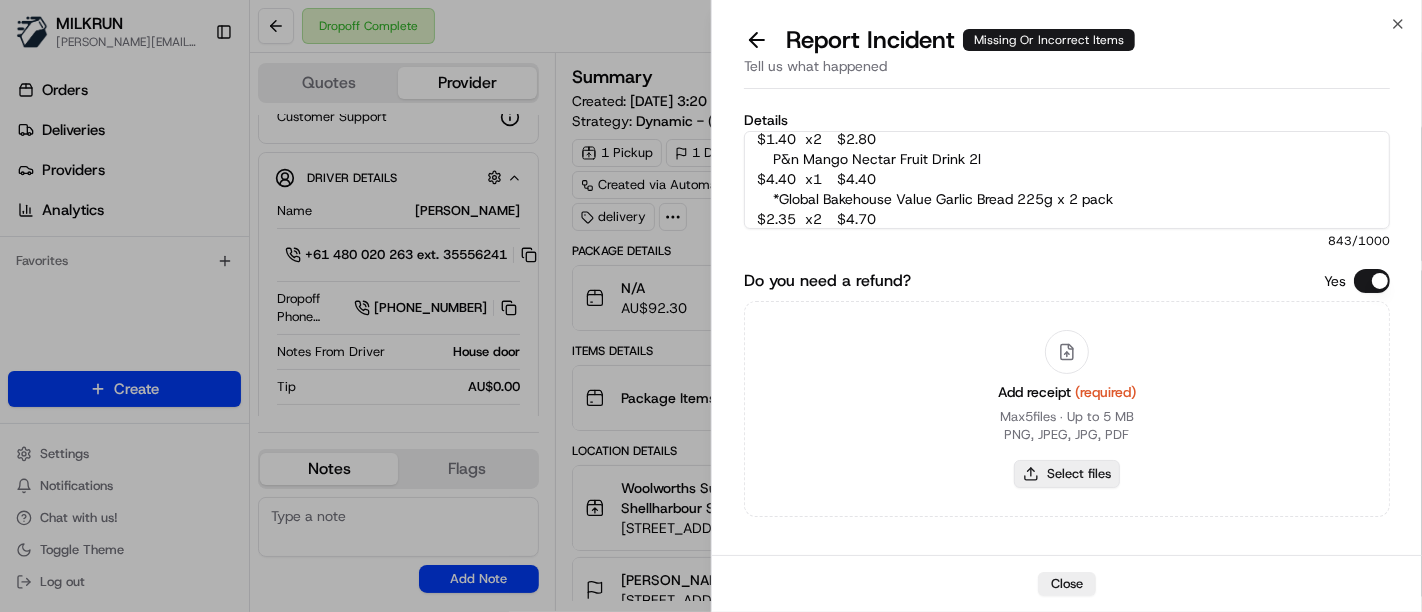 type on "Driver mixed up orders during batch delivery and delivered bags for this customer Sarah to other customer Rachel. I have attached images of the bags that Rachel received incorrectly. Please process a refund for the following items Sarah did not receive:
Woolworths Frozen Pizza Hawaiian 500g
$4.95	x1	$4.95
Woolworths Frozen Pizza Bbq Meat Lovers 500g
$4.95	x2	$9.90
Della Rosa Cheese Pizza 2 Pack
$8.20	x1	$8.20
Buonissimo Cucina BBQ Chicken Pizza 400g
$7.30	x1	$7.30
*Birds Eye Golden Crunch Sidewinders Twisty Potato Chips 750g
$3.84	x1	$3.84
Chevron Alkaline Aaa 24 Pack
$15.95	x1	$15.95
Woolworths Pineapple Bottle 1.25l
$1.40	x2	$2.80
Woolworths Raspberry Bottle 1.25l
$1.40	x2	$2.80
P&n Mango Nectar Fruit Drink 2l
$4.40	x1	$4.40
*Global Bakehouse Value Garlic Bread 225g x 2 pack
$2.35	x2	$4.70
Total: $69.84" 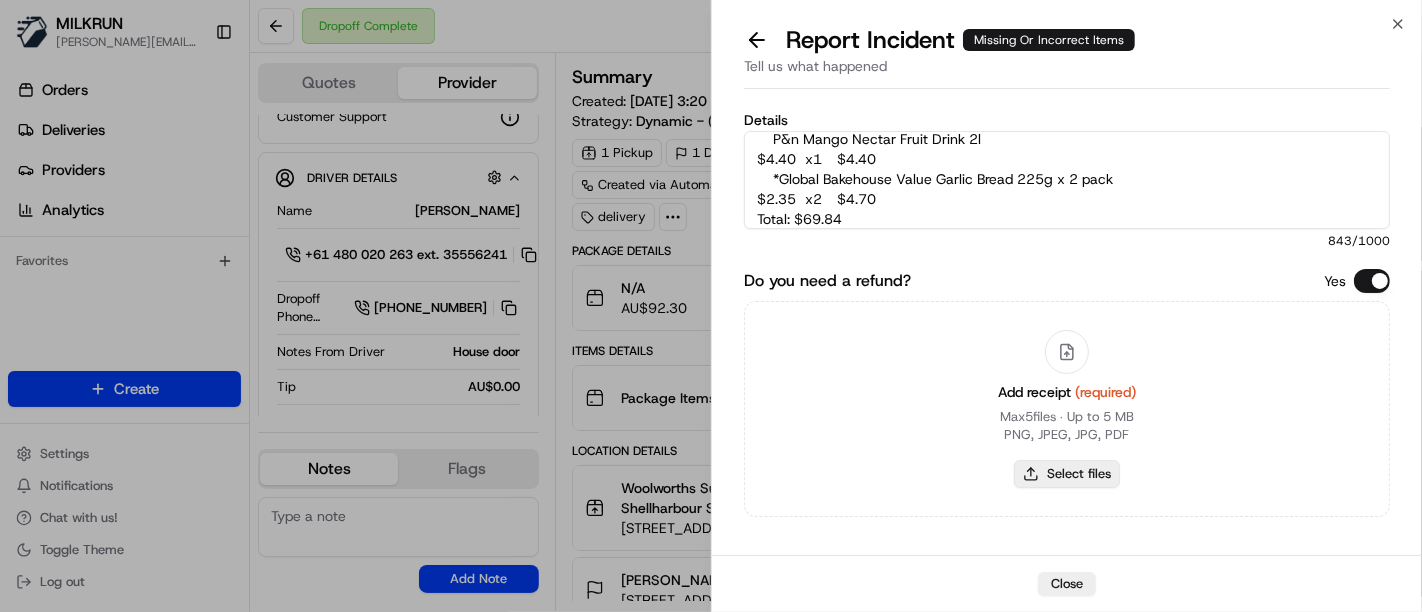 scroll, scrollTop: 420, scrollLeft: 0, axis: vertical 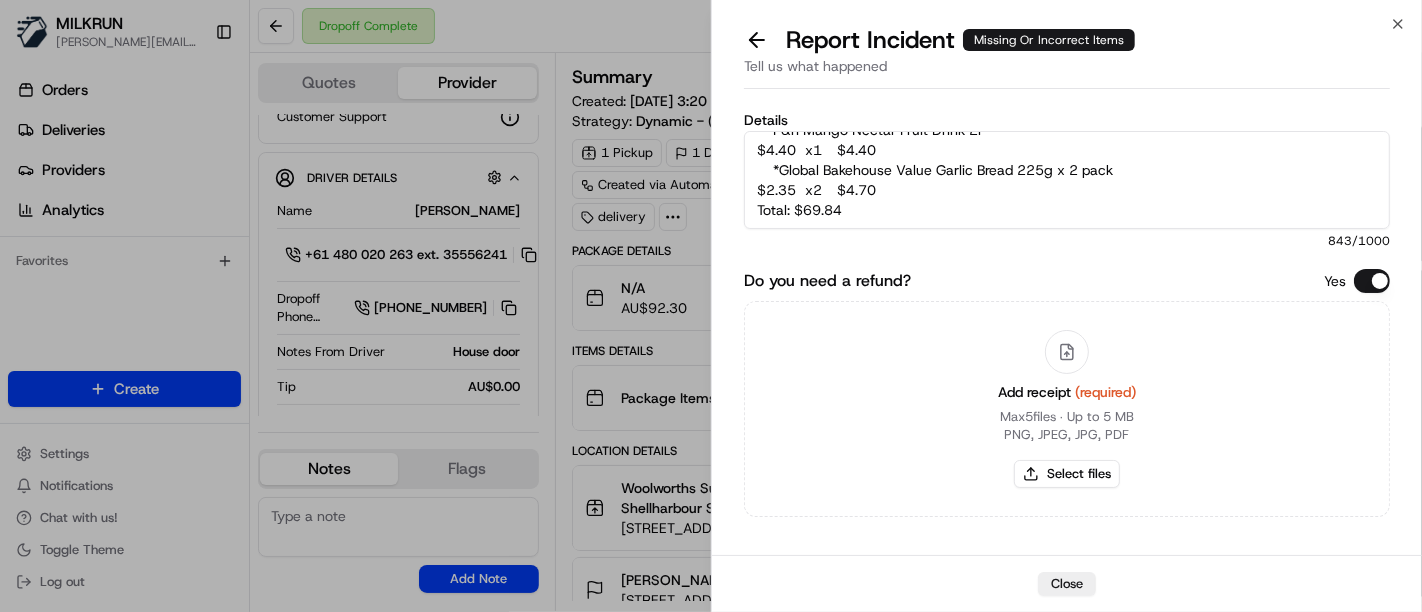 click on "Add receipt   (required) Max  5  files ∙ Up to   5 MB PNG, JPEG, JPG, PDF Select files" at bounding box center (1067, 409) 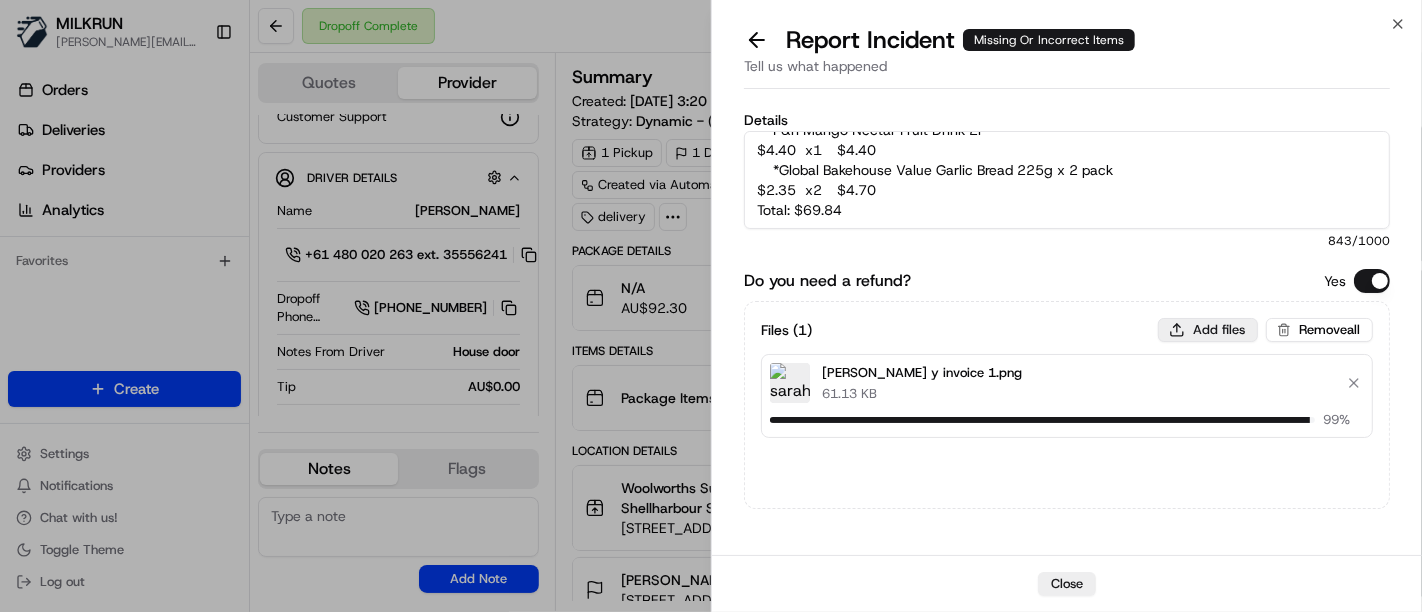 click on "Add files" at bounding box center [1208, 330] 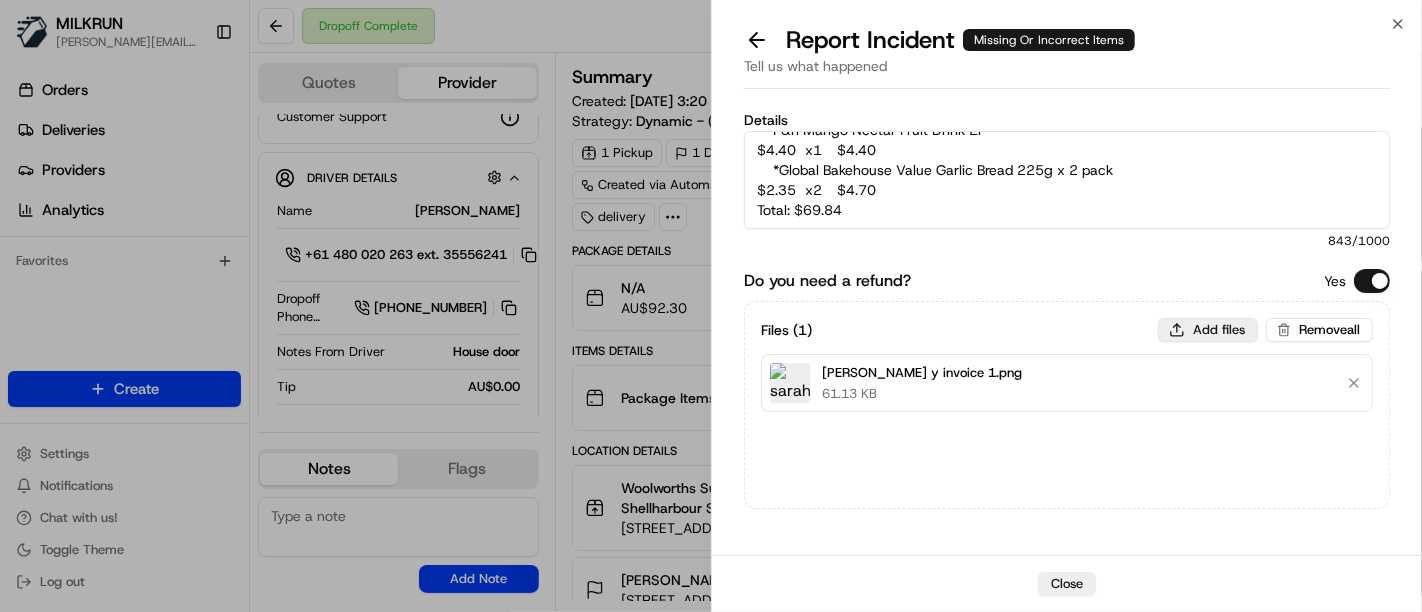 type on "C:\fakepath\sarah y invoice 2.png" 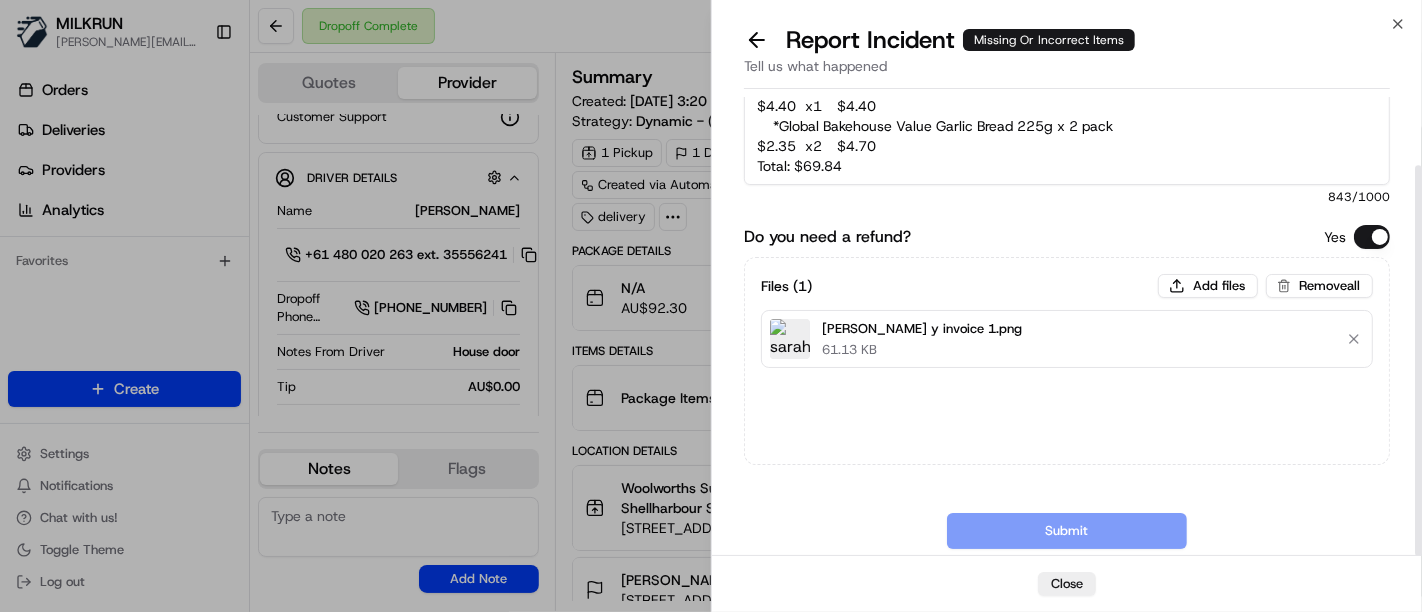 scroll, scrollTop: 80, scrollLeft: 0, axis: vertical 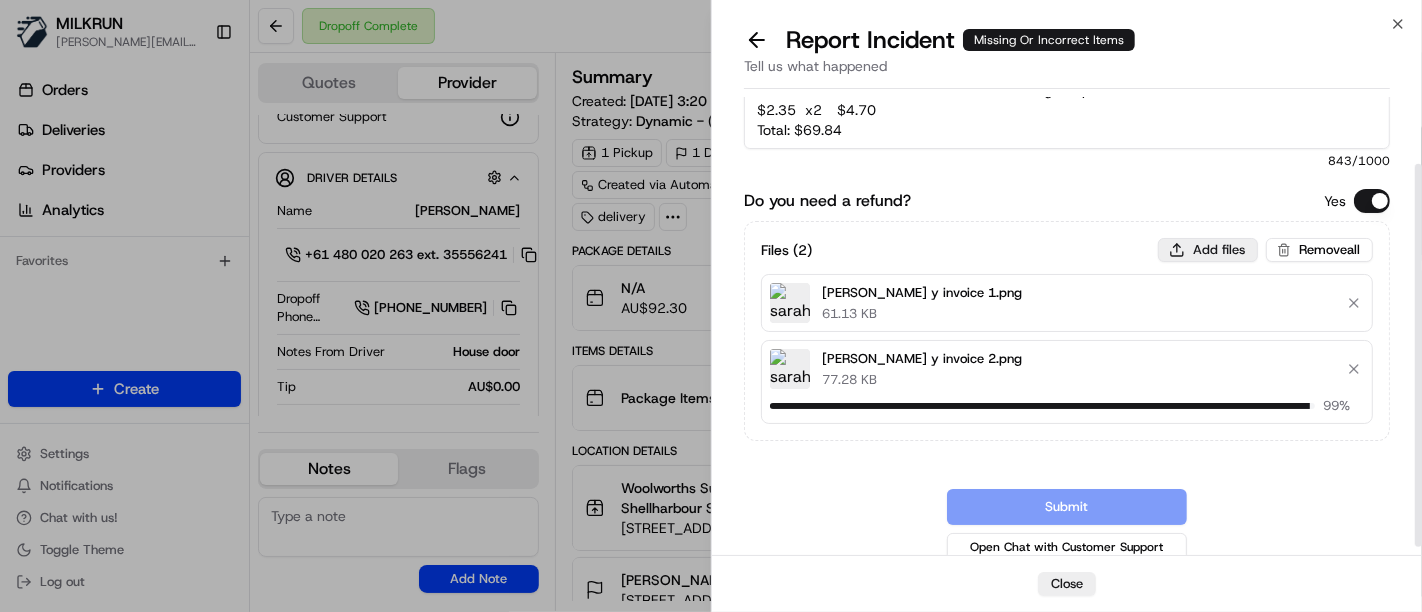 click on "Add files" at bounding box center (1208, 250) 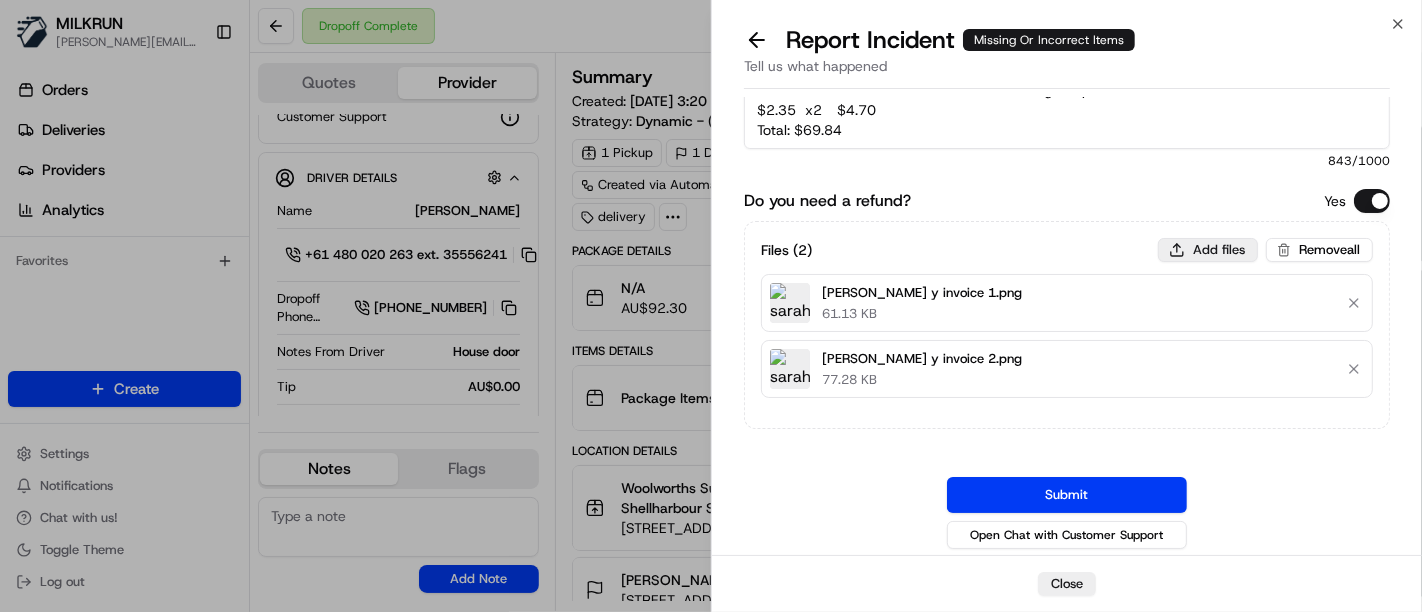 type on "C:\fakepath\sarah y invoice 3.png" 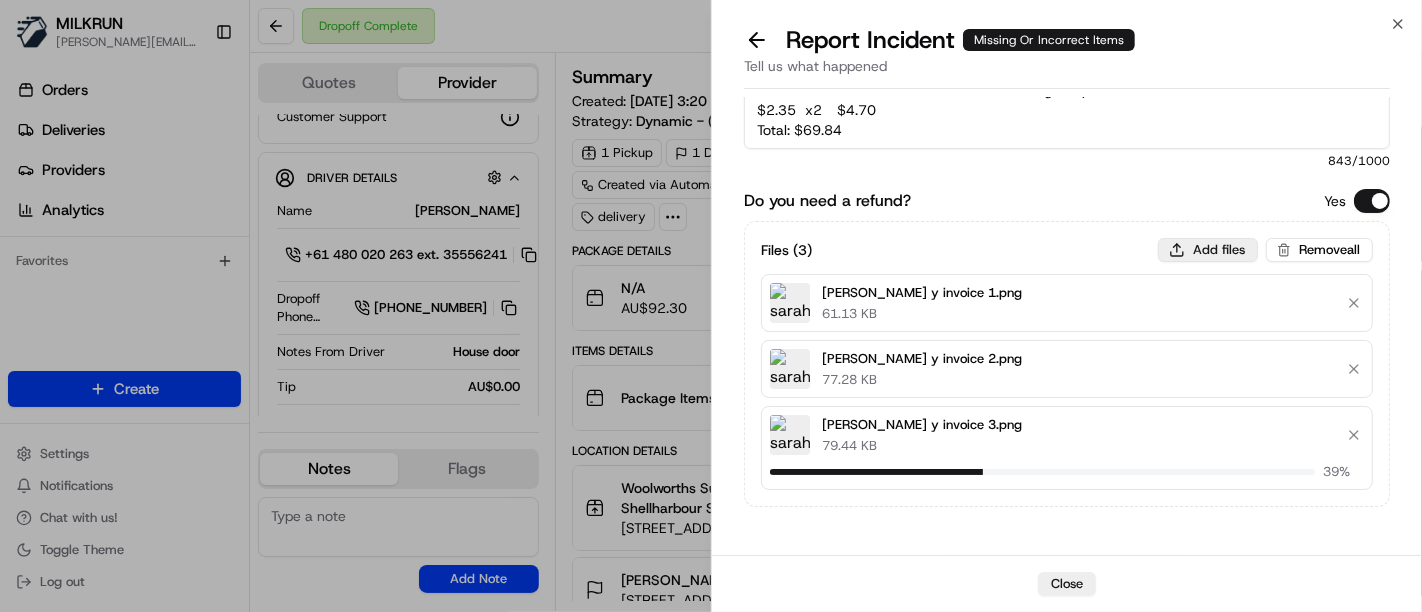 click on "Add files" at bounding box center [1208, 250] 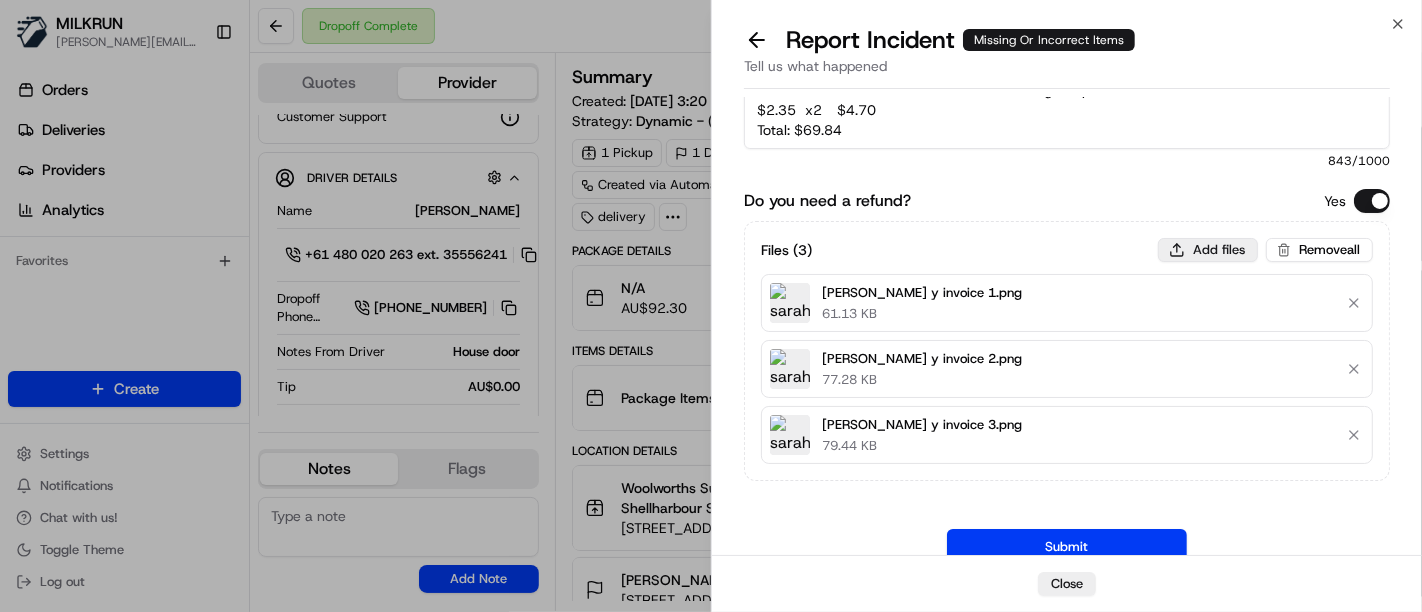 type on "C:\fakepath\Sarah y wrong order 1.png" 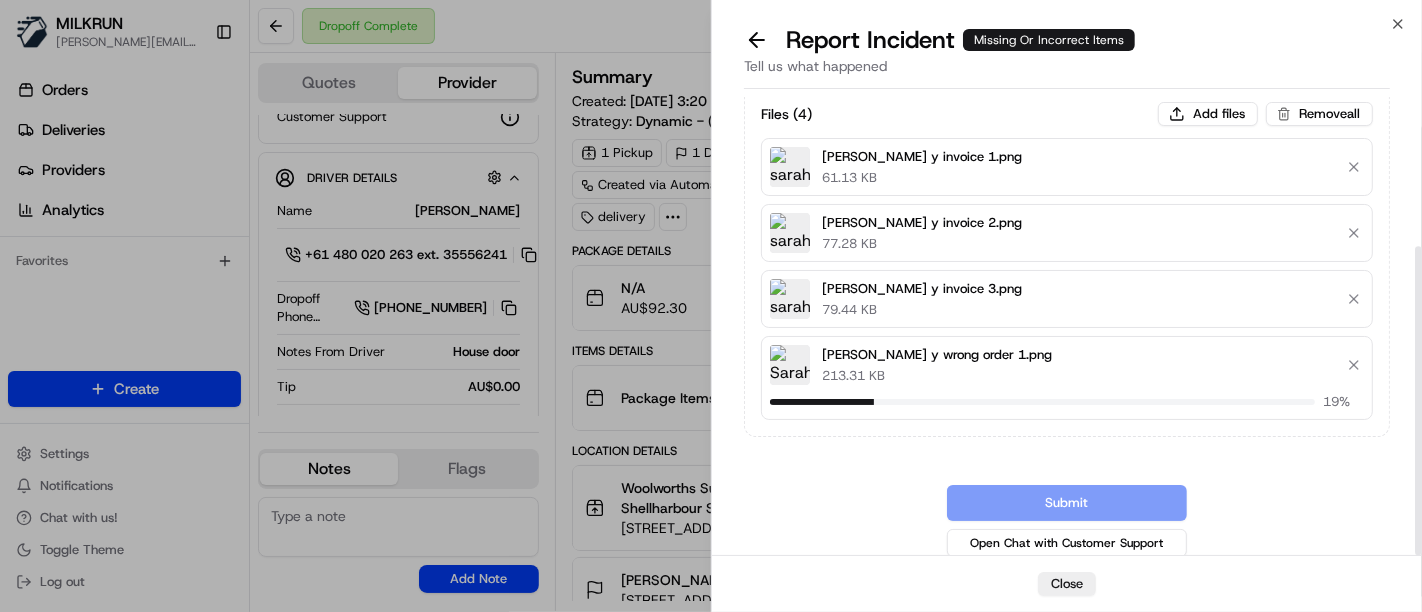 scroll, scrollTop: 221, scrollLeft: 0, axis: vertical 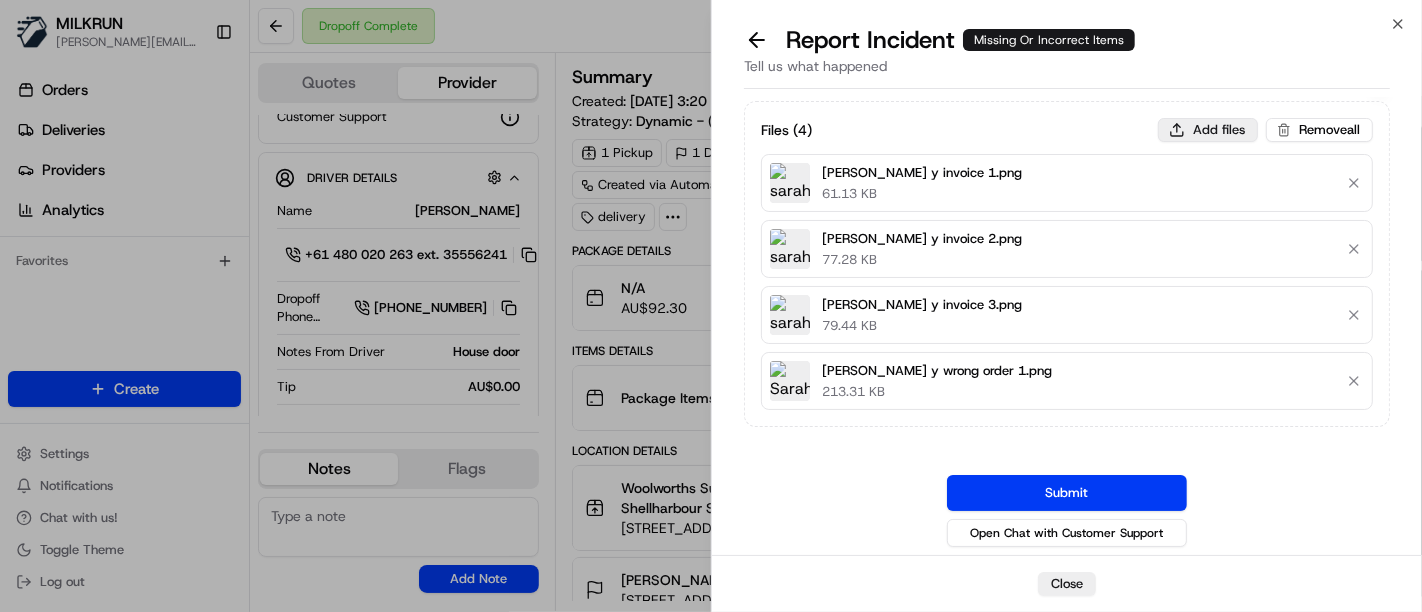 click on "Files ( 4 ) Add files Remove  all sarah y invoice 1.png 61.13 KB sarah y invoice 2.png 77.28 KB sarah y invoice 3.png 79.44 KB Sarah y wrong order 1.png 213.31 KB" at bounding box center (1067, 264) 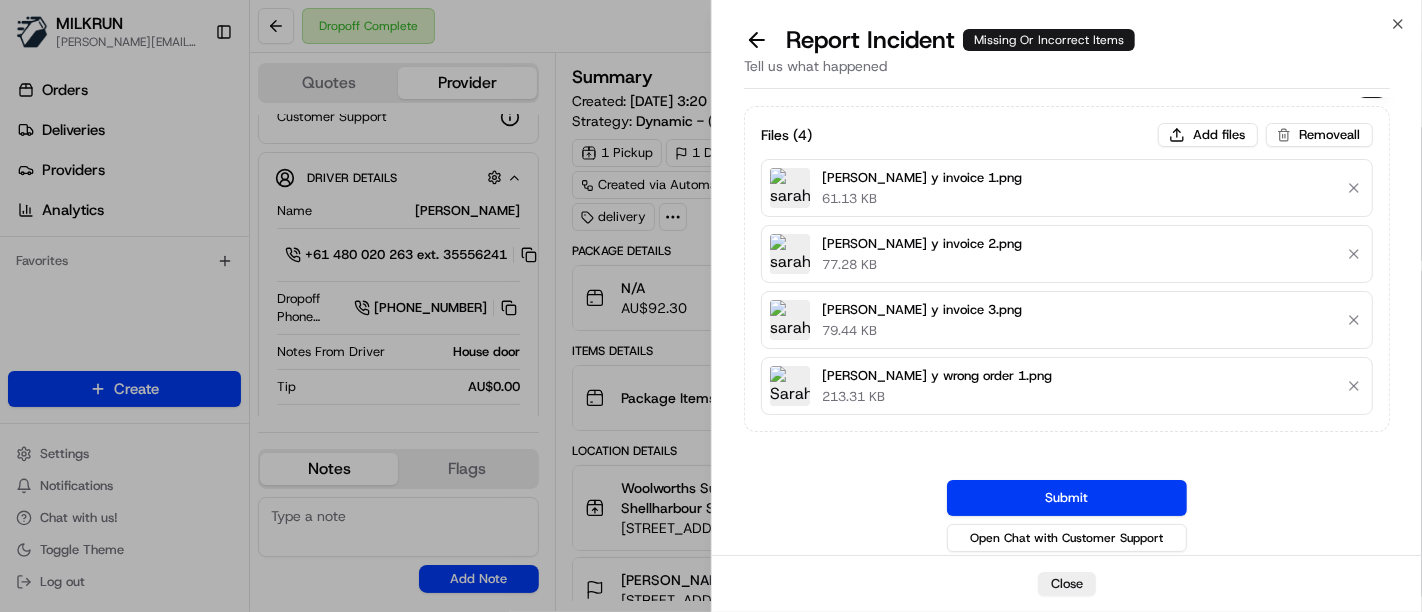 click on "Files ( 4 ) Add files Remove  all sarah y invoice 1.png 61.13 KB sarah y invoice 2.png 77.28 KB sarah y invoice 3.png 79.44 KB Sarah y wrong order 1.png 213.31 KB" at bounding box center (1067, 269) 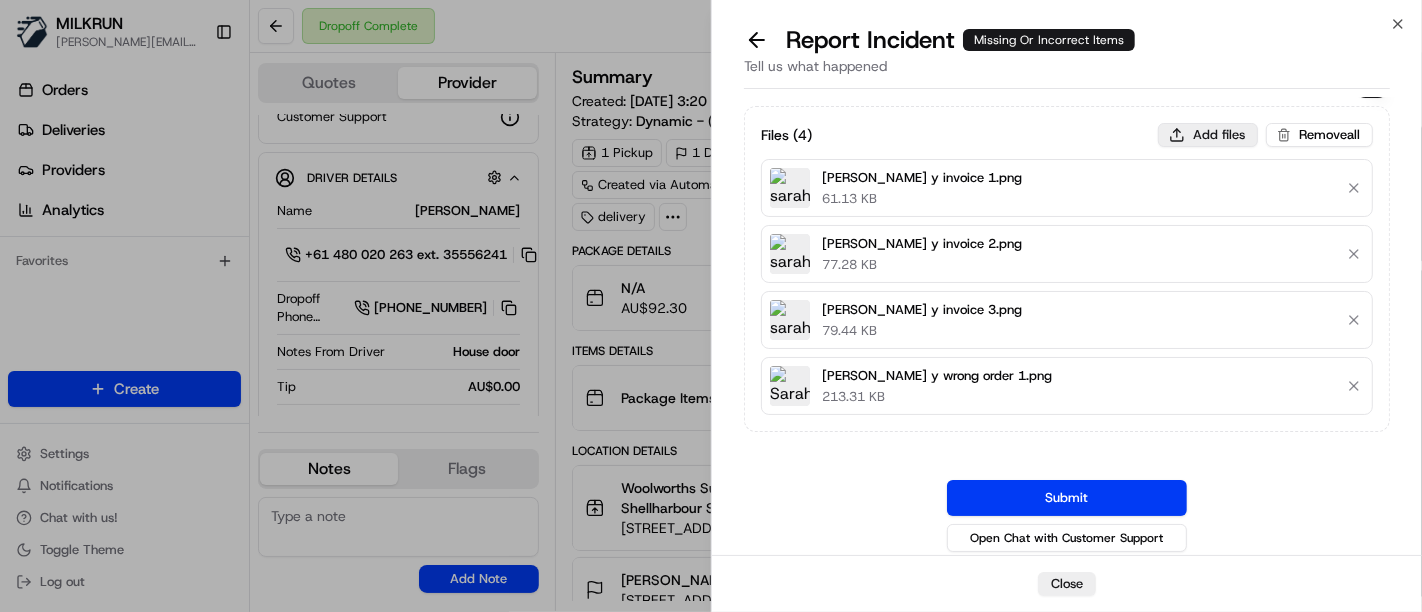 click on "Add files" at bounding box center [1208, 135] 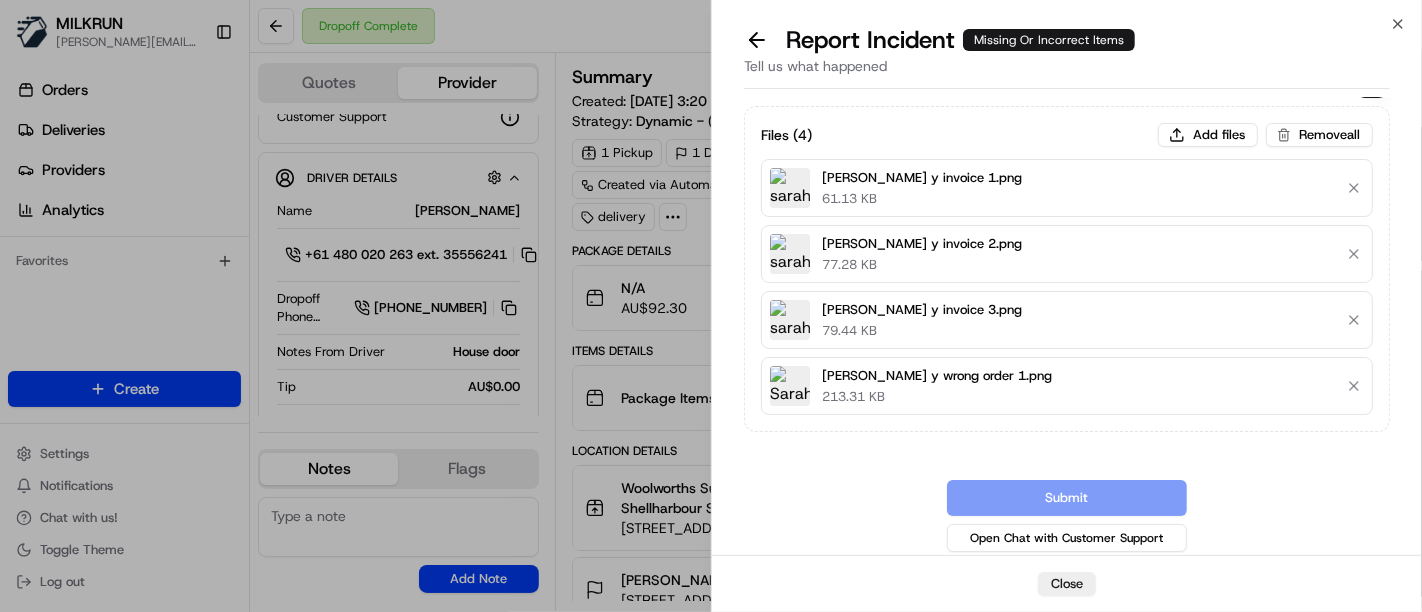 type 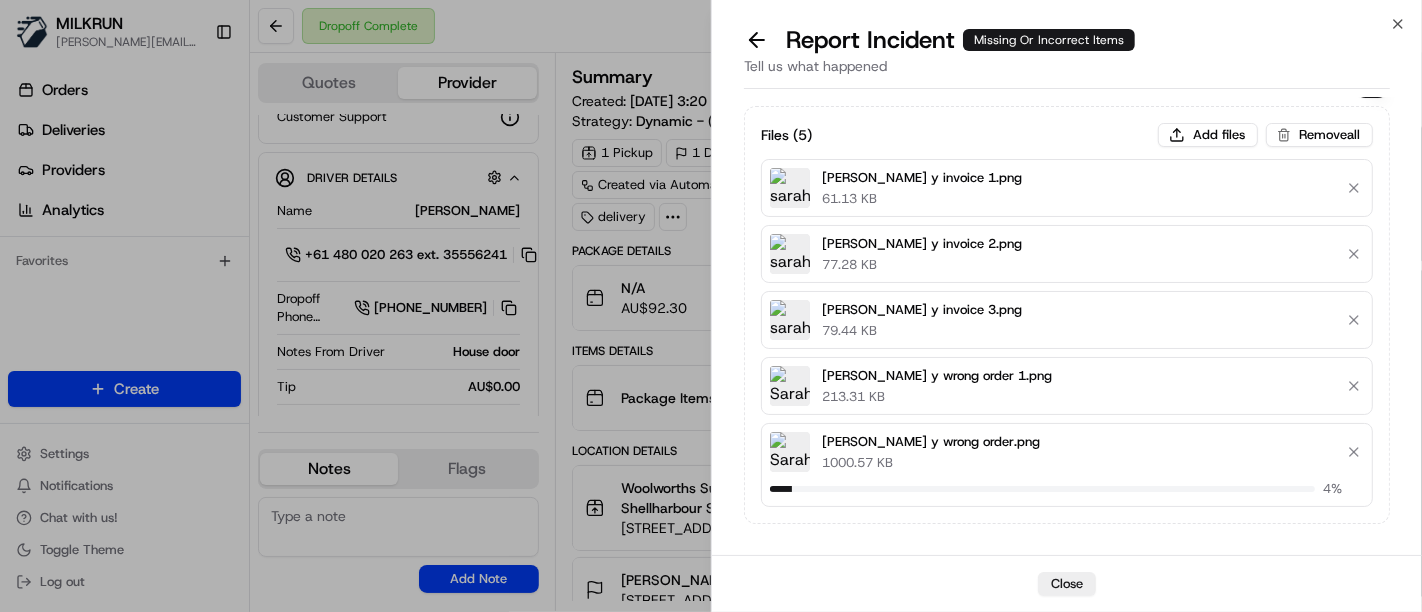 scroll, scrollTop: 0, scrollLeft: 0, axis: both 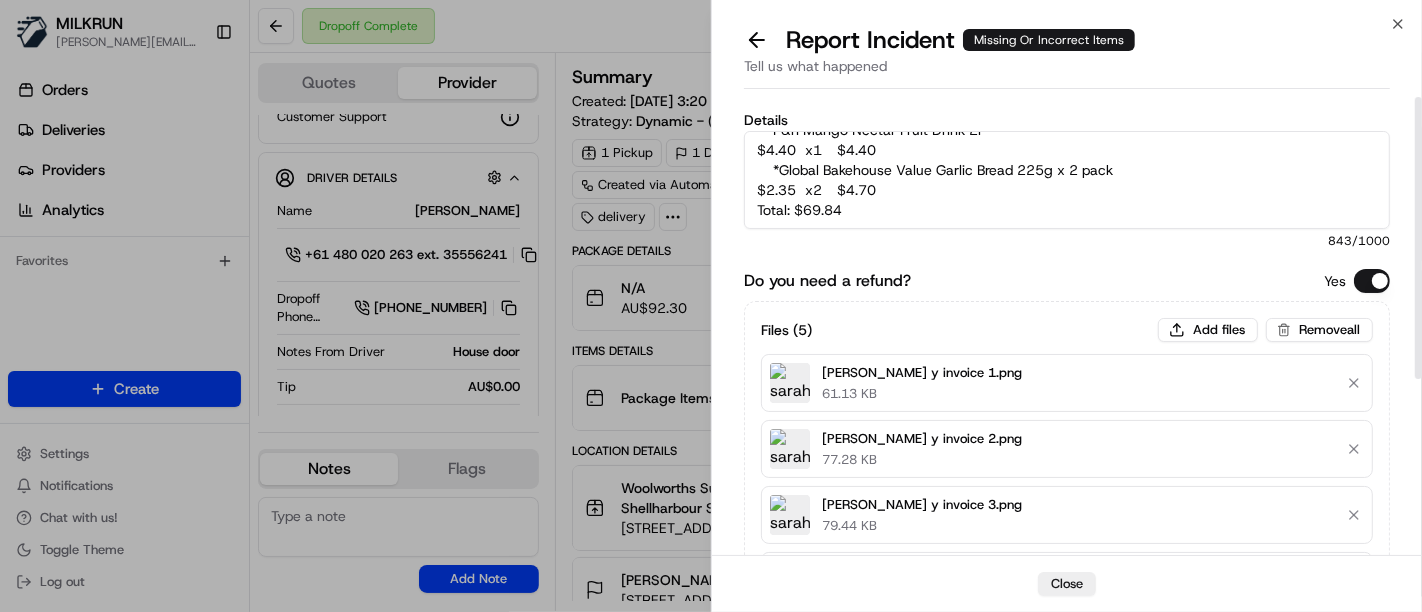 click on "Driver mixed up orders during batch delivery and delivered bags for this customer Sarah to other customer Rachel. I have attached images of the bags that Rachel received incorrectly. Please process a refund for the following items Sarah did not receive:
Woolworths Frozen Pizza Hawaiian 500g
$4.95	x1	$4.95
Woolworths Frozen Pizza Bbq Meat Lovers 500g
$4.95	x2	$9.90
Della Rosa Cheese Pizza 2 Pack
$8.20	x1	$8.20
Buonissimo Cucina BBQ Chicken Pizza 400g
$7.30	x1	$7.30
*Birds Eye Golden Crunch Sidewinders Twisty Potato Chips 750g
$3.84	x1	$3.84
Chevron Alkaline Aaa 24 Pack
$15.95	x1	$15.95
Woolworths Pineapple Bottle 1.25l
$1.40	x2	$2.80
Woolworths Raspberry Bottle 1.25l
$1.40	x2	$2.80
P&n Mango Nectar Fruit Drink 2l
$4.40	x1	$4.40
*Global Bakehouse Value Garlic Bread 225g x 2 pack
$2.35	x2	$4.70
Total: $69.84" at bounding box center [1067, 180] 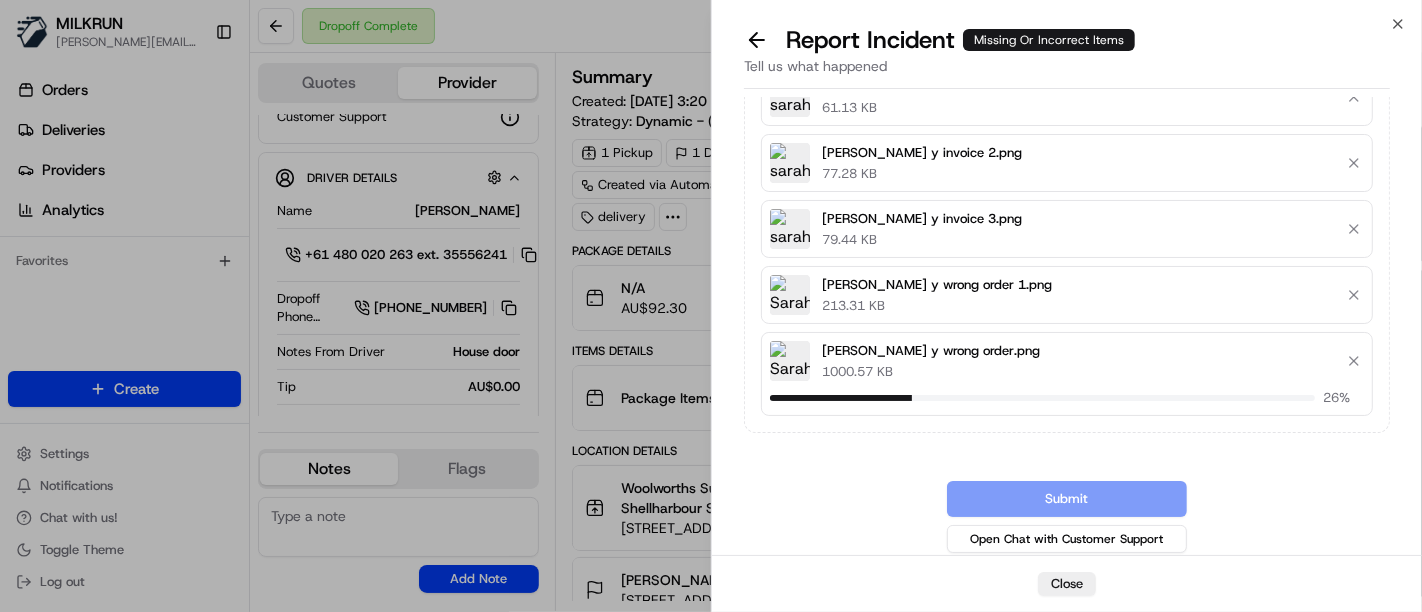 scroll, scrollTop: 260, scrollLeft: 0, axis: vertical 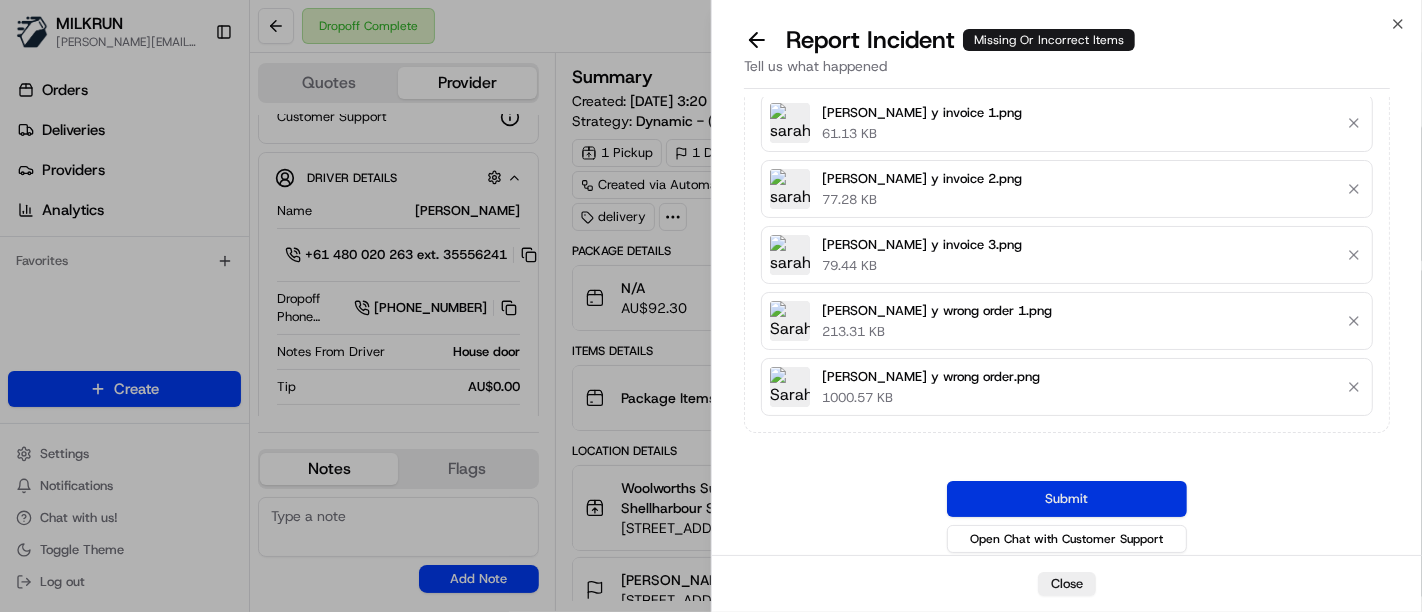 click on "Submit" at bounding box center (1067, 499) 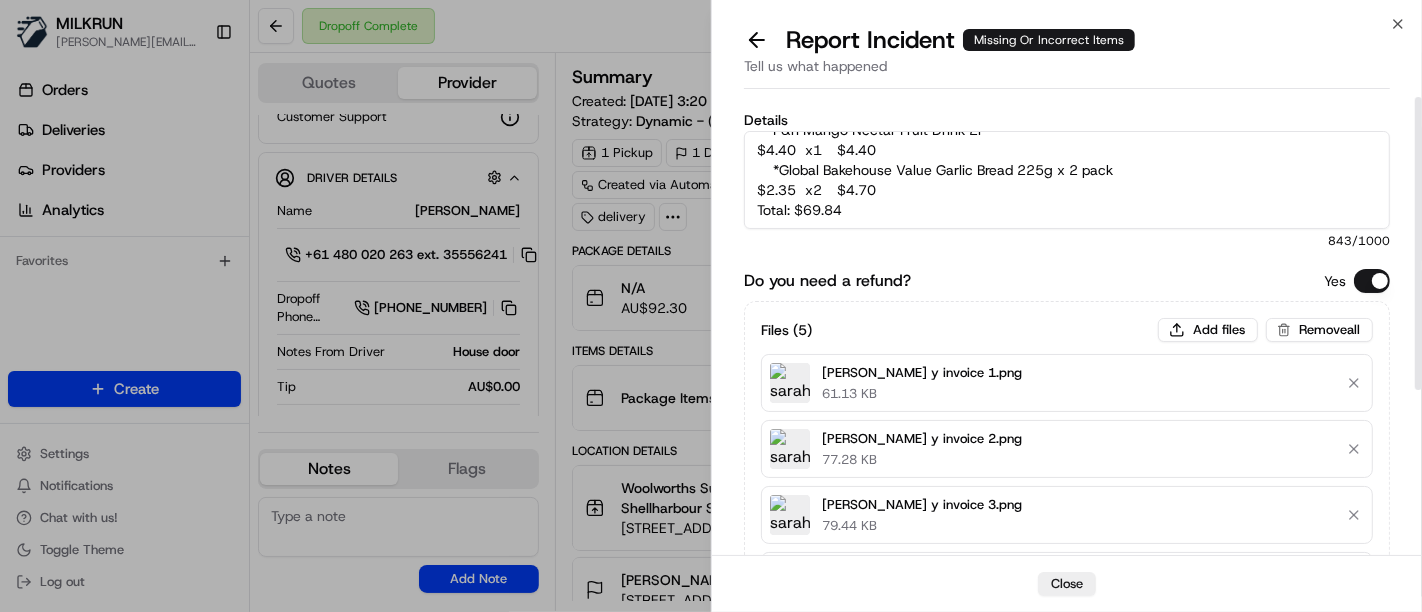 scroll, scrollTop: 260, scrollLeft: 0, axis: vertical 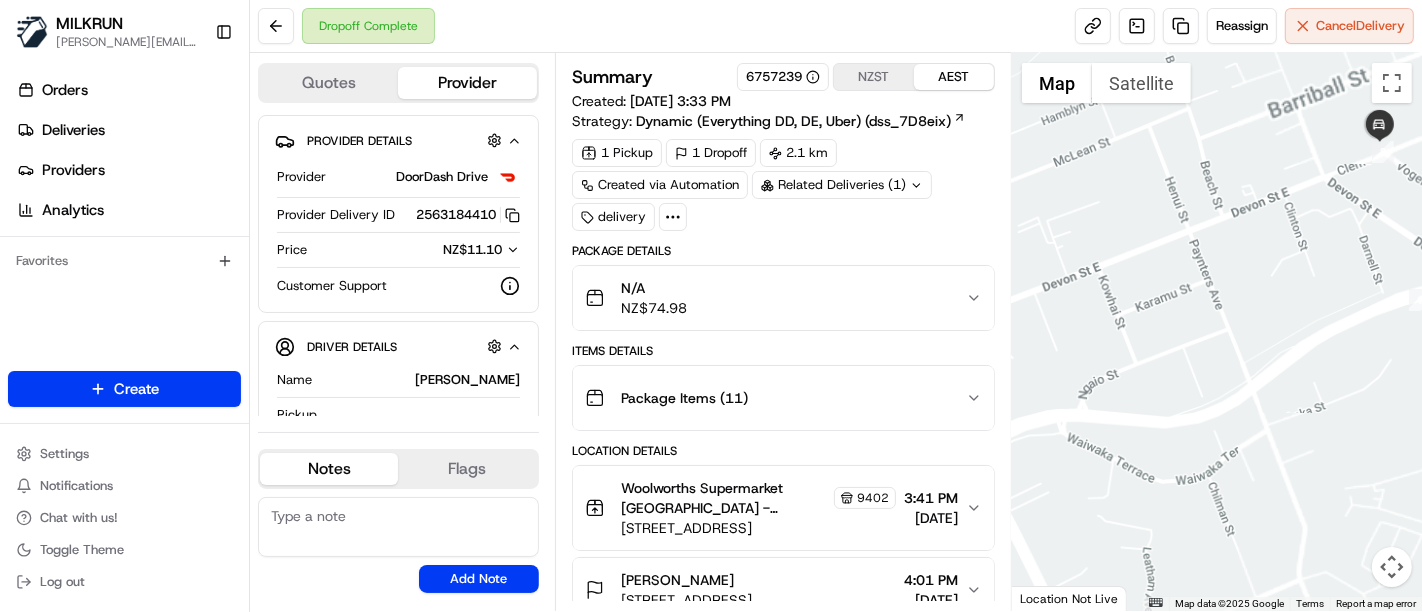 drag, startPoint x: 1402, startPoint y: 170, endPoint x: 1249, endPoint y: 447, distance: 316.4459 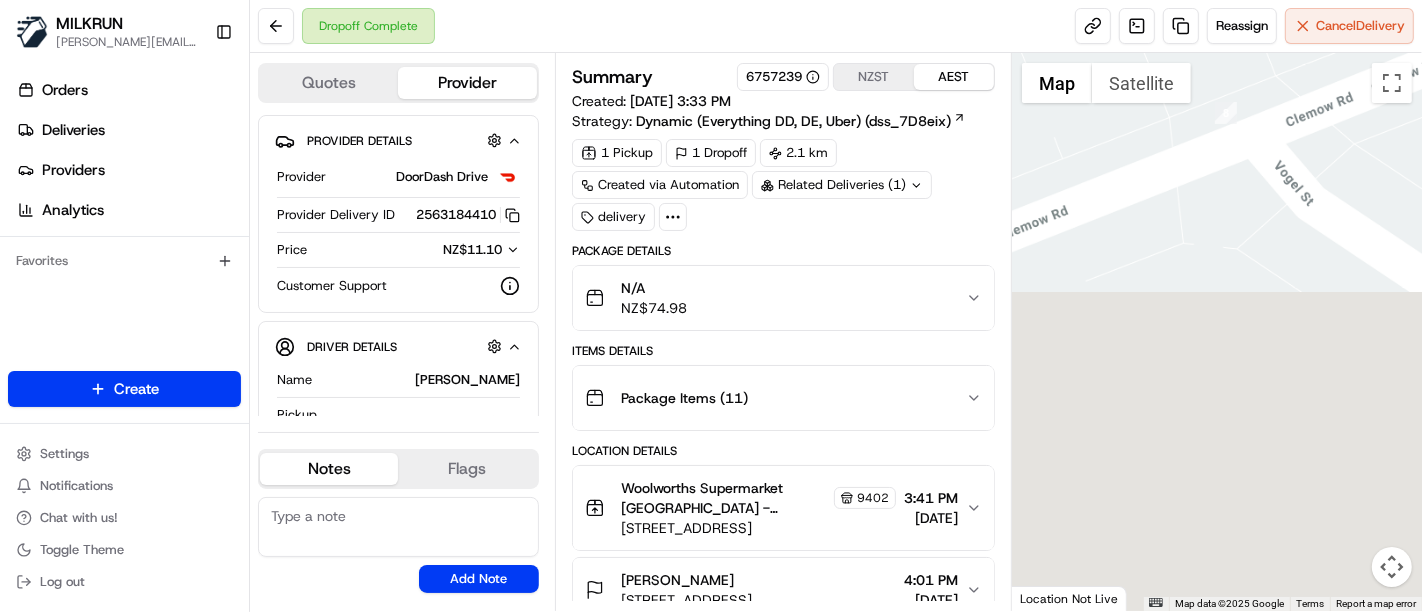drag, startPoint x: 1151, startPoint y: 535, endPoint x: 1214, endPoint y: 173, distance: 367.44116 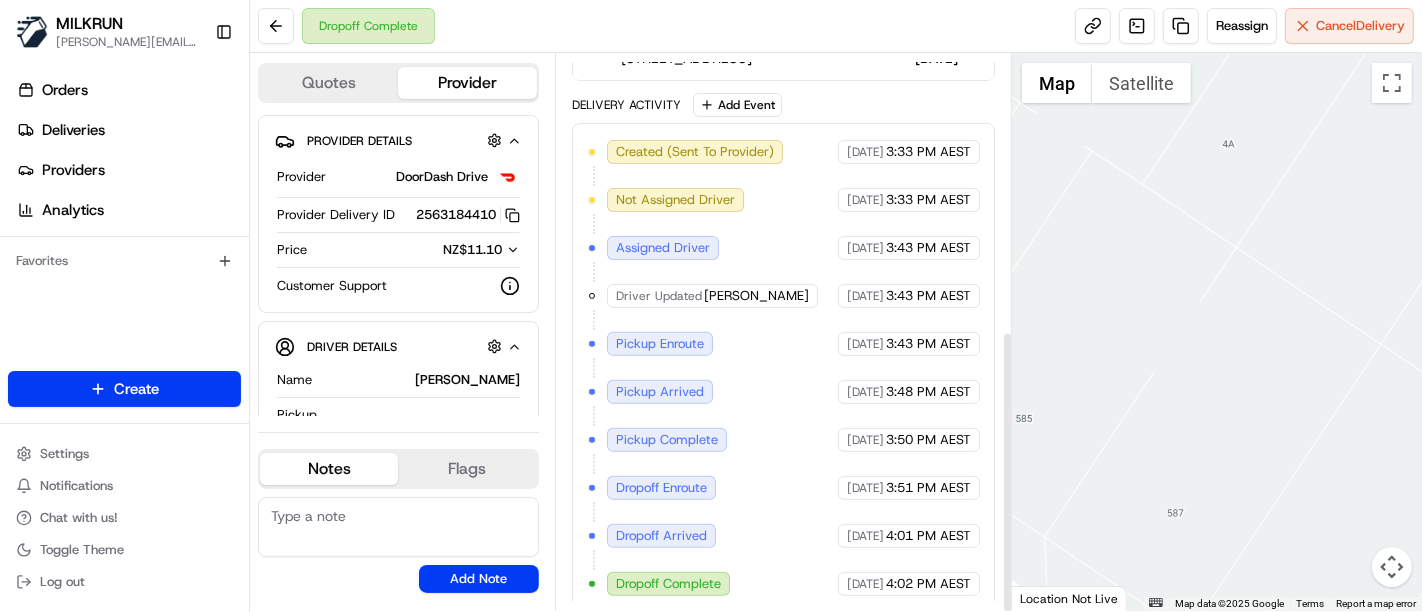scroll, scrollTop: 0, scrollLeft: 0, axis: both 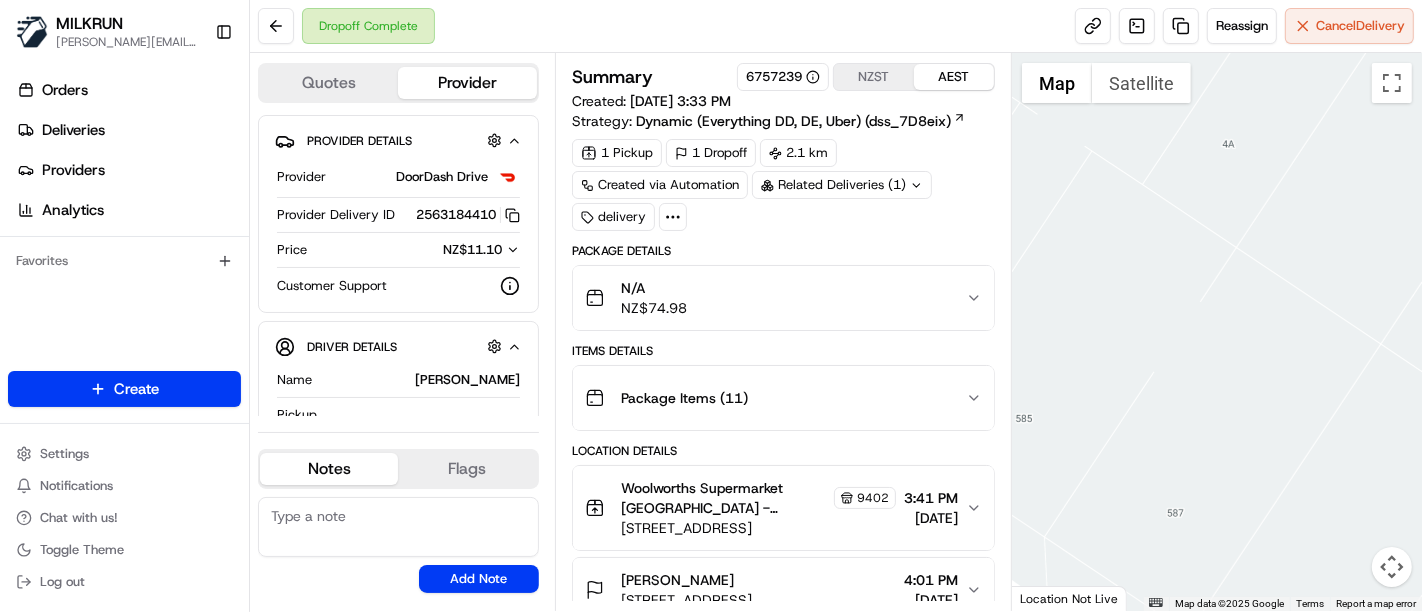 click on "Related Deliveries   (1)" at bounding box center [842, 185] 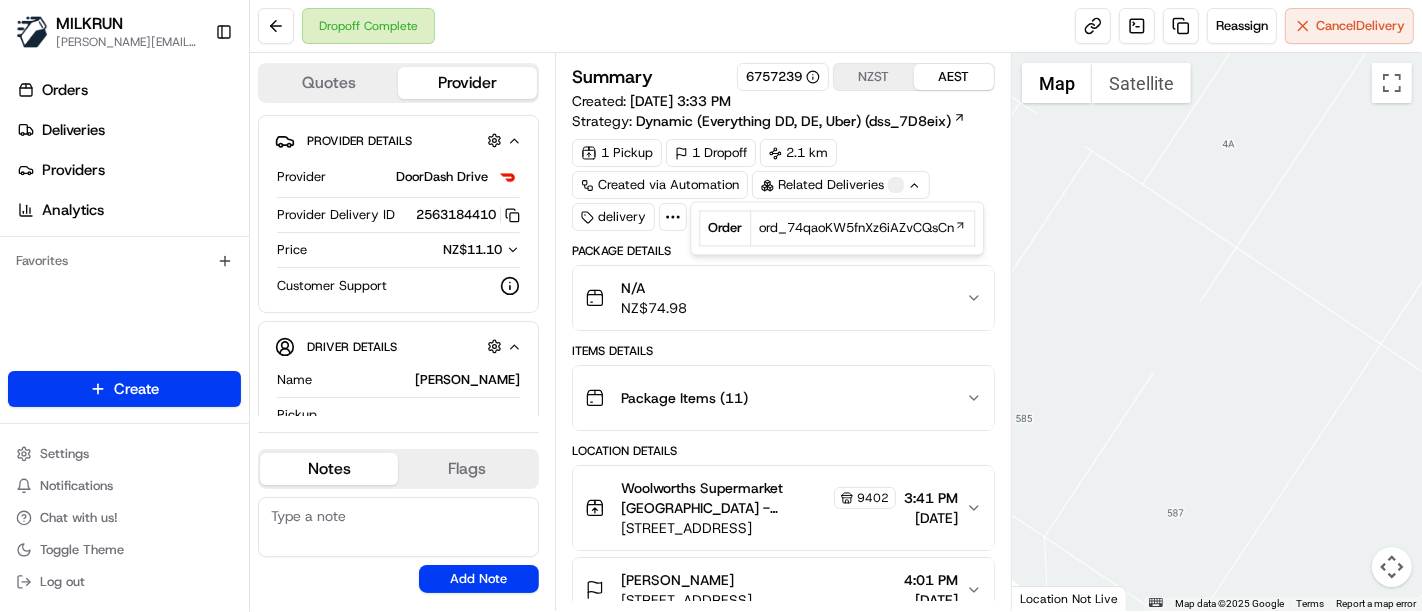 click on "1   Pickup 1   Dropoff 2.1 km Created via Automation Related Deliveries   delivery" at bounding box center (783, 185) 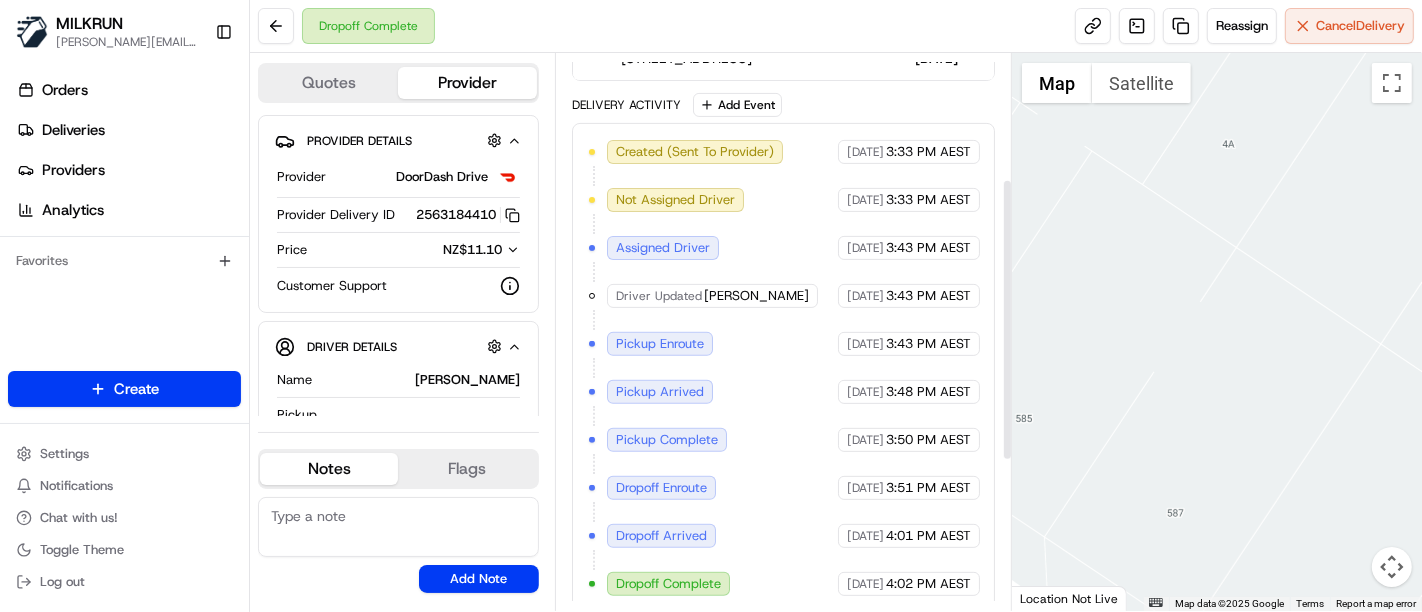 scroll, scrollTop: 0, scrollLeft: 0, axis: both 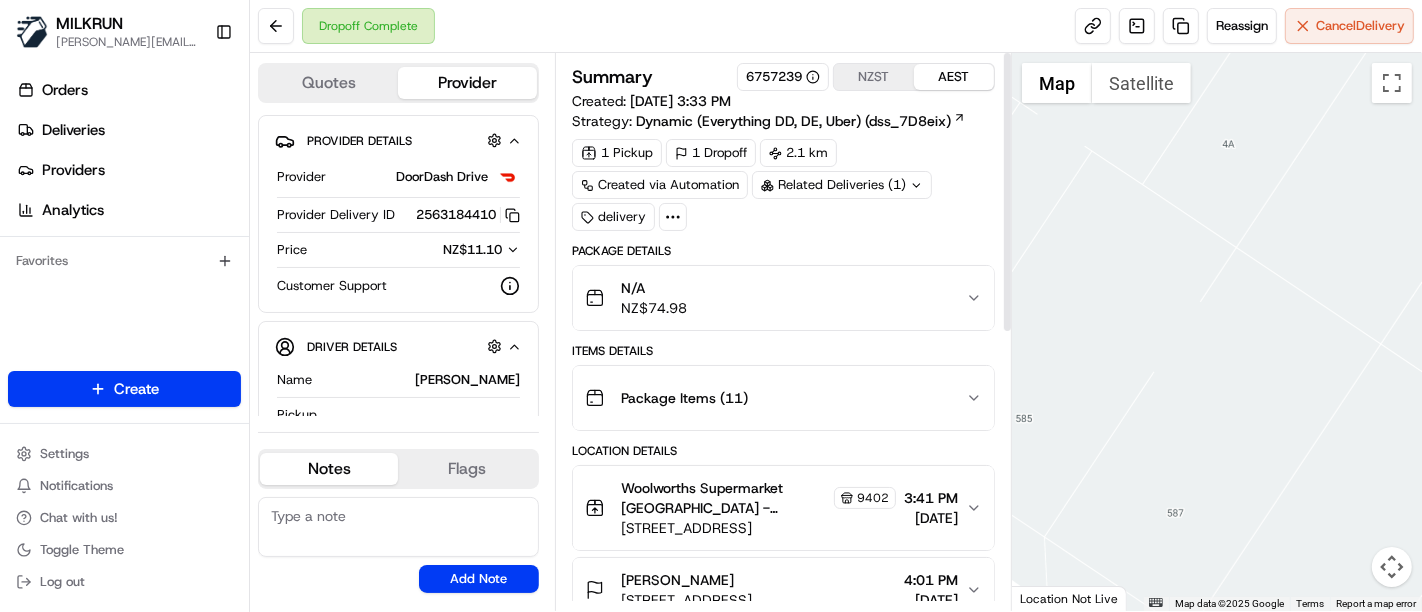 click on "Package Items ( 11 )" at bounding box center [775, 398] 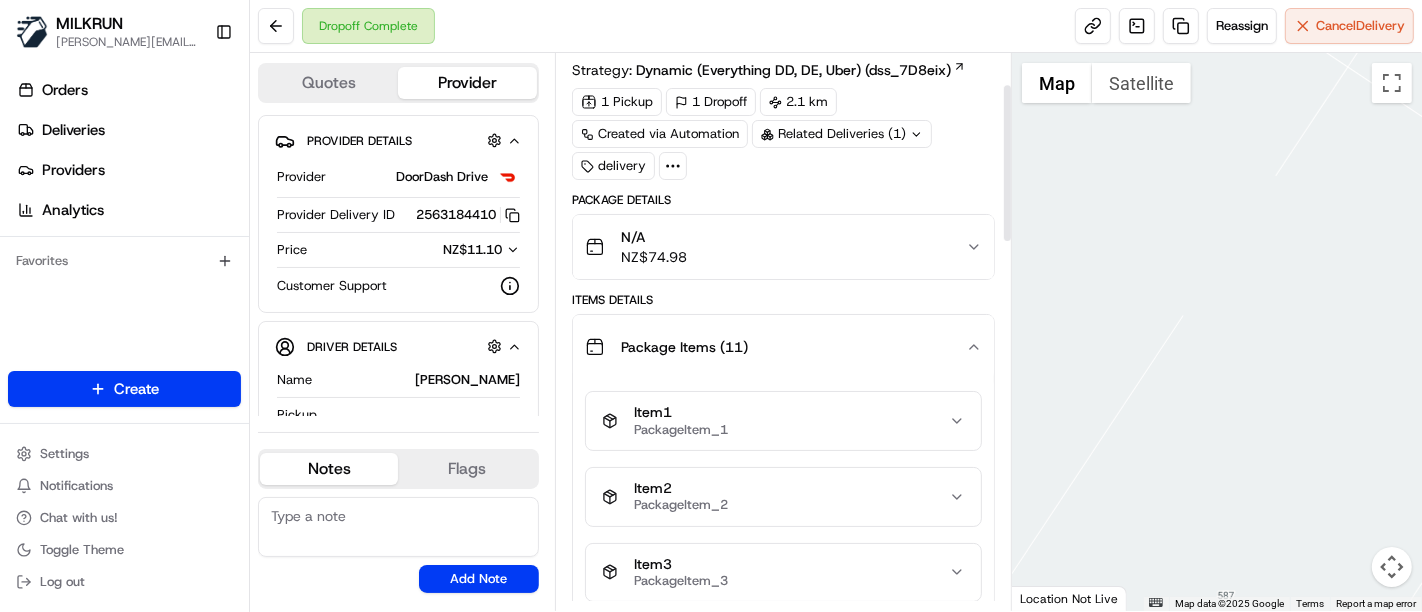 scroll, scrollTop: 0, scrollLeft: 0, axis: both 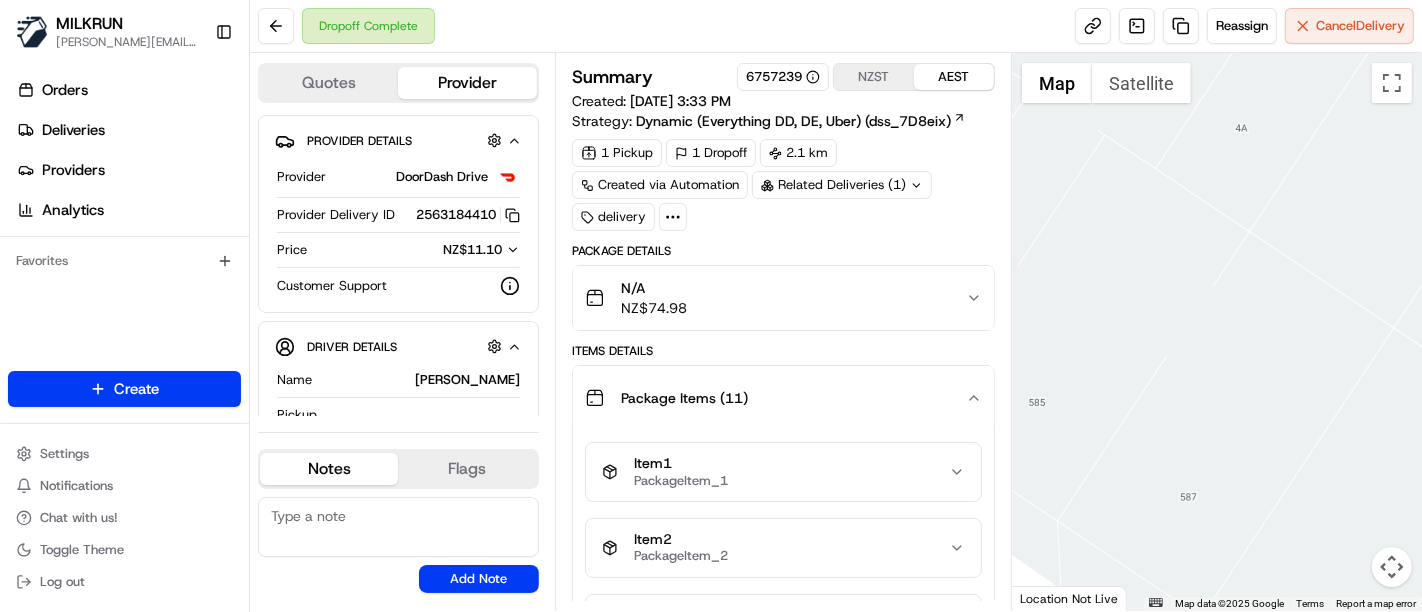click on "N/A NZ$ 74.98" at bounding box center (775, 298) 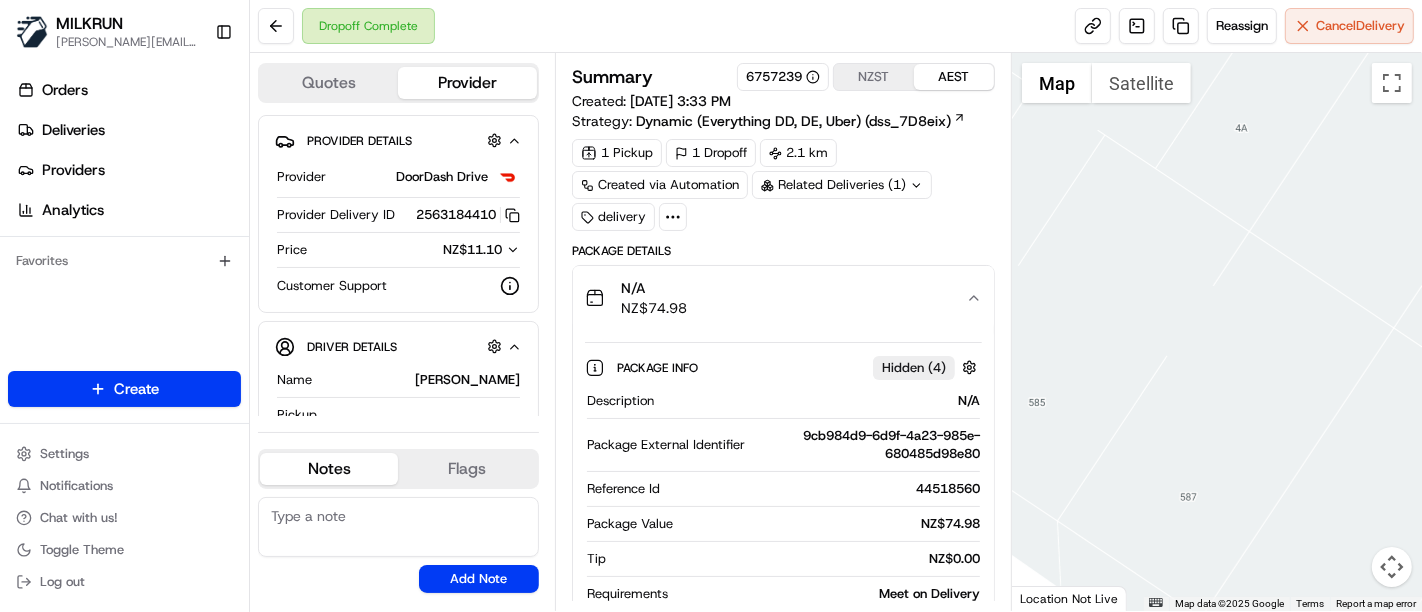 click on "Related Deliveries   (1)" at bounding box center [842, 185] 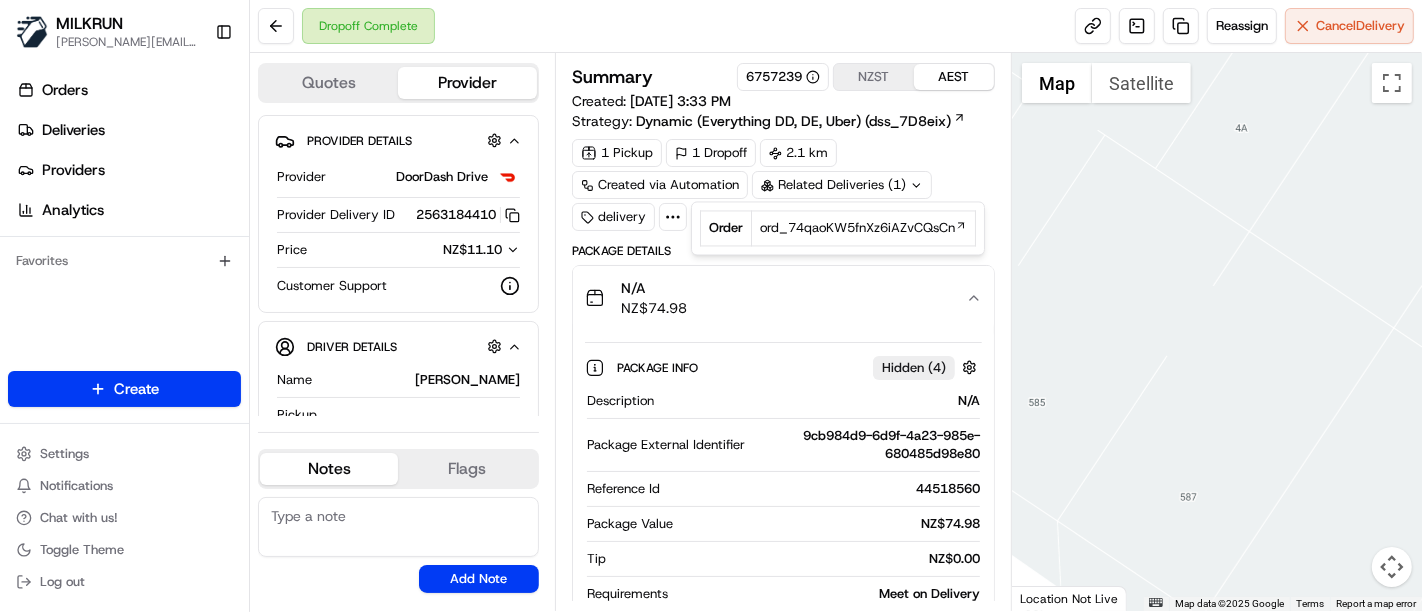 click on "1   Pickup 1   Dropoff 2.1 km Created via Automation Related Deliveries   (1) delivery" at bounding box center (783, 185) 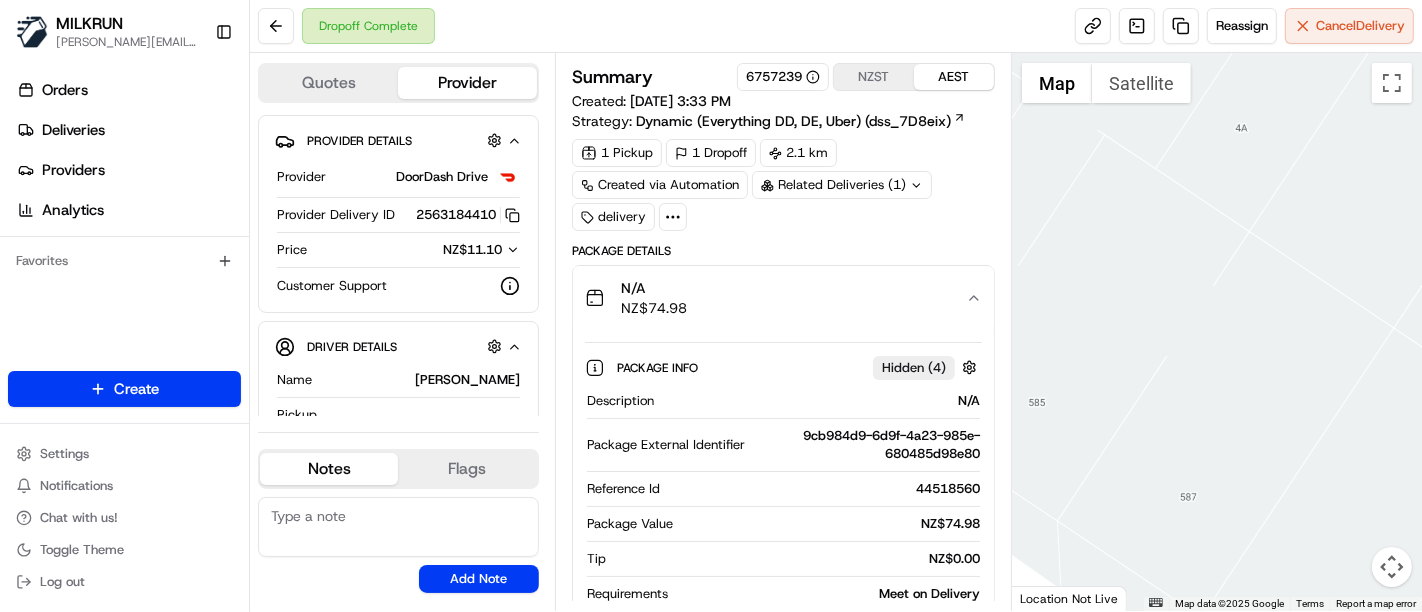 click on "Related Deliveries   (1)" at bounding box center (842, 185) 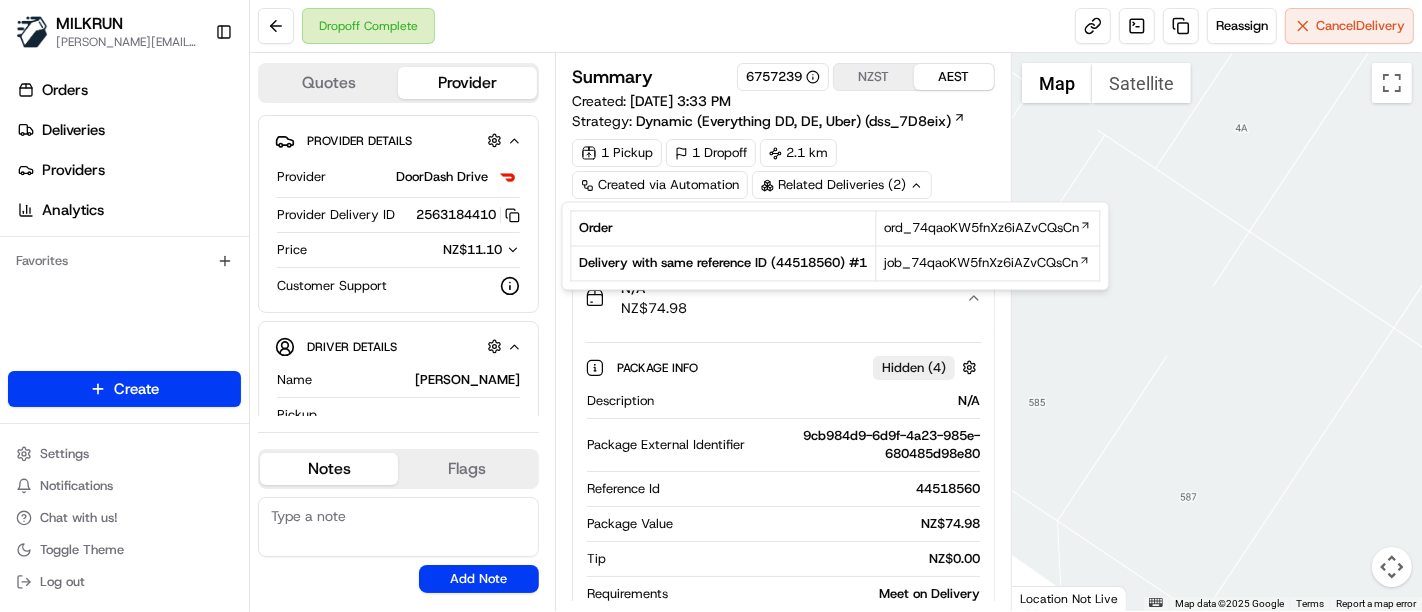 click on "Related Deliveries   (2)" at bounding box center (842, 185) 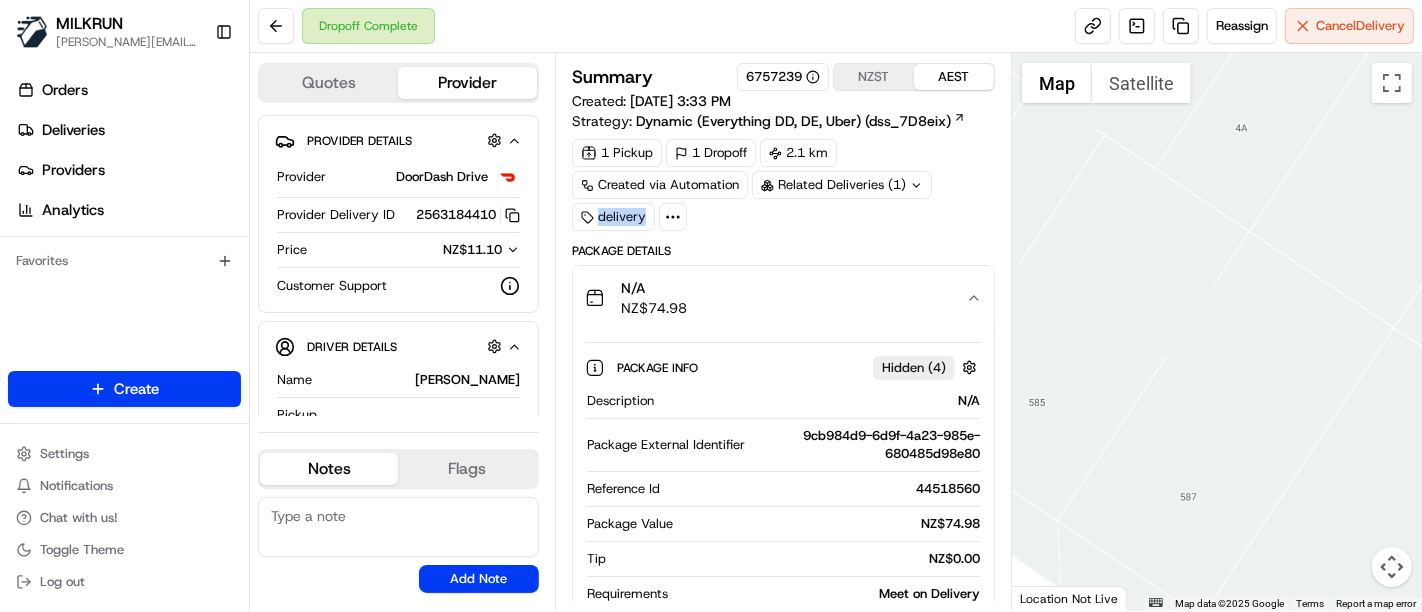 click on "Related Deliveries   (1)" at bounding box center (842, 185) 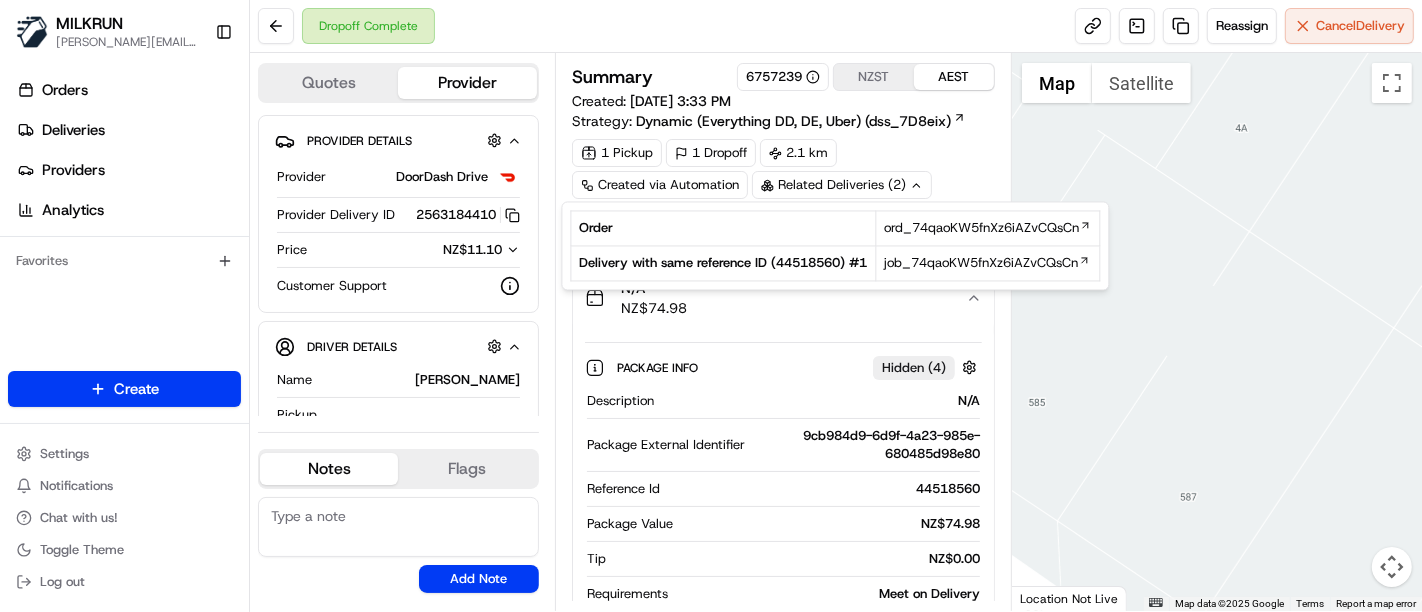 click on "1   Pickup 1   Dropoff 2.1 km Created via Automation Related Deliveries   (2) delivery" at bounding box center (783, 185) 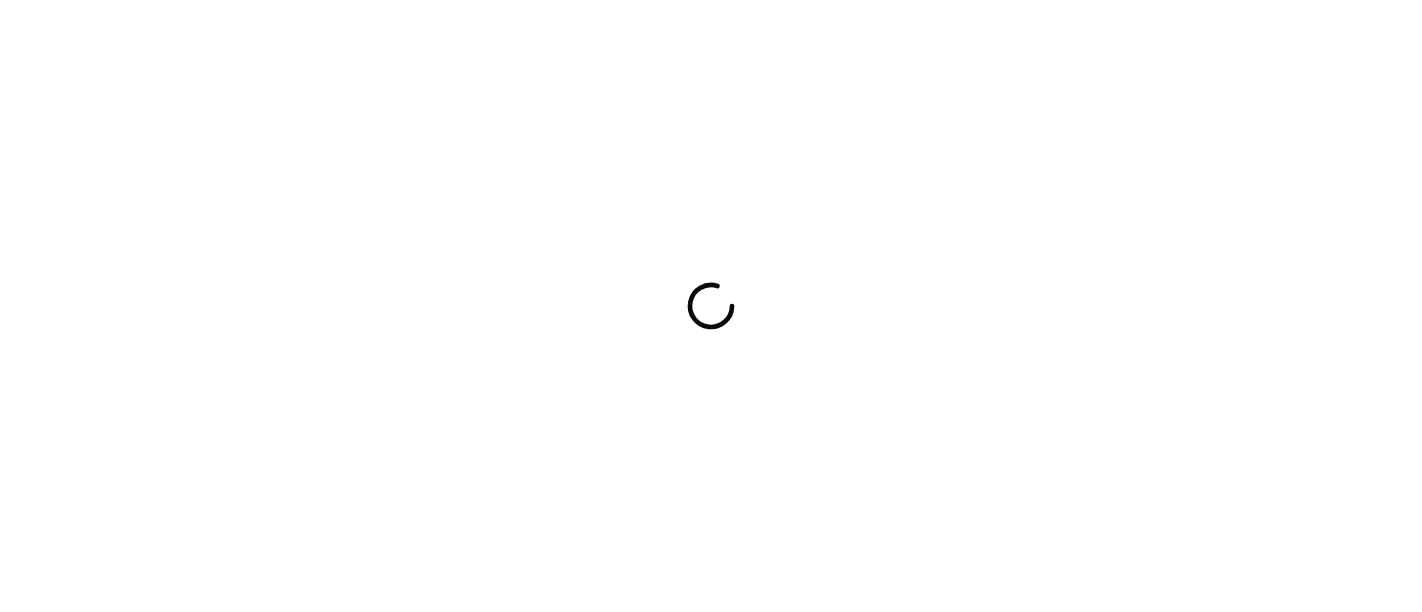 scroll, scrollTop: 0, scrollLeft: 0, axis: both 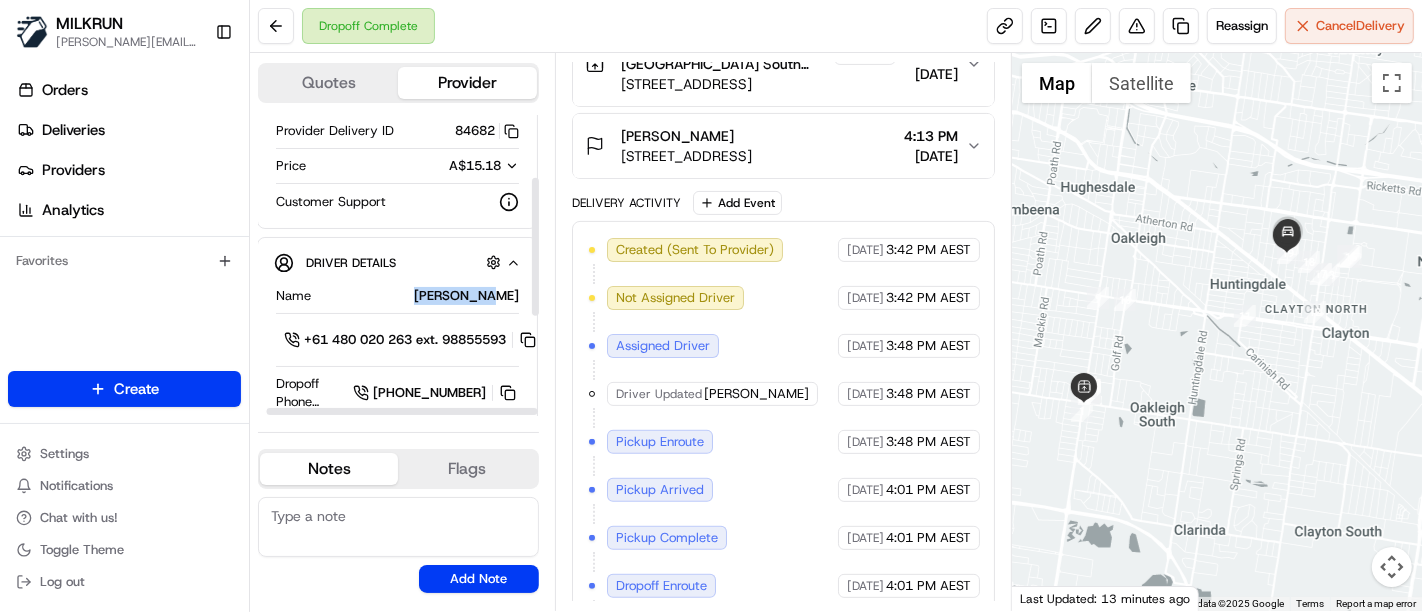 drag, startPoint x: 448, startPoint y: 289, endPoint x: 526, endPoint y: 278, distance: 78.77182 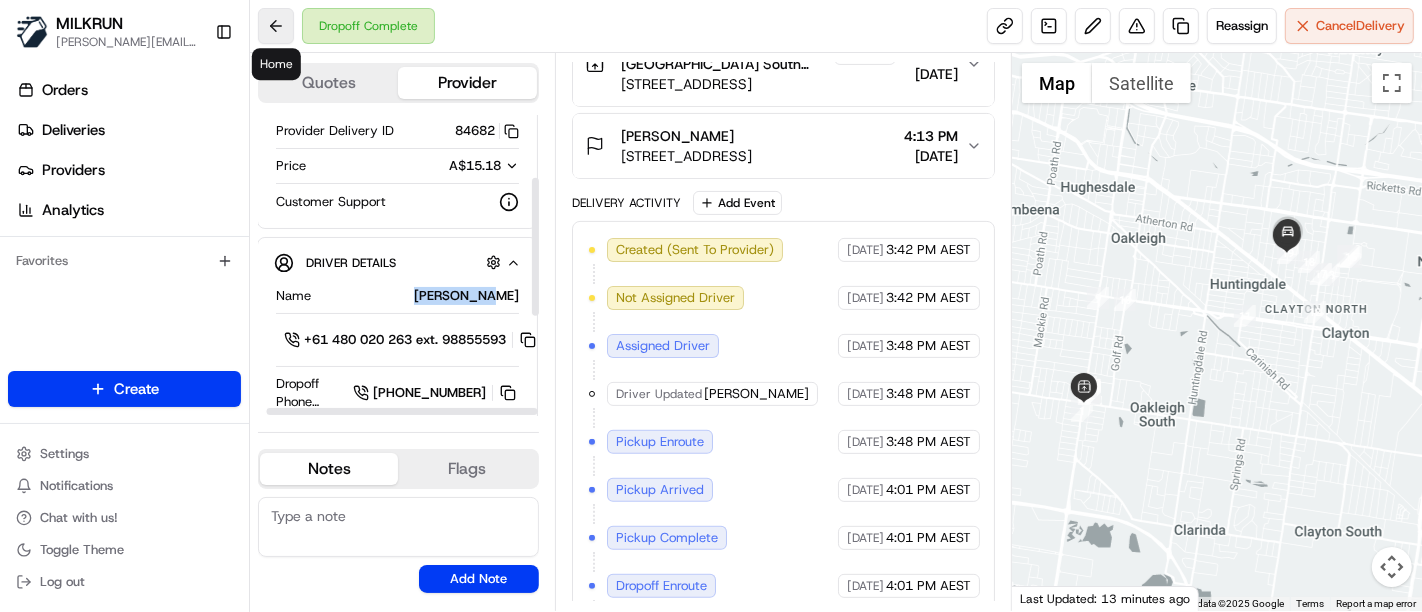click at bounding box center [276, 26] 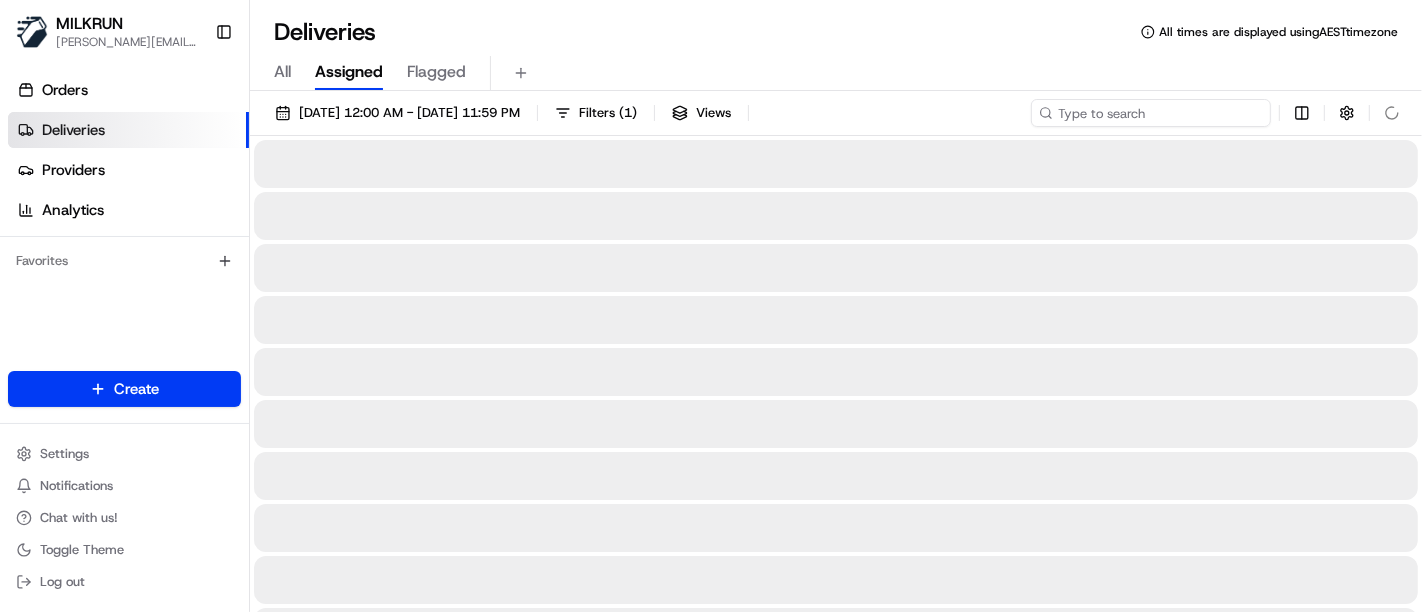 click at bounding box center [1151, 113] 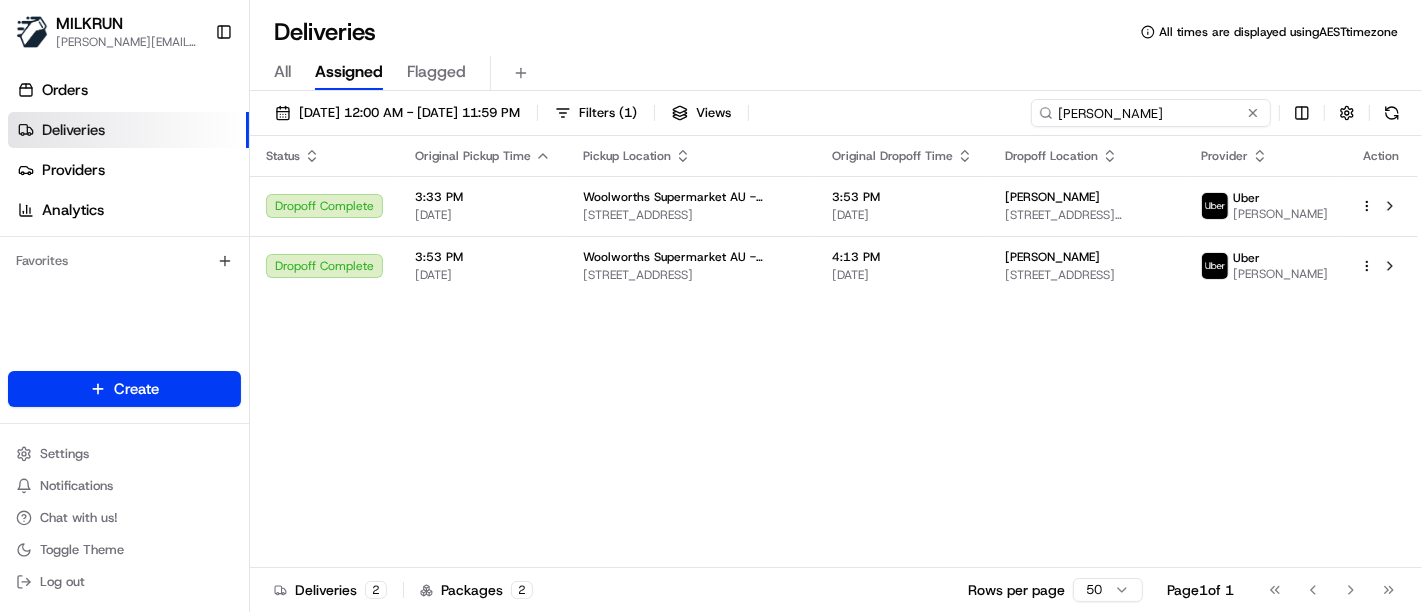 type on "navneet K." 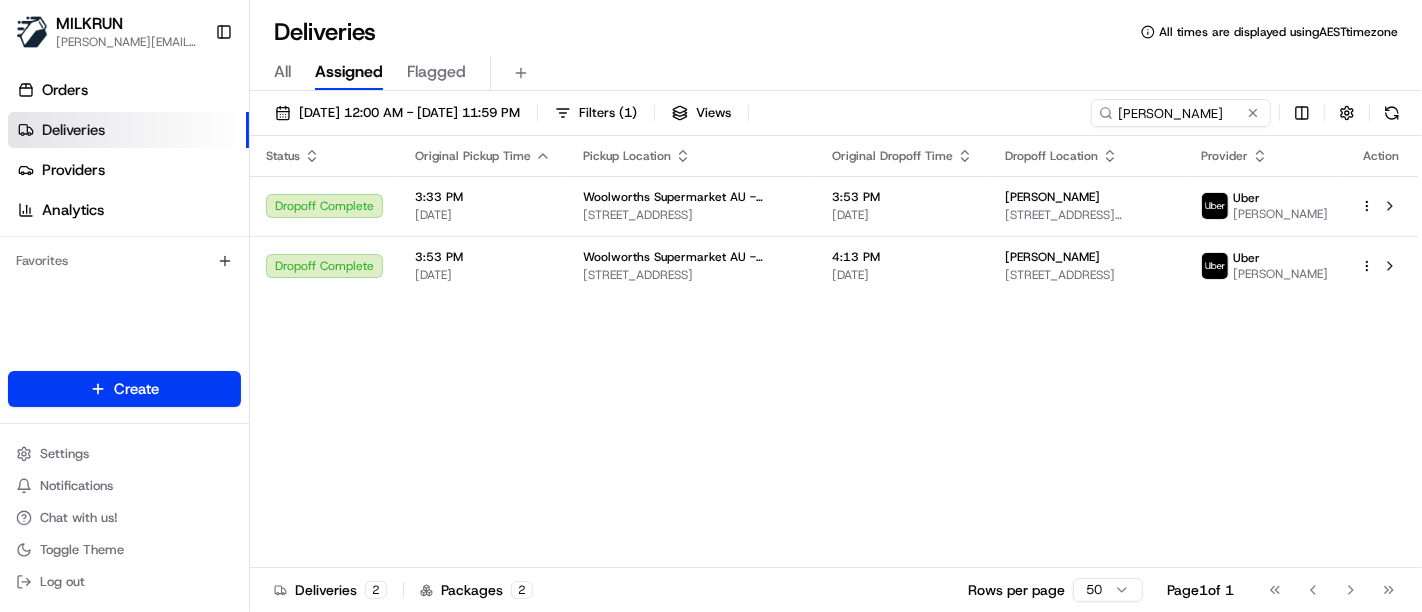 click on "Status Original Pickup Time Pickup Location Original Dropoff Time Dropoff Location Provider Action Dropoff Complete 3:33 PM 12/07/2025 Woolworths Supermarket AU - Oakleigh South Warrigal Rd & Centre Rd, Oakleigh South, VIC 3165, AU 3:53 PM 12/07/2025 Sarah Anwar Unit 217/2 Clarkson Court, Clayton, VIC 3168, AU Uber navneet K. Dropoff Complete 3:53 PM 12/07/2025 Woolworths Supermarket AU - Oakleigh South Warrigal Rd & Centre Rd, Oakleigh South, VIC 3165, AU 4:13 PM 12/07/2025 Sharron Severino 43 Highland Ave, Oakleigh East, VIC 3166, AU Uber navneet K." at bounding box center [834, 352] 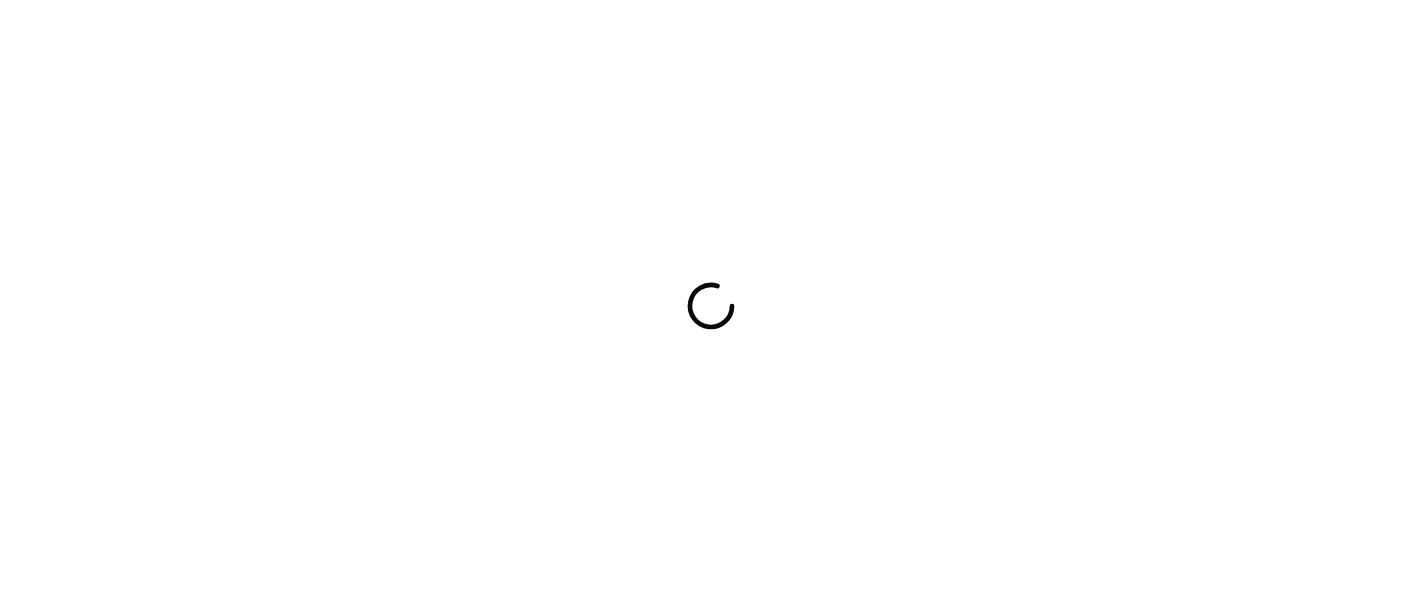 scroll, scrollTop: 0, scrollLeft: 0, axis: both 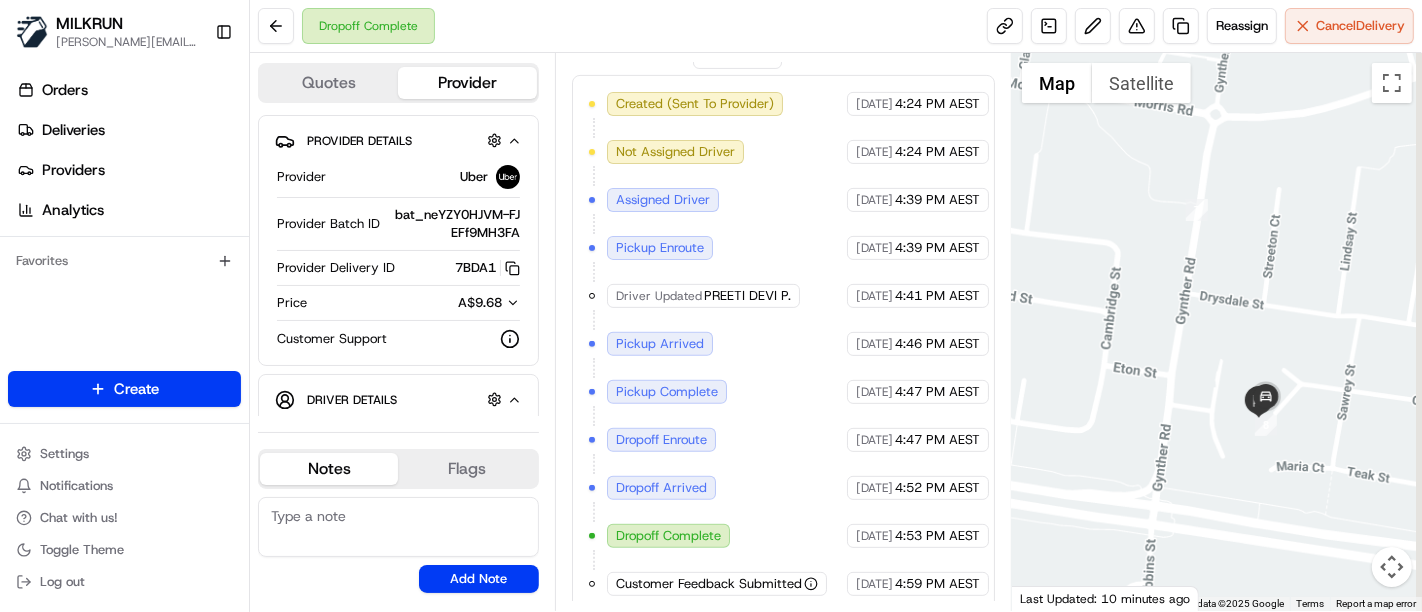 drag, startPoint x: 1328, startPoint y: 378, endPoint x: 1165, endPoint y: 440, distance: 174.39323 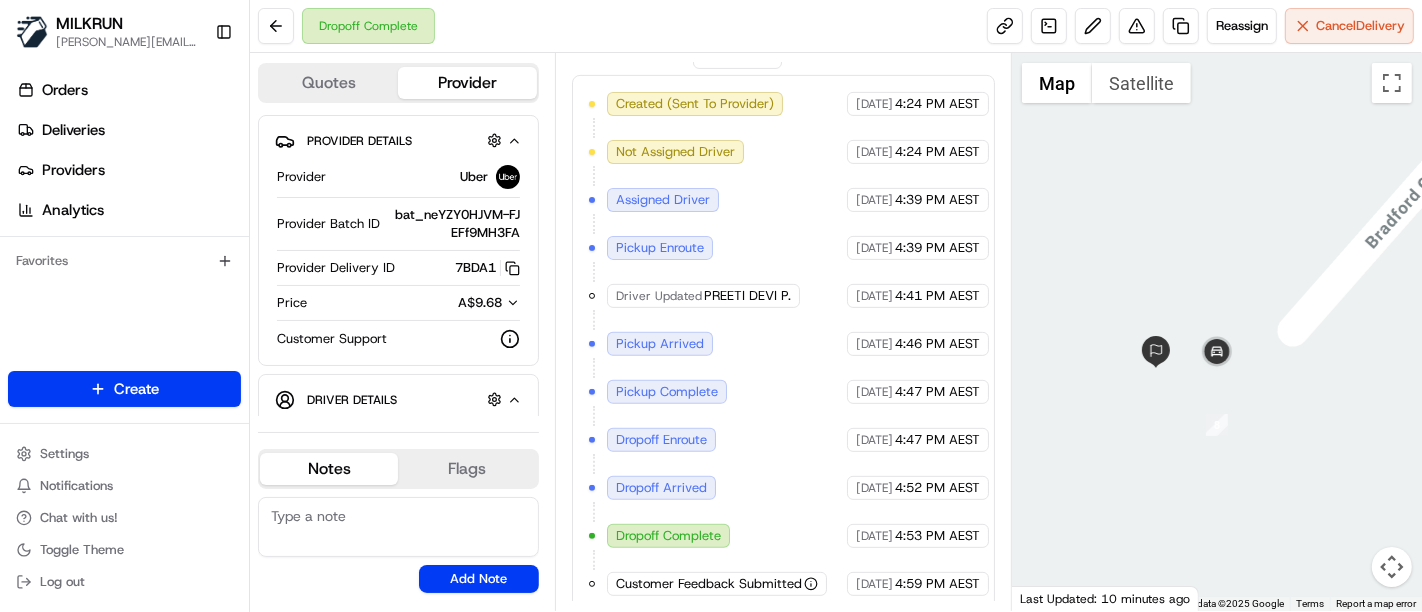 drag, startPoint x: 1387, startPoint y: 295, endPoint x: 1128, endPoint y: 257, distance: 261.7728 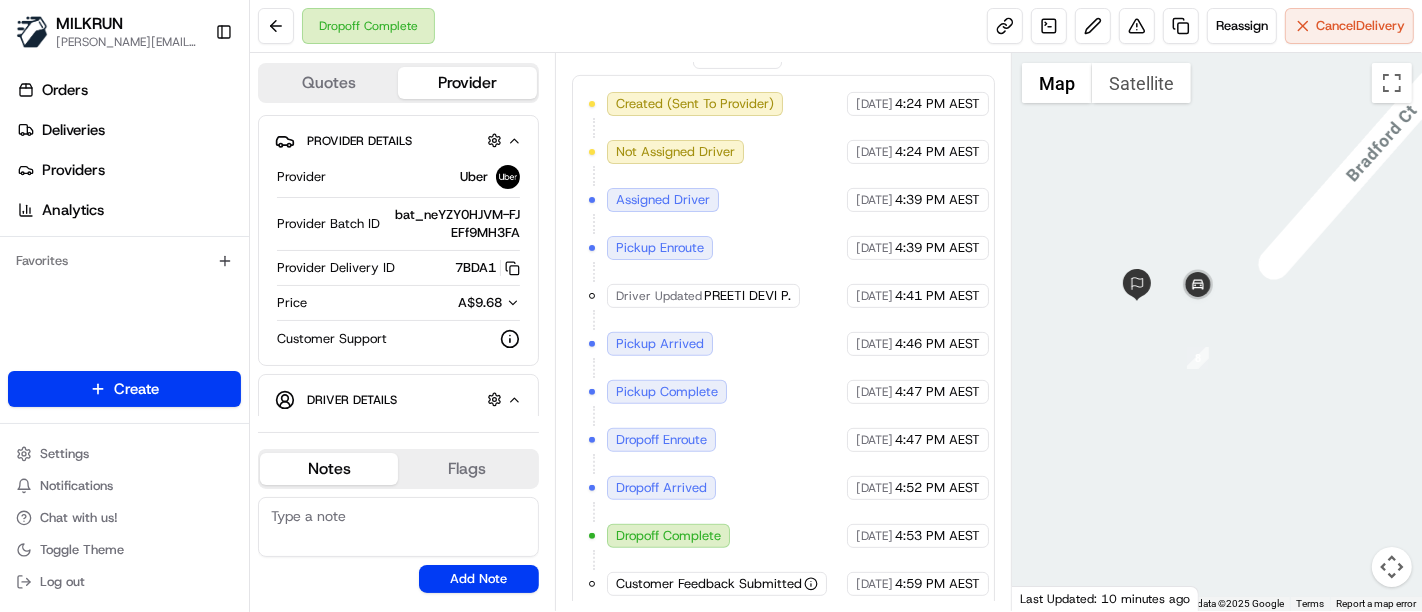 drag, startPoint x: 1109, startPoint y: 296, endPoint x: 1127, endPoint y: 236, distance: 62.641838 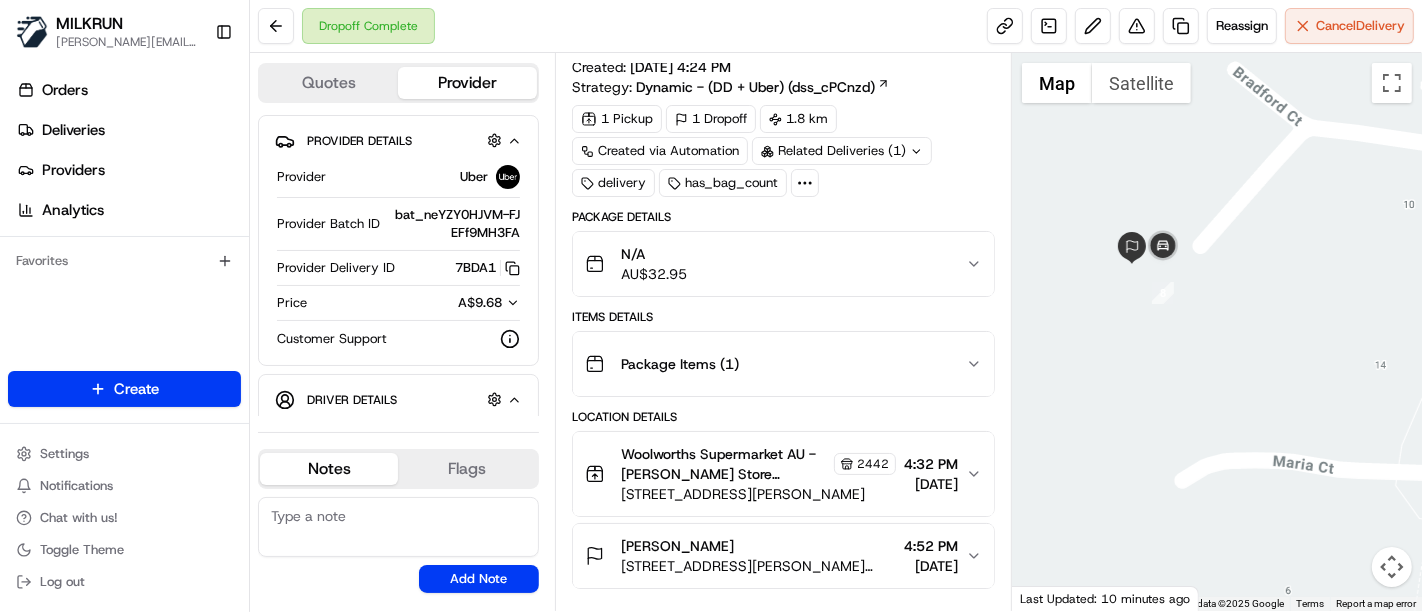 scroll, scrollTop: 590, scrollLeft: 0, axis: vertical 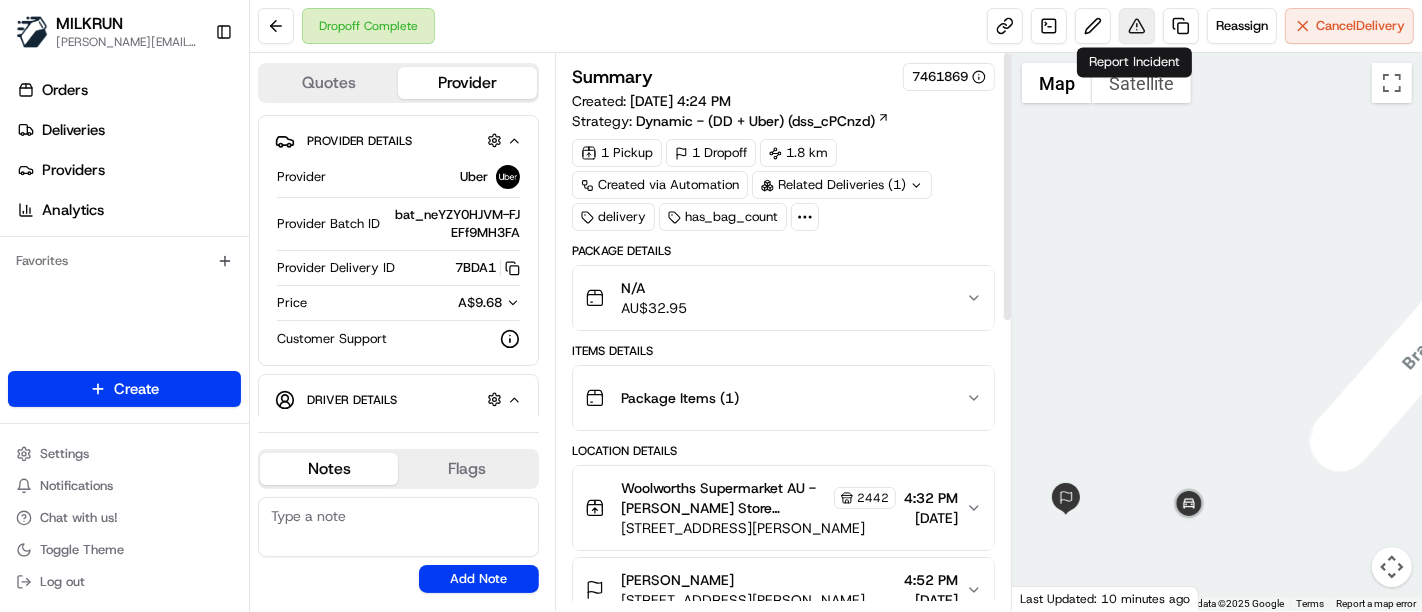 click at bounding box center (1137, 26) 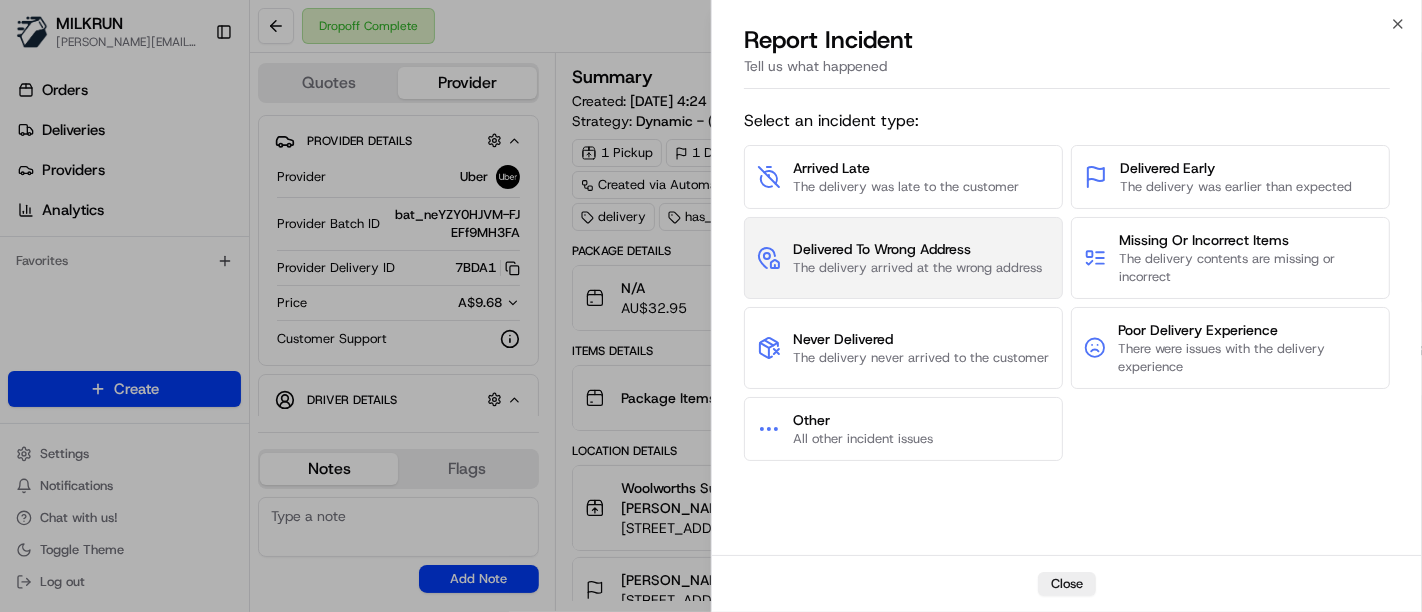 click on "The delivery arrived at the wrong address" at bounding box center [917, 268] 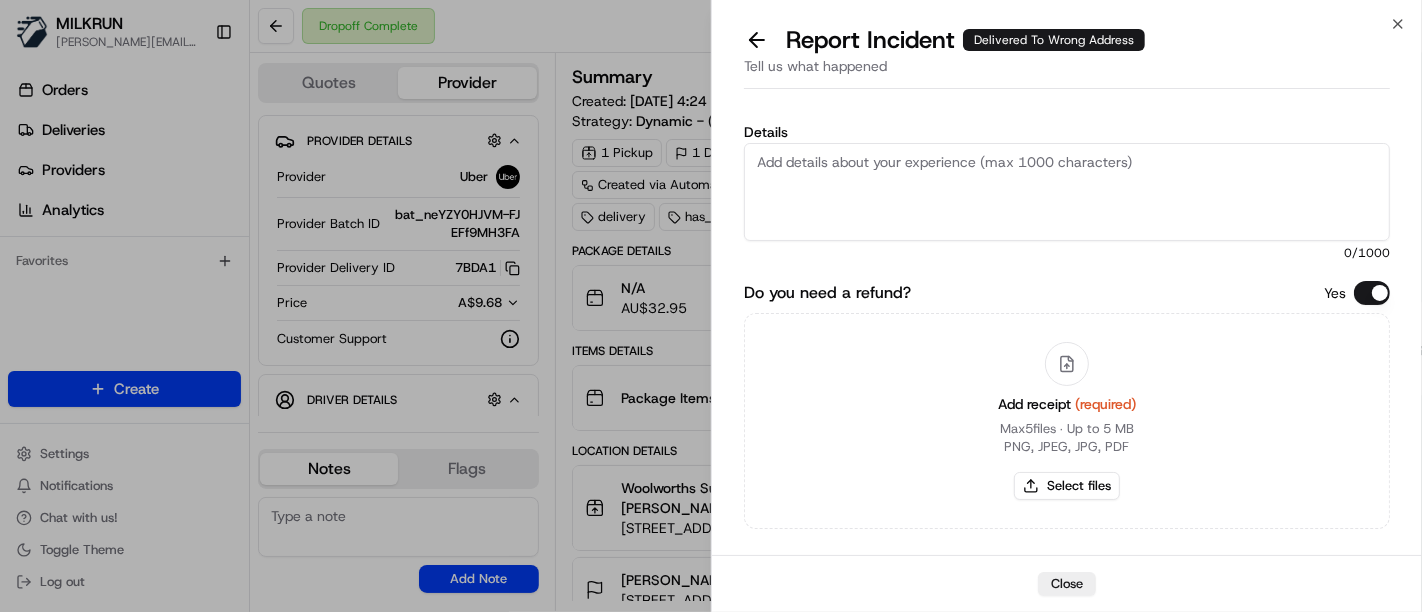 click on "Details" at bounding box center [1067, 192] 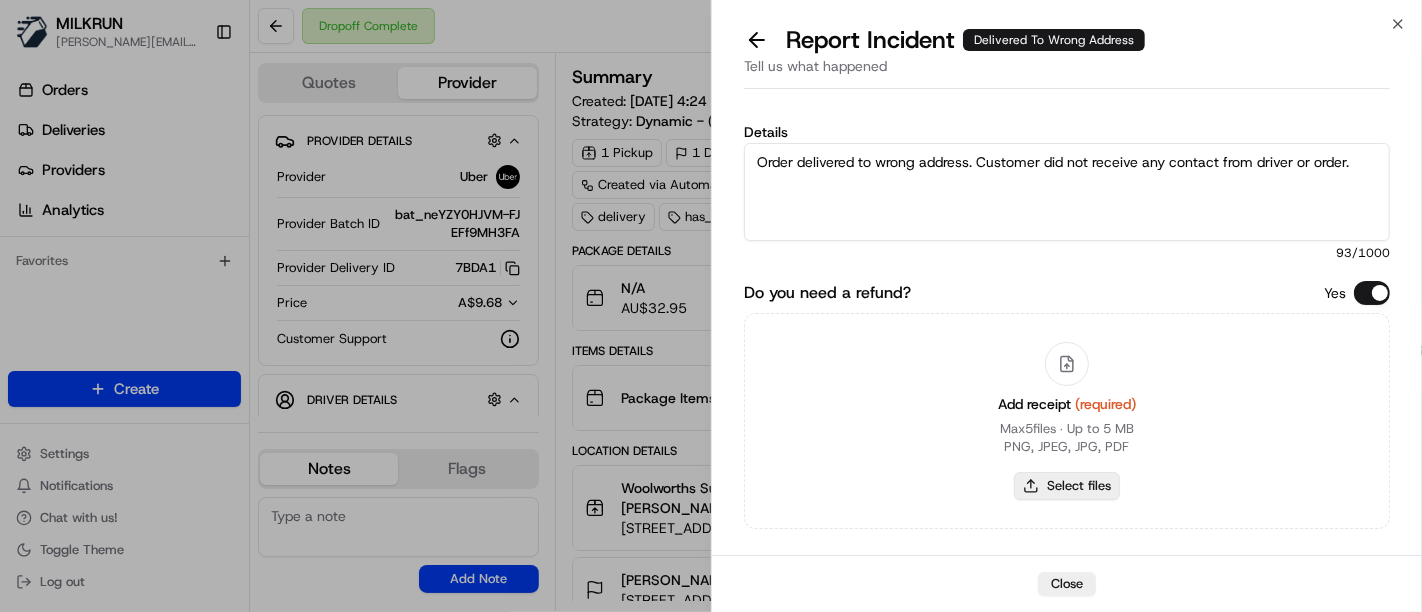type on "Order delivered to wrong address. Customer did not receive any contact from driver or order." 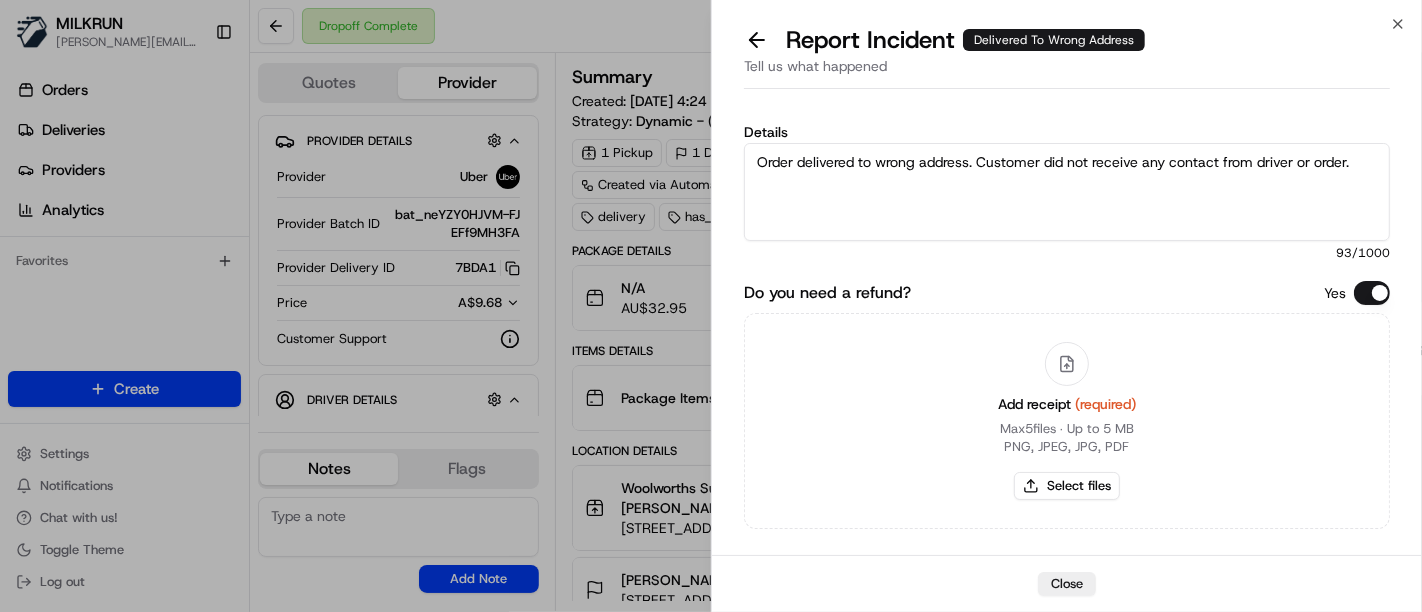 type 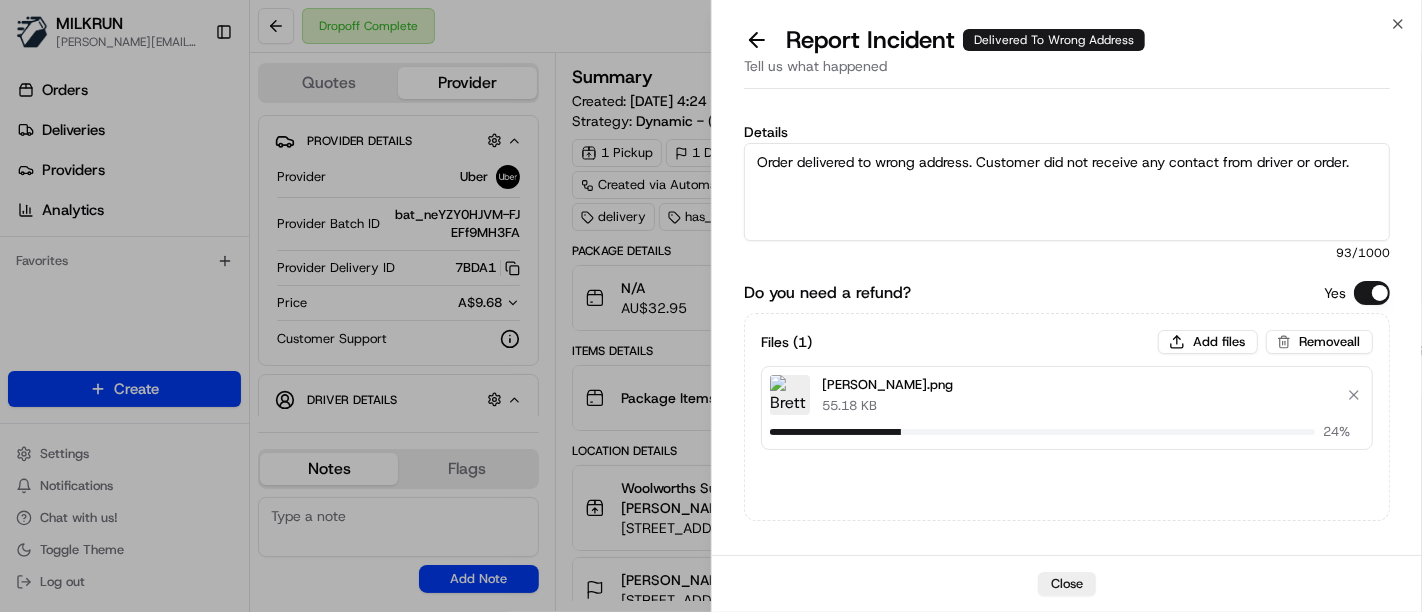 click on "Order delivered to wrong address. Customer did not receive any contact from driver or order." at bounding box center (1067, 192) 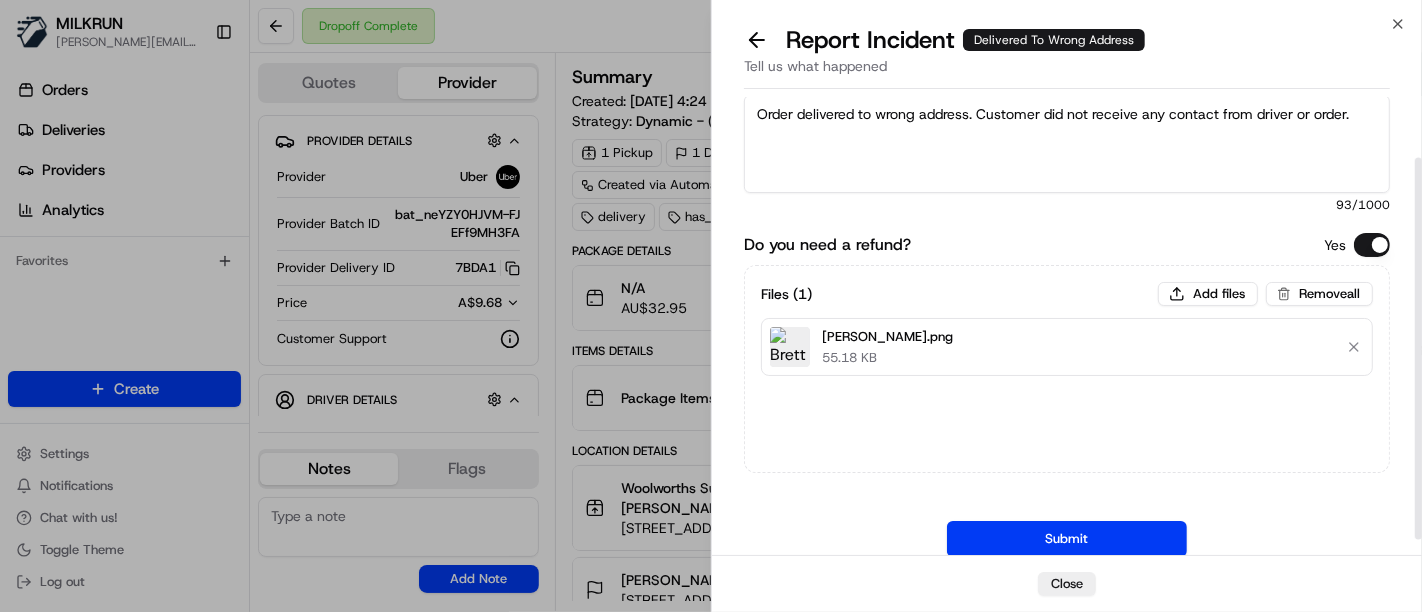 scroll, scrollTop: 91, scrollLeft: 0, axis: vertical 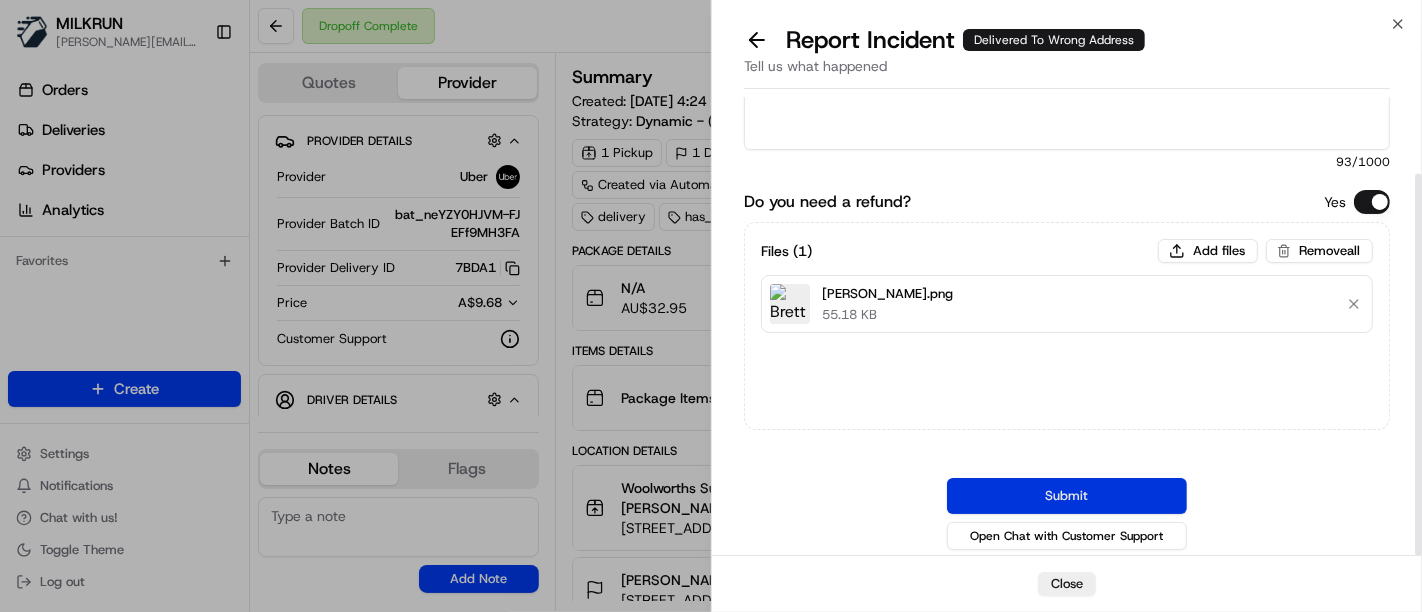 click on "Submit" at bounding box center (1067, 496) 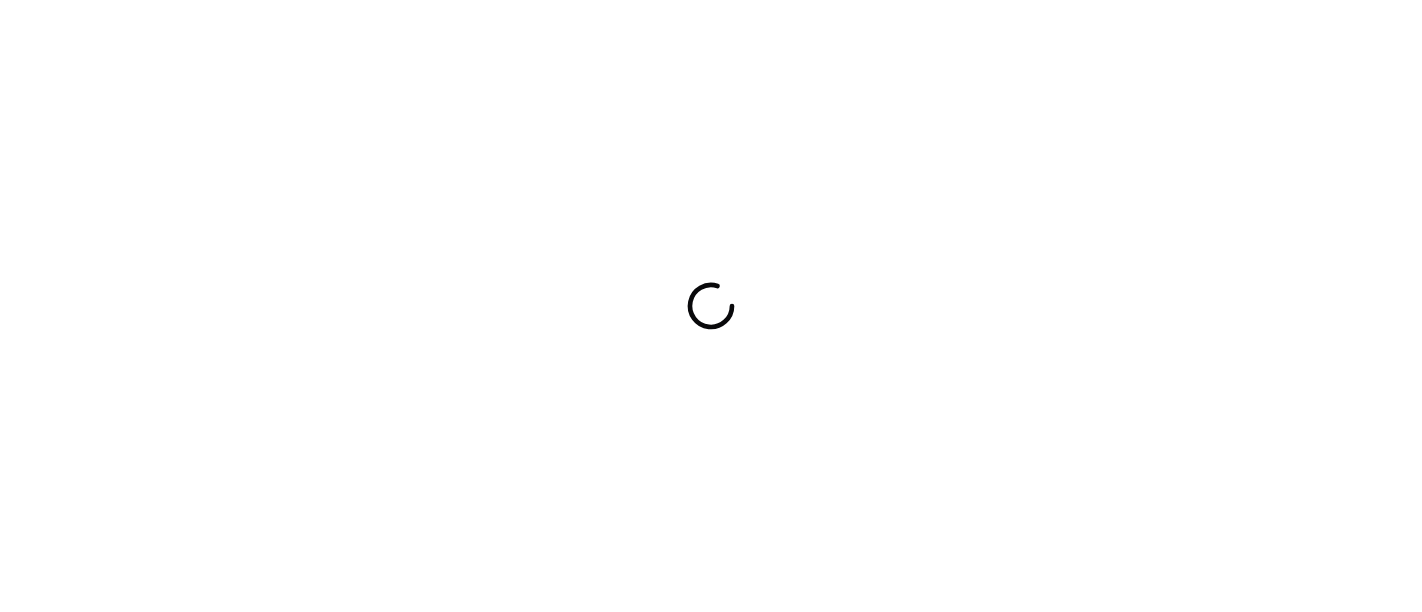 scroll, scrollTop: 0, scrollLeft: 0, axis: both 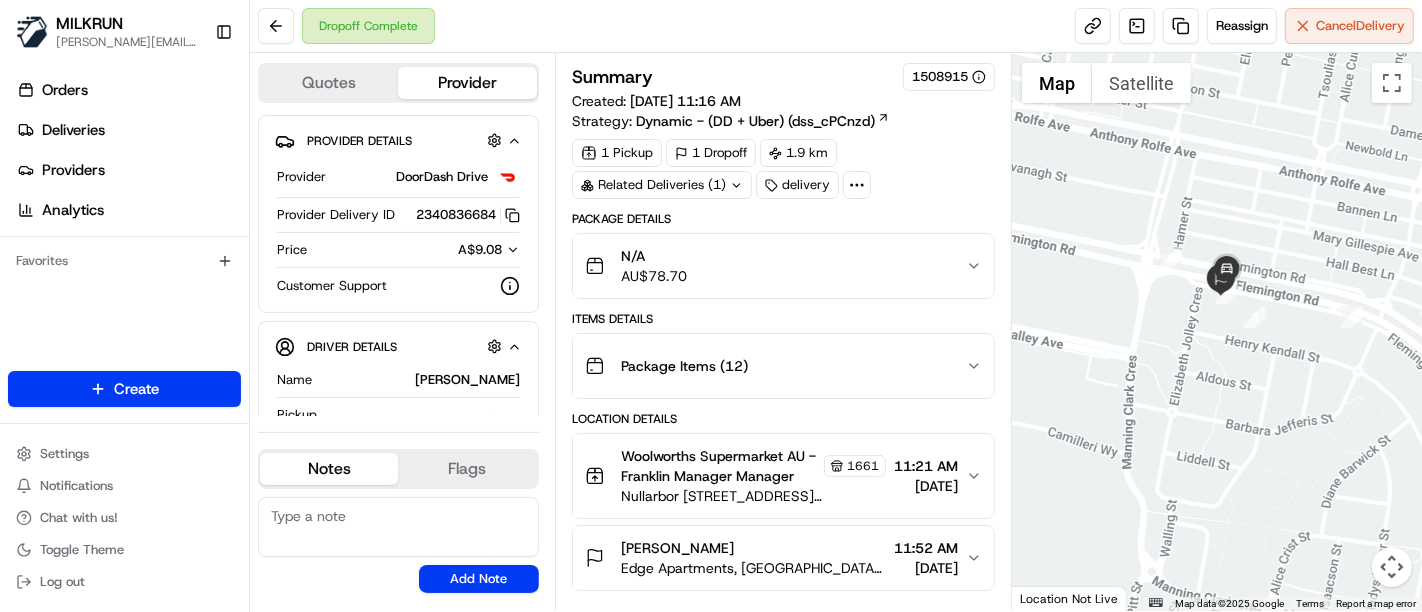 drag, startPoint x: 1278, startPoint y: 482, endPoint x: 1283, endPoint y: 636, distance: 154.08115 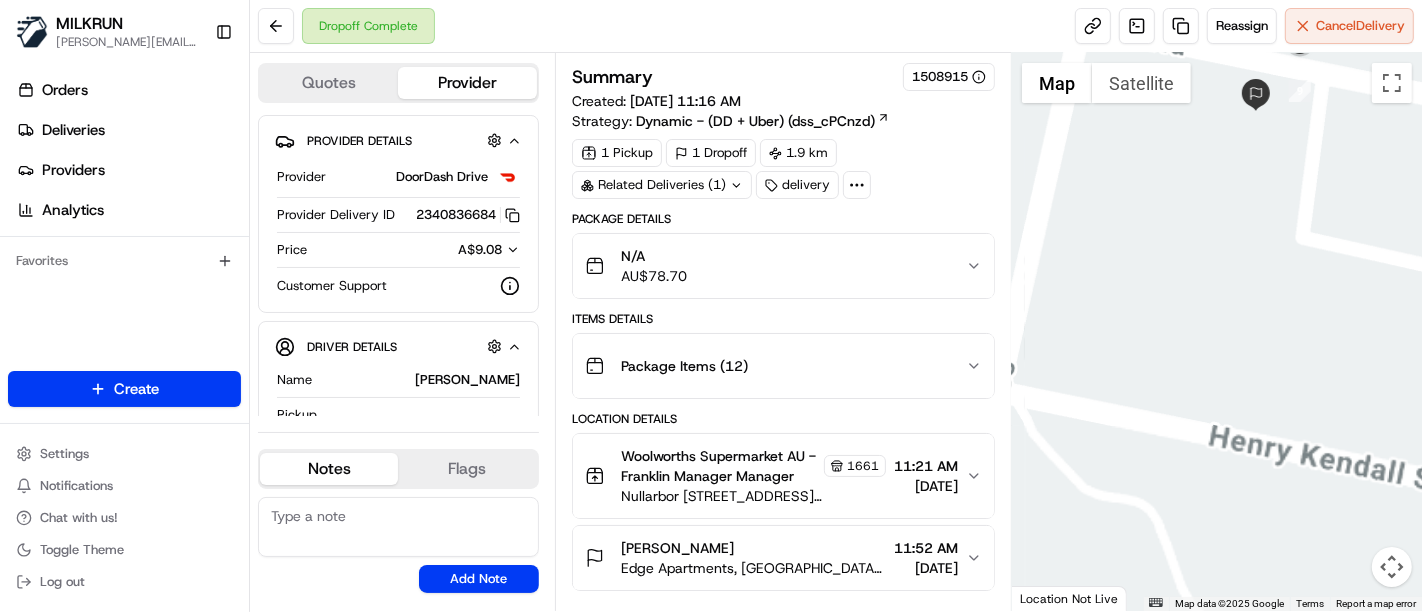 drag, startPoint x: 1271, startPoint y: 148, endPoint x: 1174, endPoint y: 380, distance: 251.46173 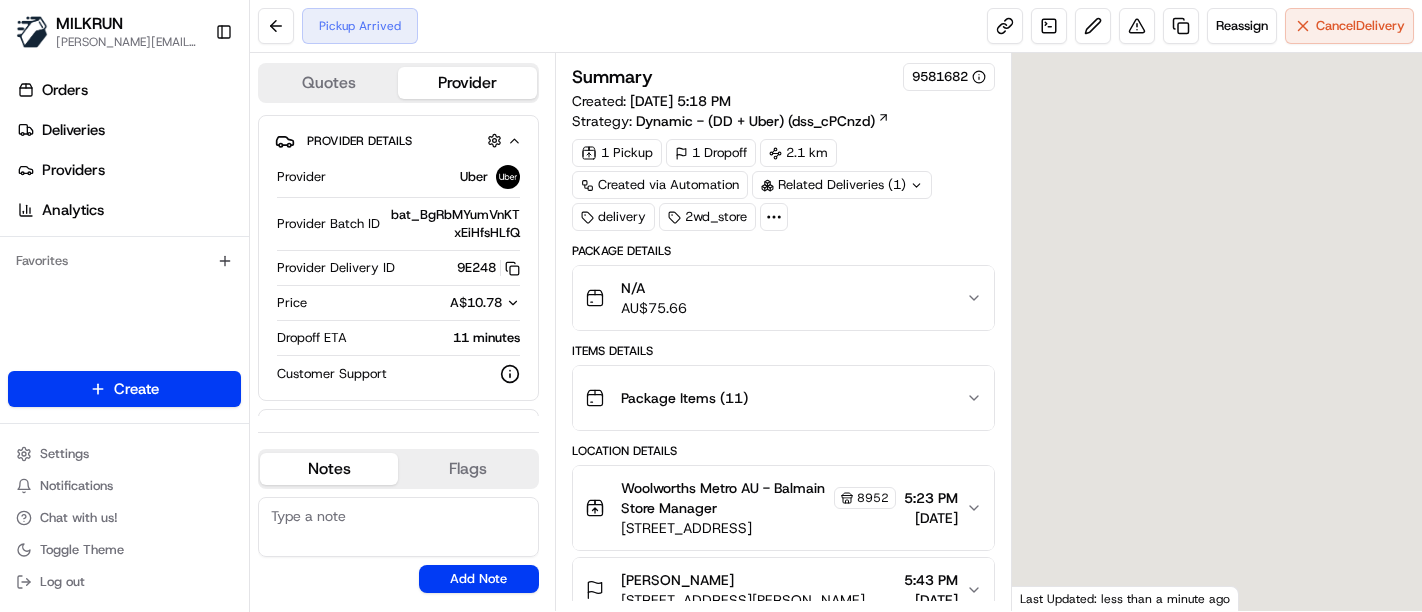 scroll, scrollTop: 0, scrollLeft: 0, axis: both 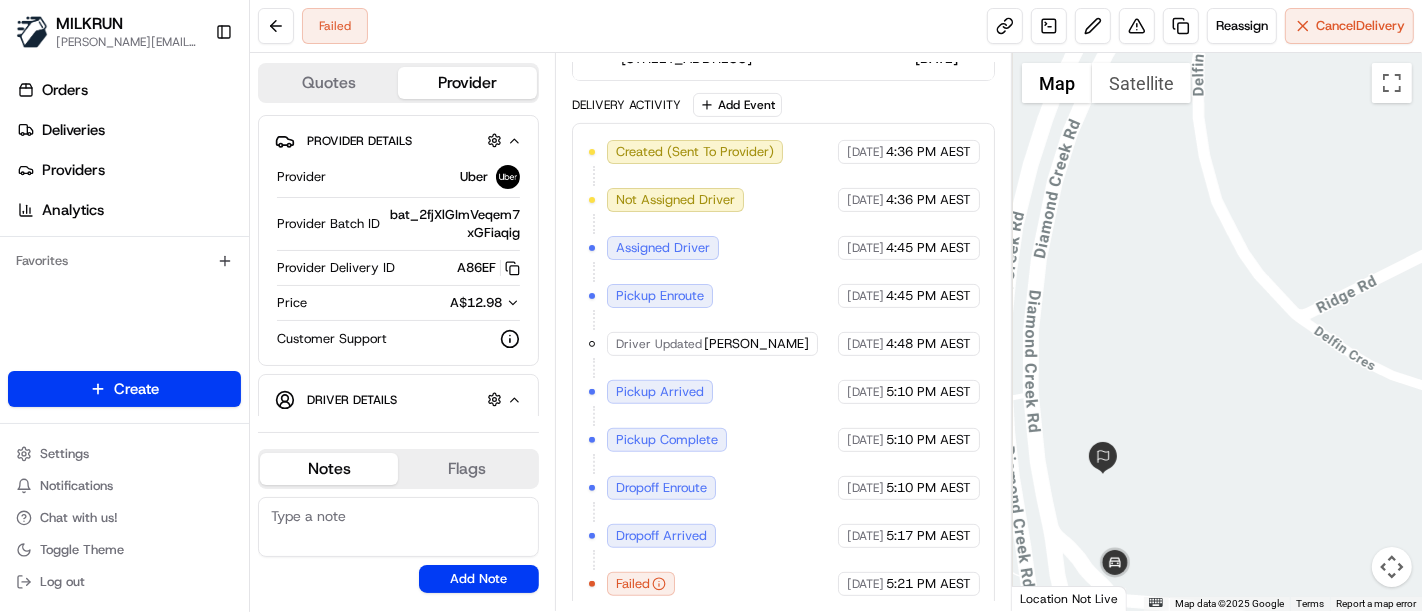 drag, startPoint x: 1123, startPoint y: 458, endPoint x: 1188, endPoint y: 324, distance: 148.93288 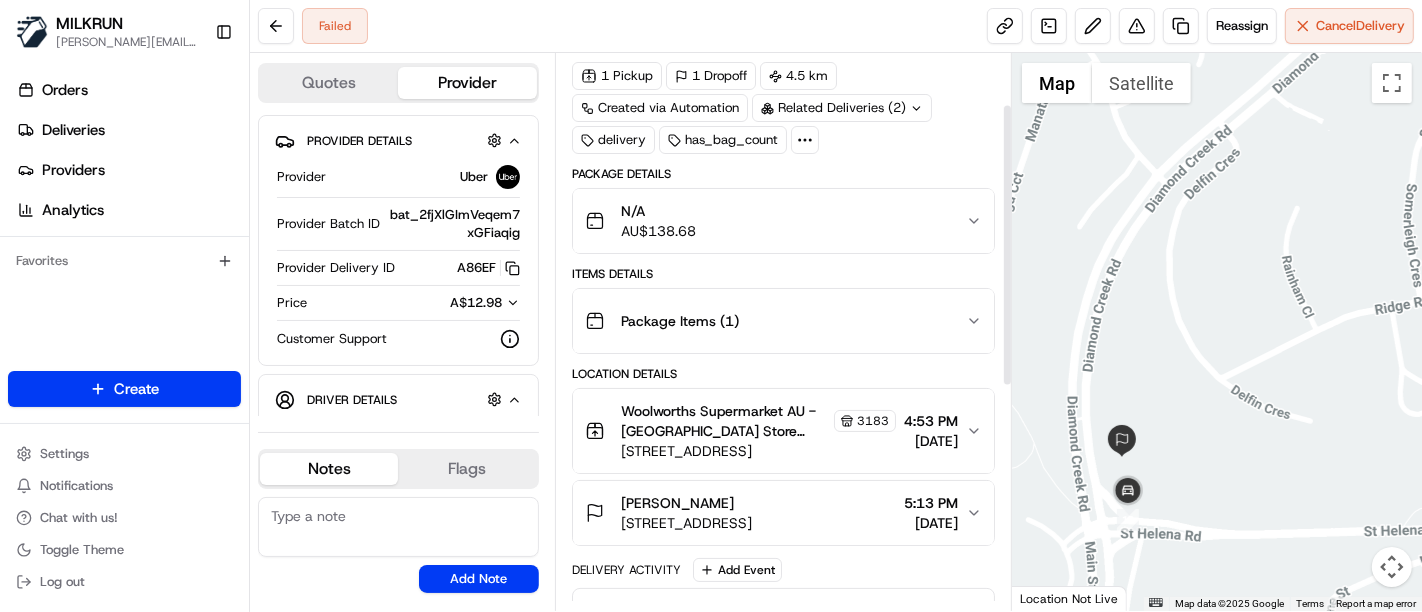 scroll, scrollTop: 111, scrollLeft: 0, axis: vertical 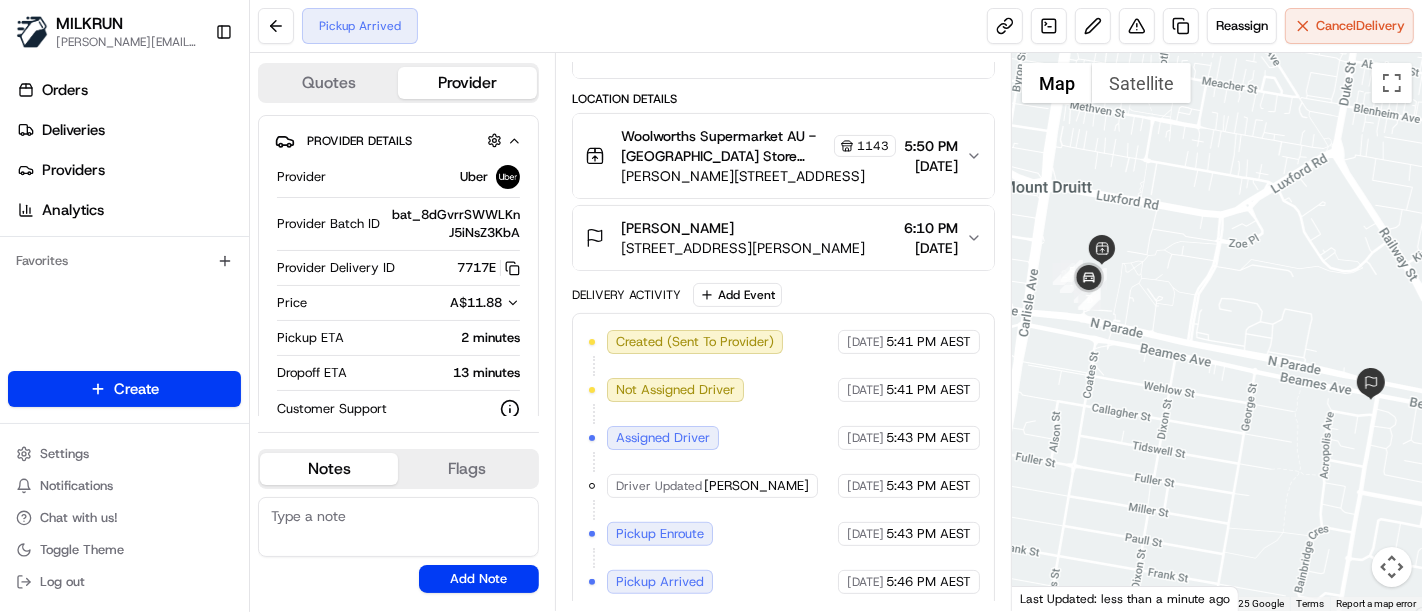 click on "[PERSON_NAME][STREET_ADDRESS]" at bounding box center [758, 176] 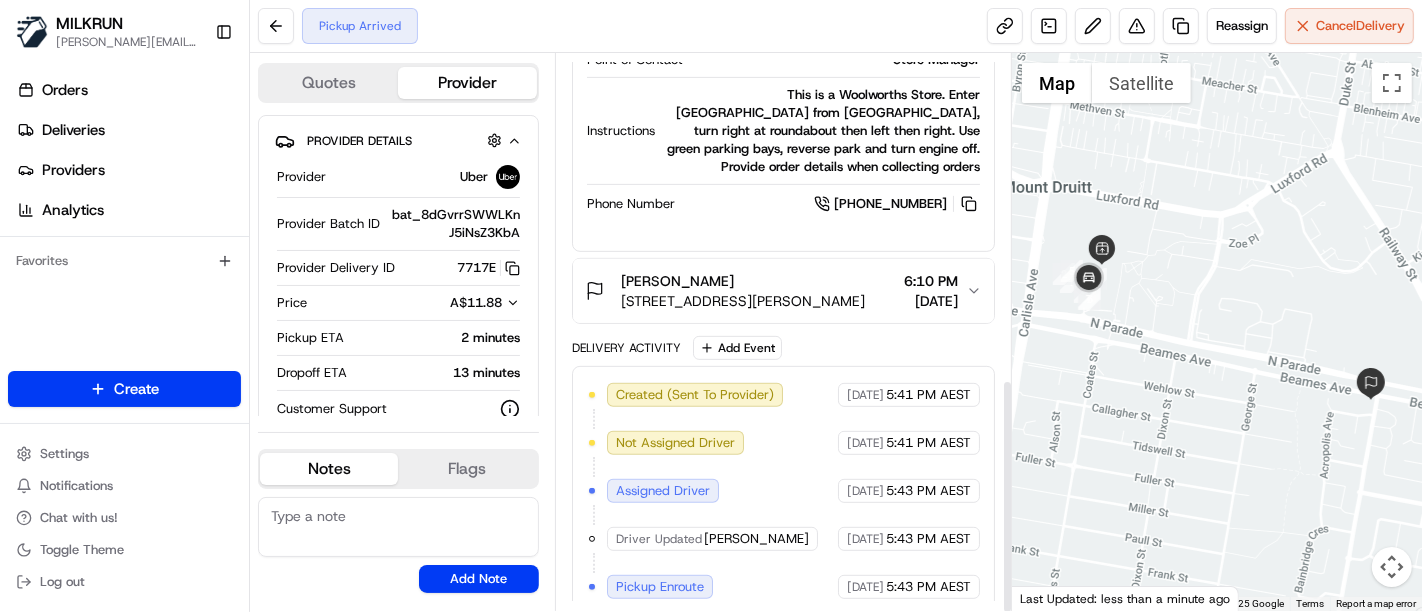 scroll, scrollTop: 771, scrollLeft: 0, axis: vertical 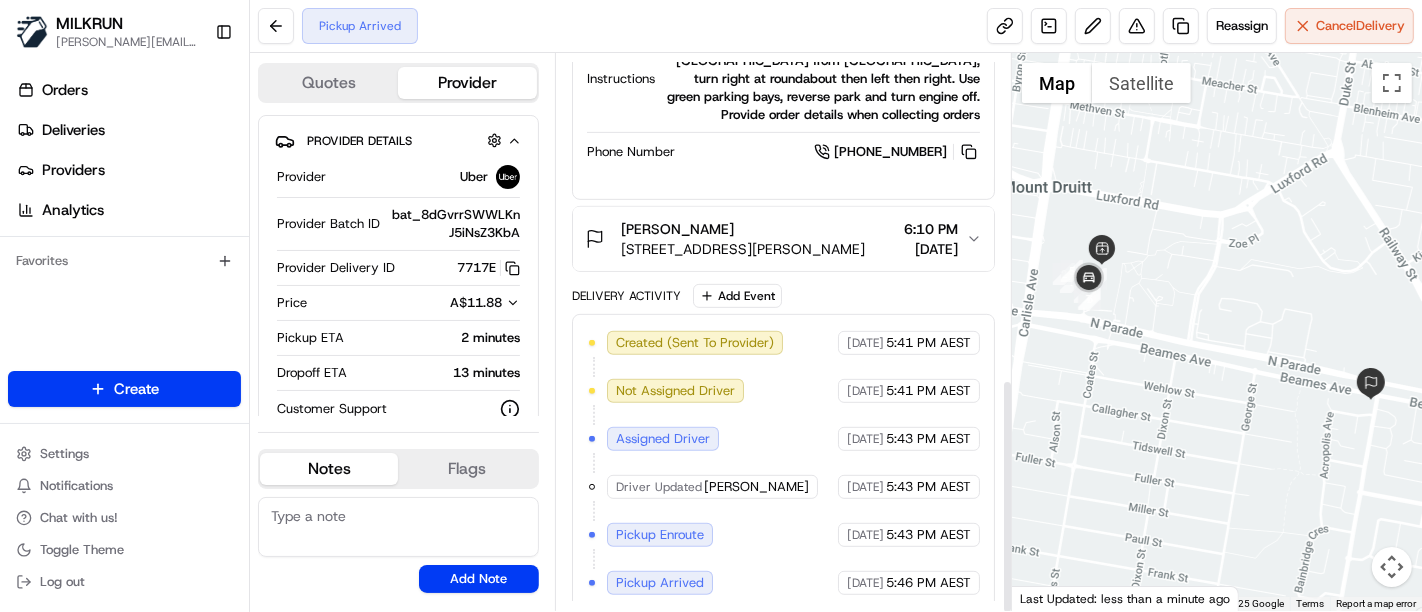 click on "[PERSON_NAME]" at bounding box center [677, 229] 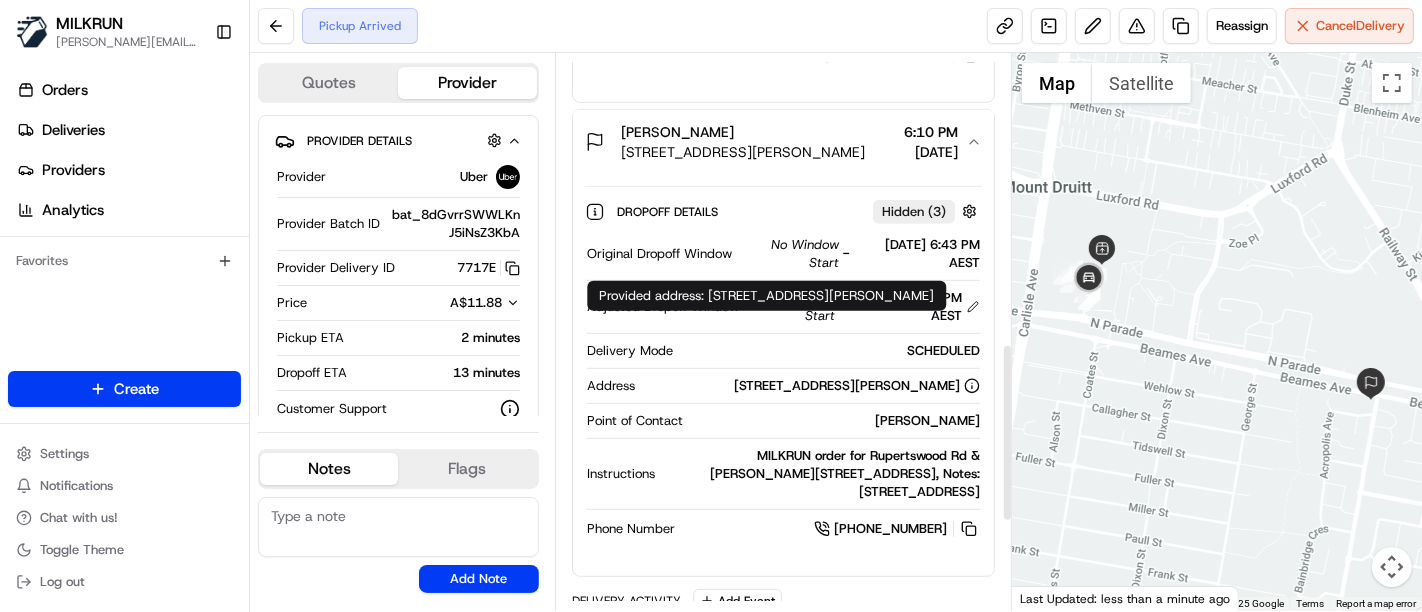 scroll, scrollTop: 993, scrollLeft: 0, axis: vertical 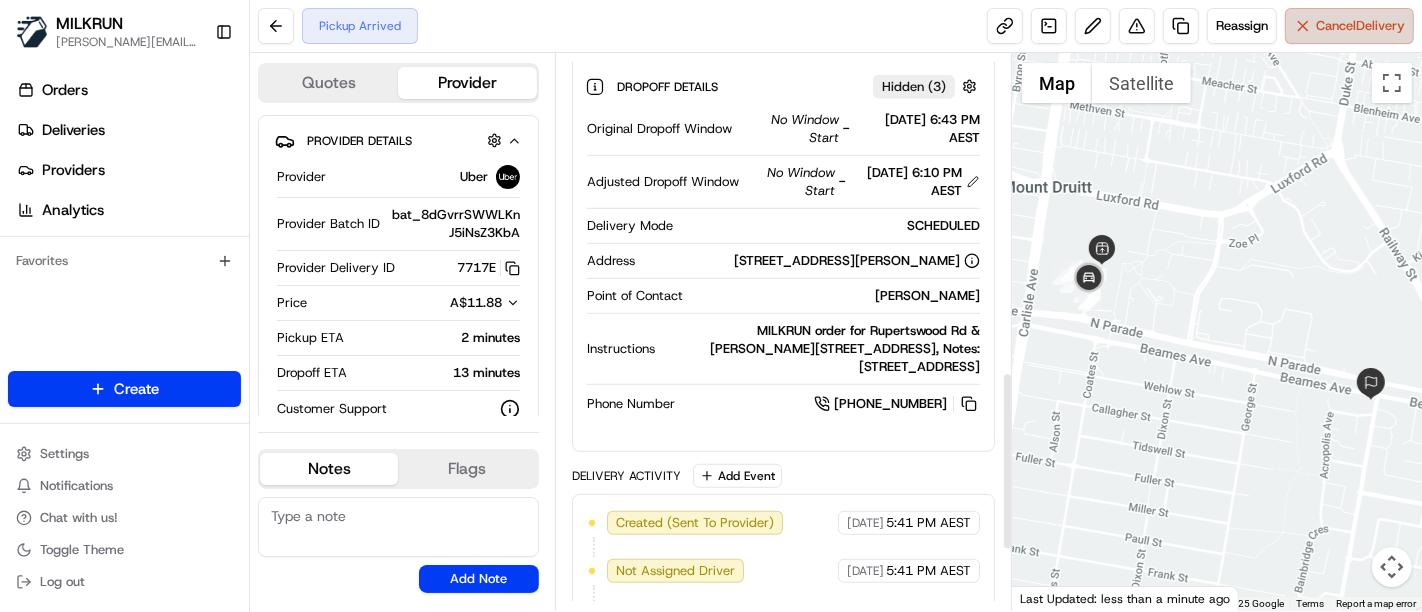 click on "Cancel  Delivery" at bounding box center (1349, 26) 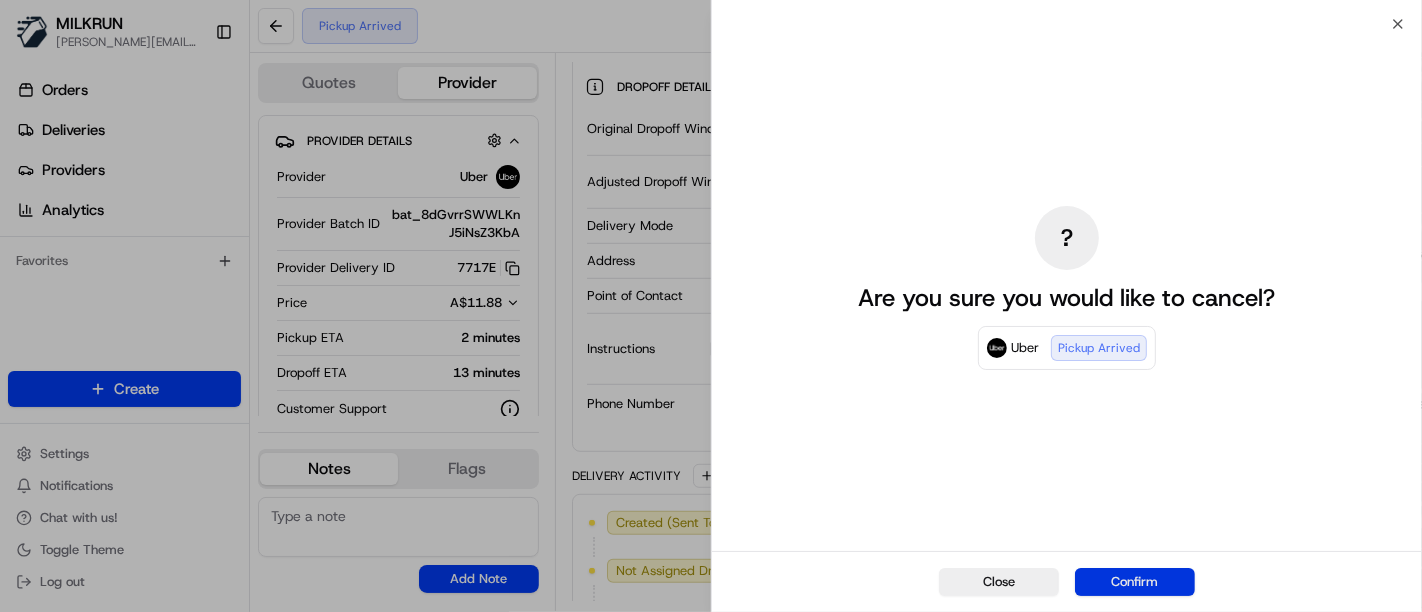 click on "Confirm" at bounding box center [1135, 582] 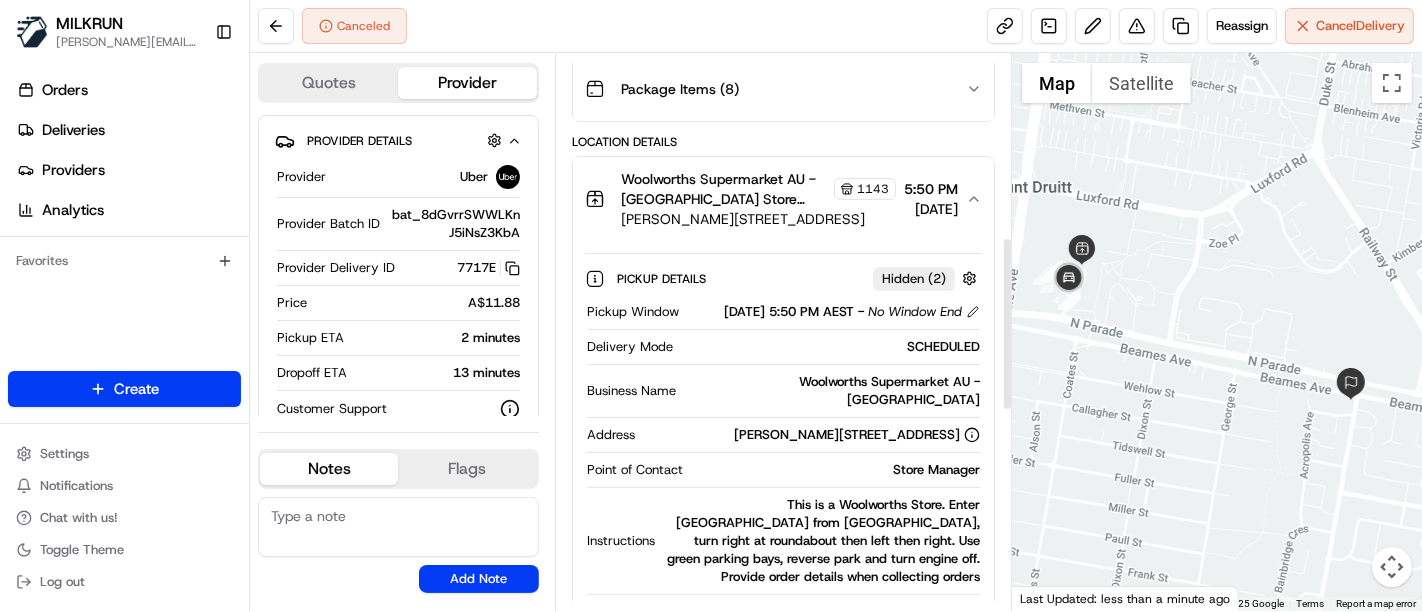 scroll, scrollTop: 237, scrollLeft: 0, axis: vertical 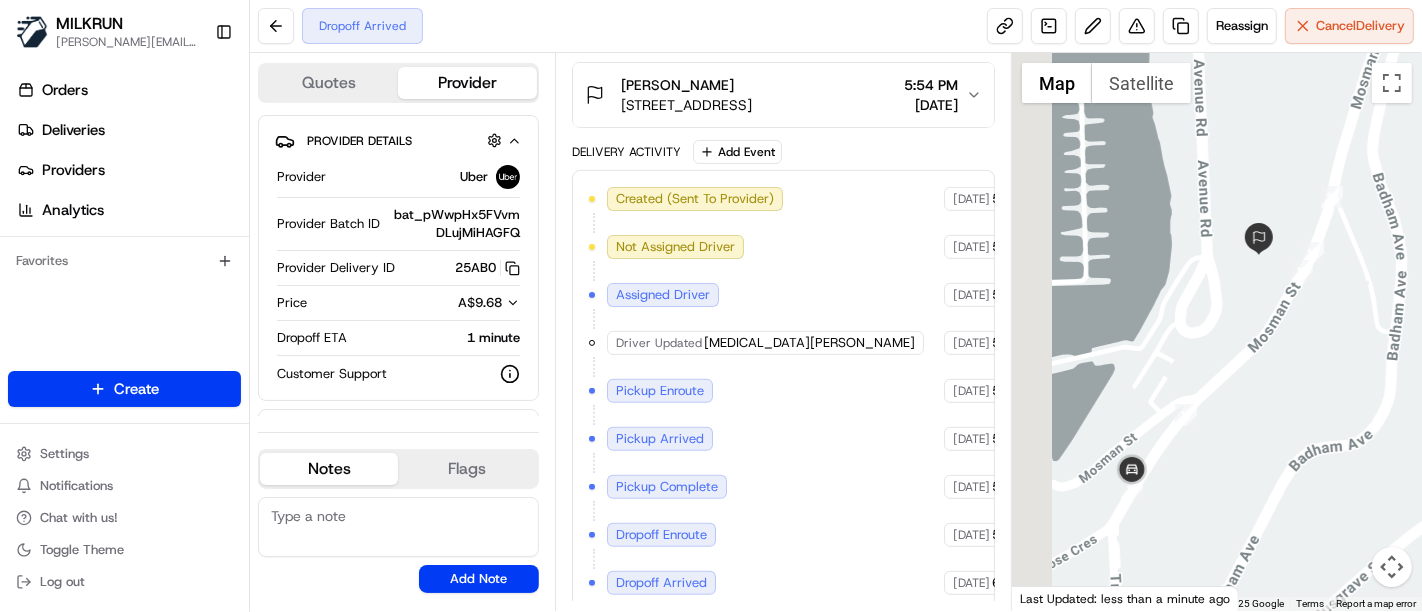 drag, startPoint x: 1114, startPoint y: 281, endPoint x: 1182, endPoint y: 308, distance: 73.1642 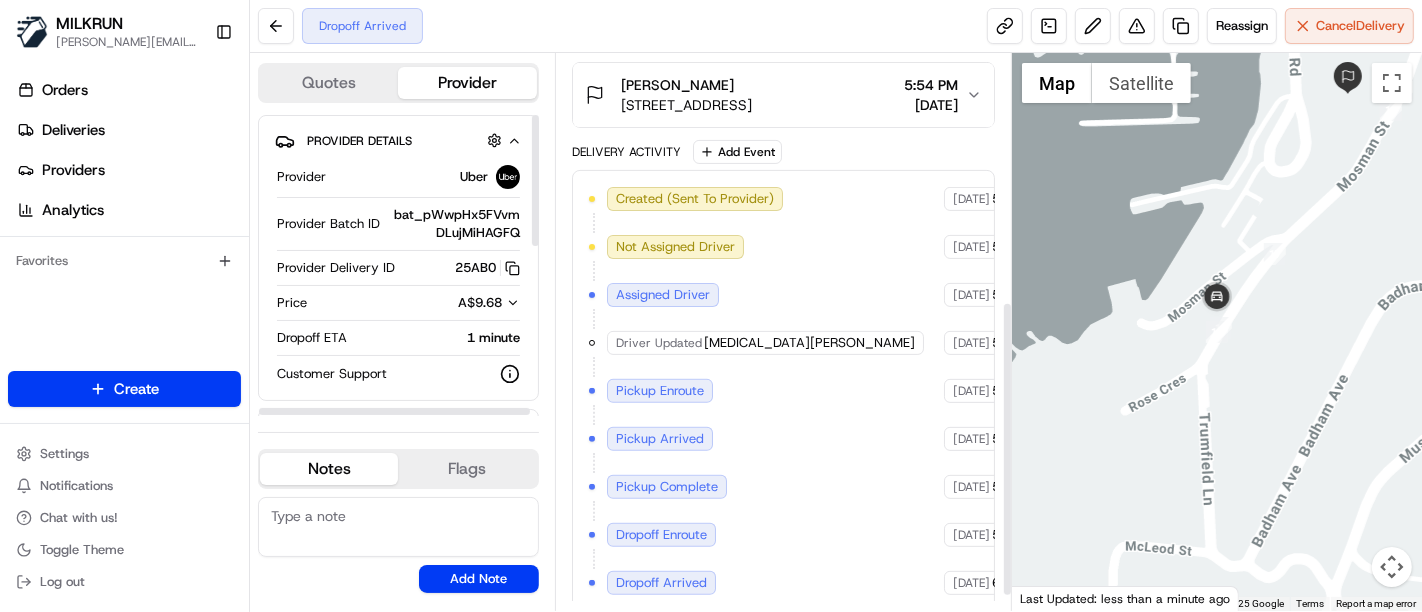 scroll, scrollTop: 384, scrollLeft: 0, axis: vertical 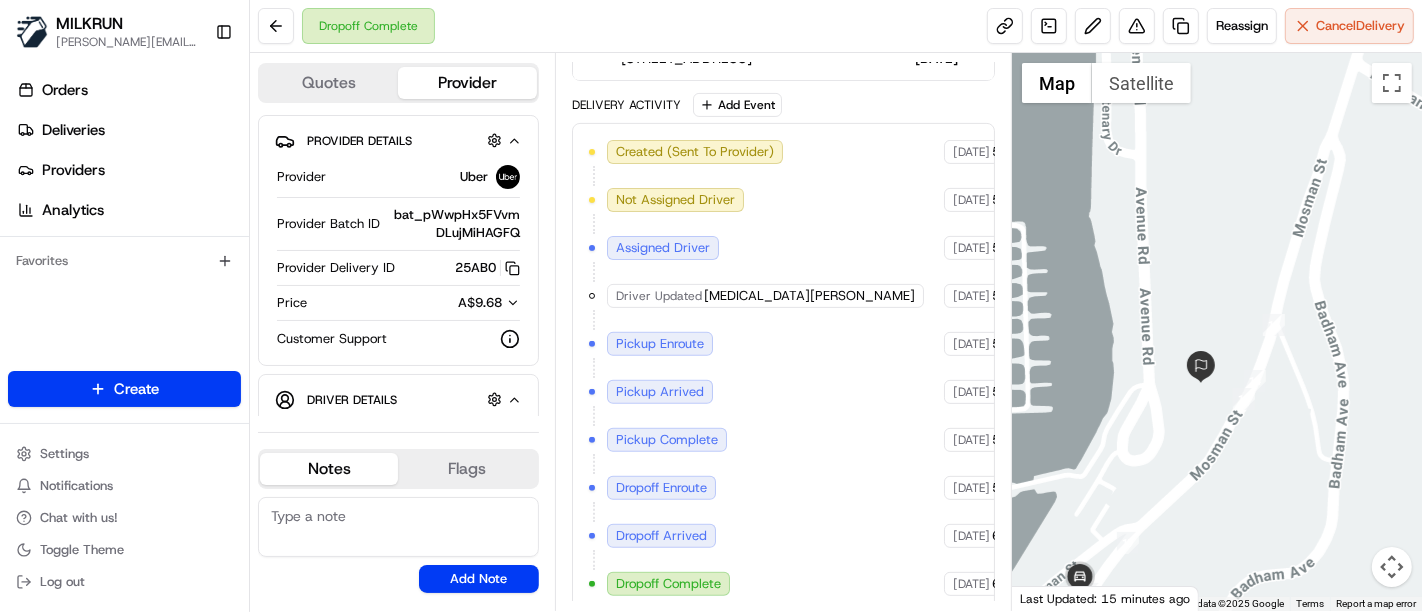 drag, startPoint x: 1186, startPoint y: 490, endPoint x: 1220, endPoint y: 334, distance: 159.66214 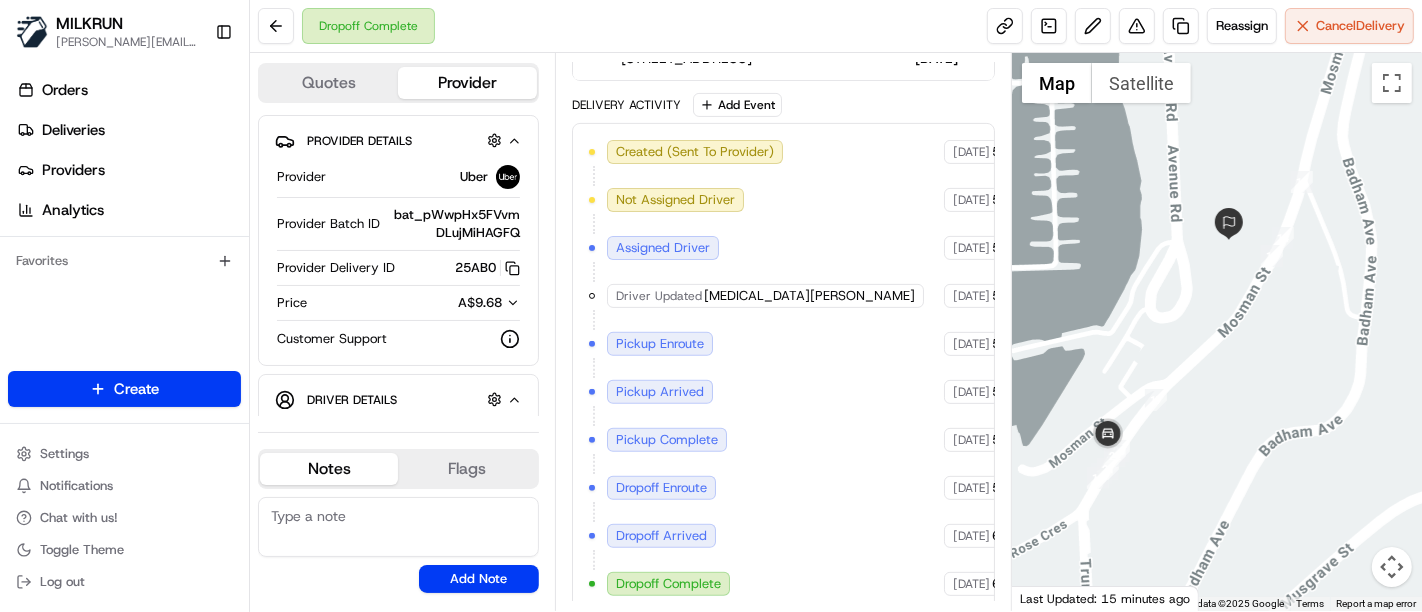 click at bounding box center [1217, 332] 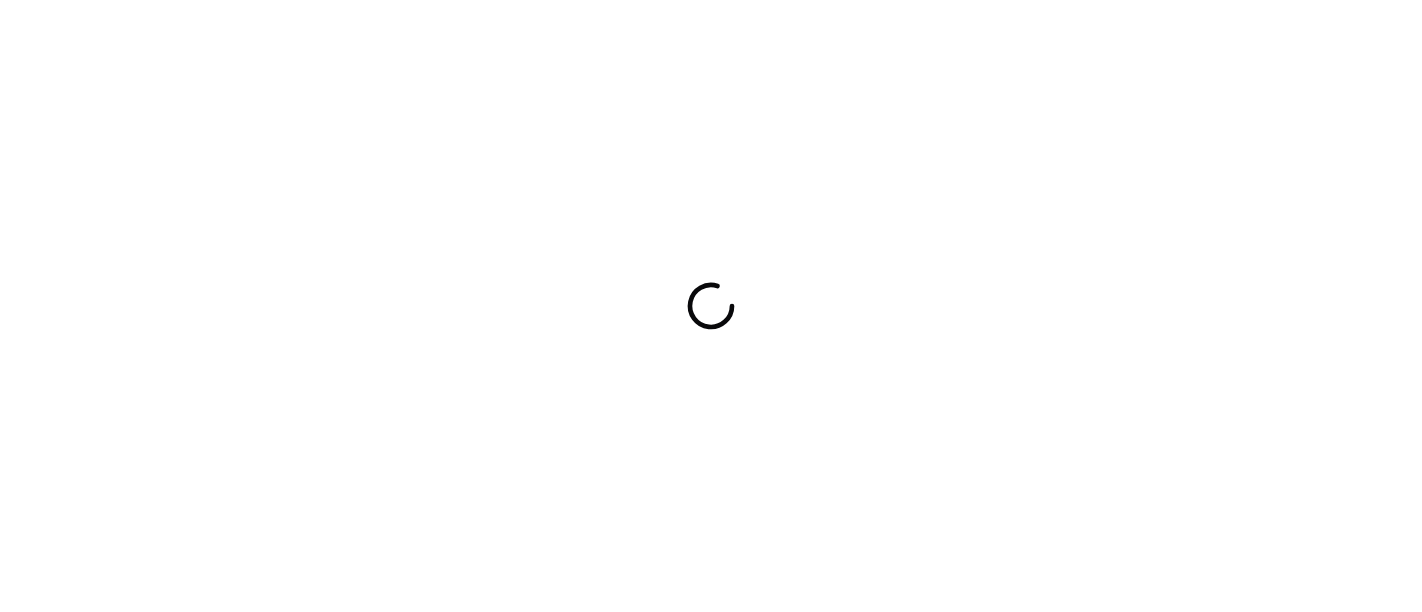 scroll, scrollTop: 0, scrollLeft: 0, axis: both 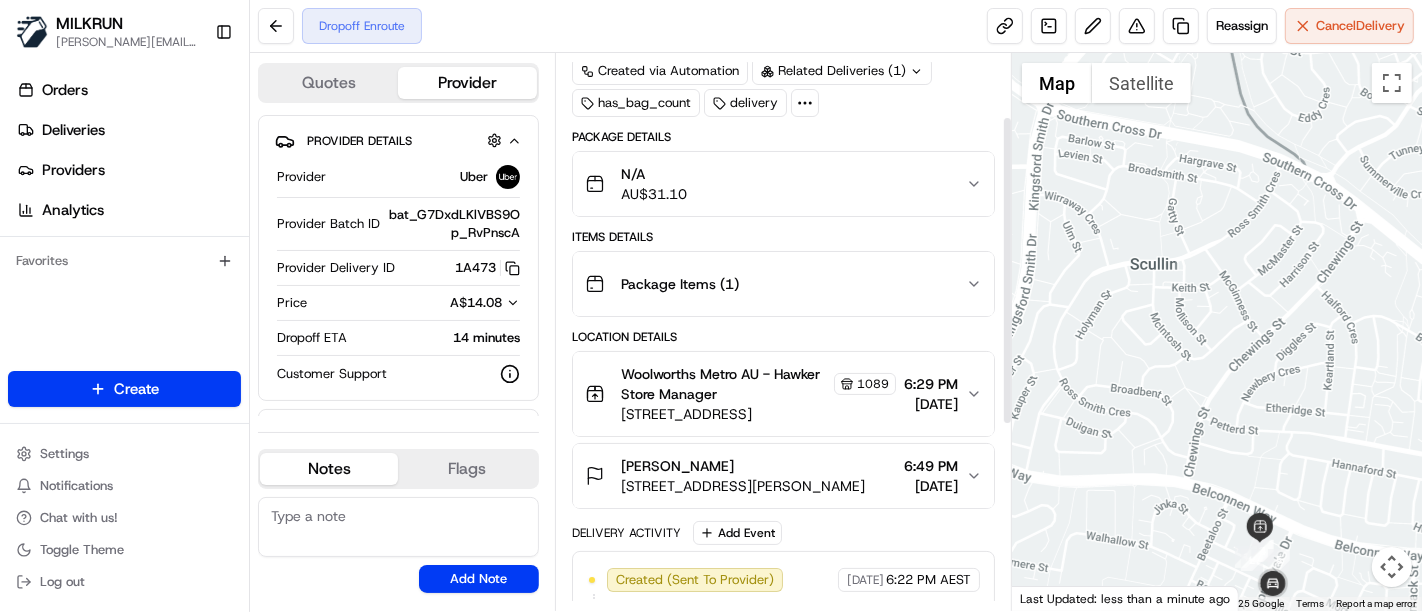 click on "Woolworths Metro AU - Hawker Store Manager" at bounding box center [725, 384] 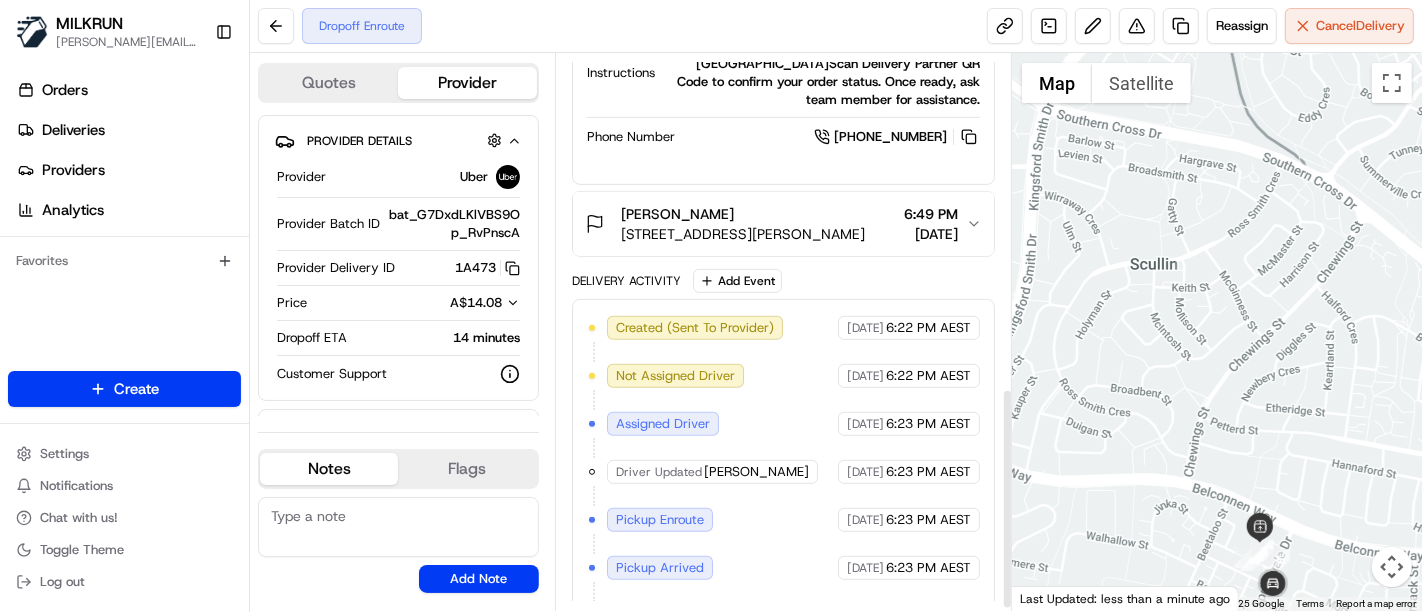 scroll, scrollTop: 848, scrollLeft: 0, axis: vertical 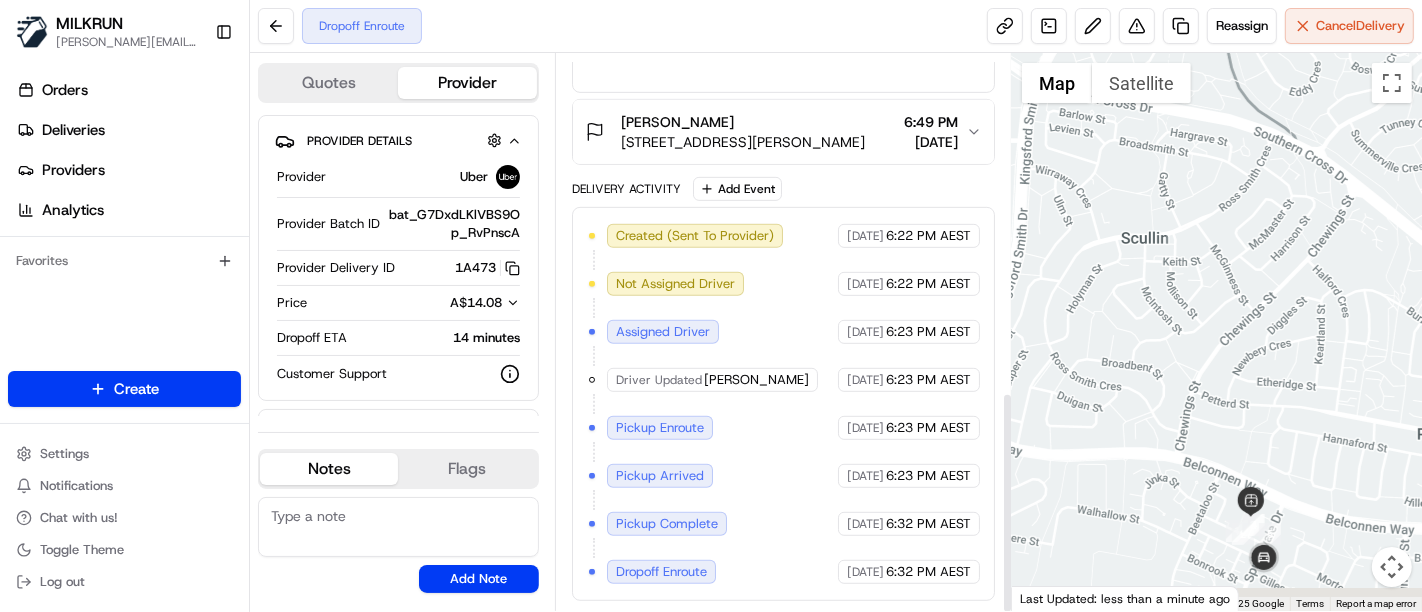drag, startPoint x: 1186, startPoint y: 512, endPoint x: 1137, endPoint y: 358, distance: 161.60754 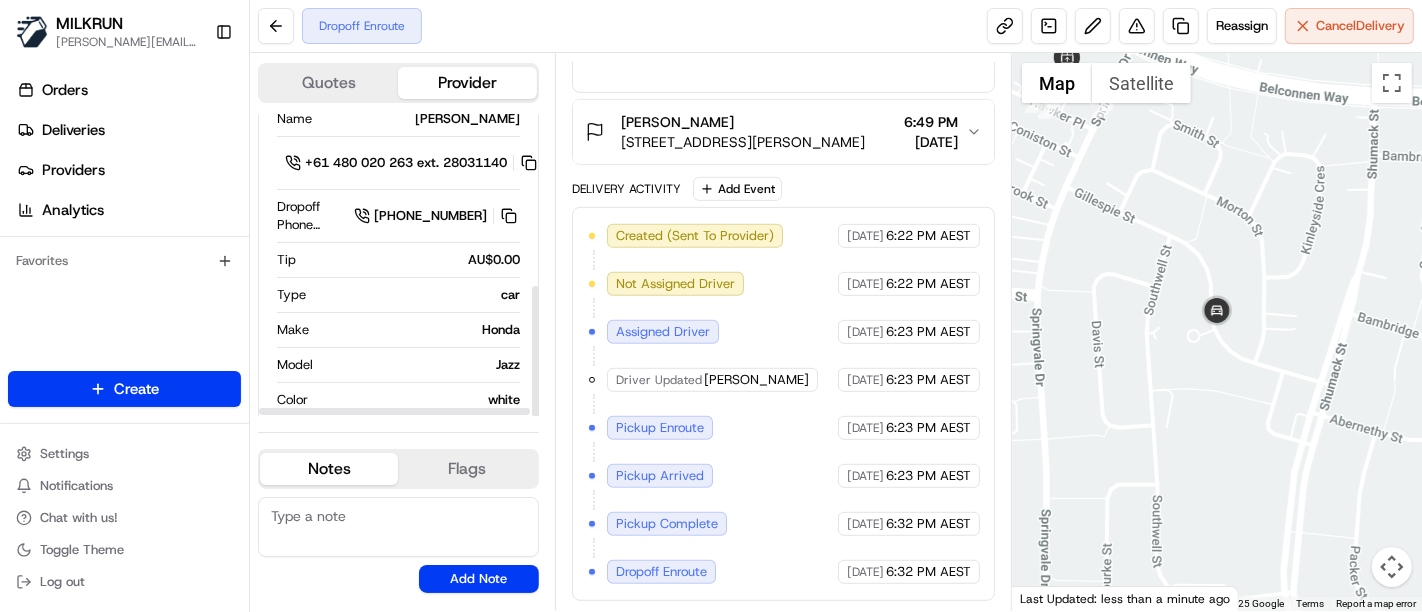 scroll, scrollTop: 394, scrollLeft: 0, axis: vertical 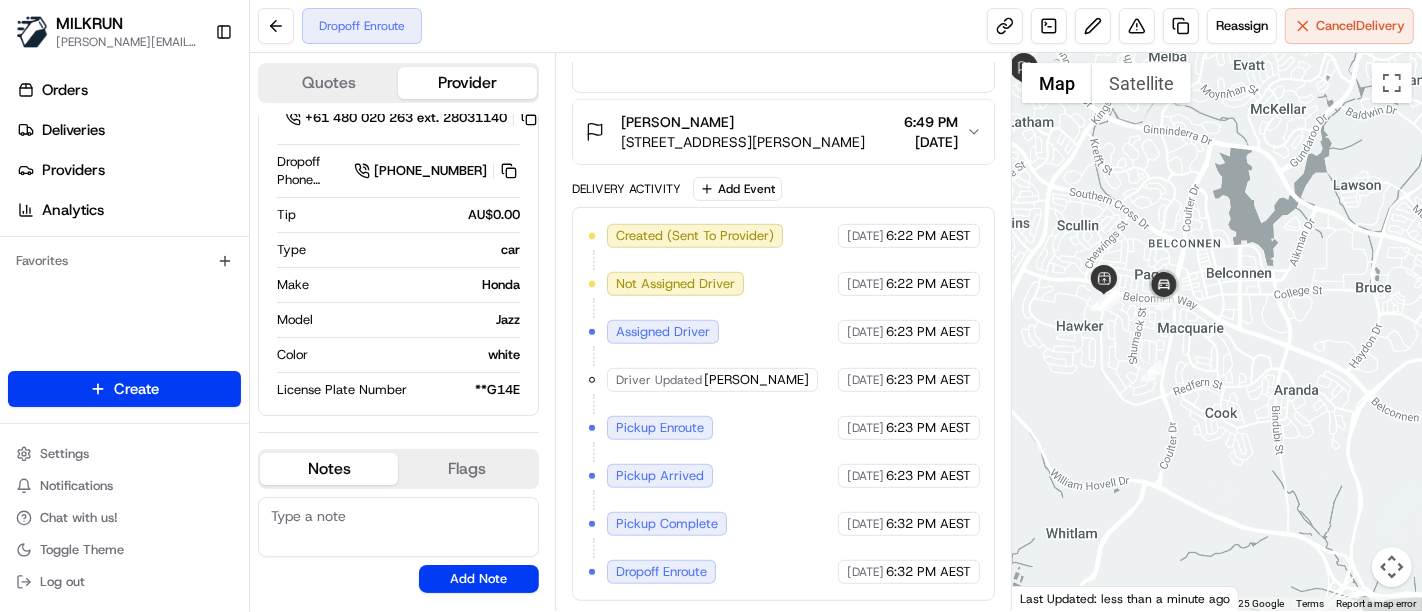 drag, startPoint x: 1228, startPoint y: 450, endPoint x: 1231, endPoint y: 383, distance: 67.06713 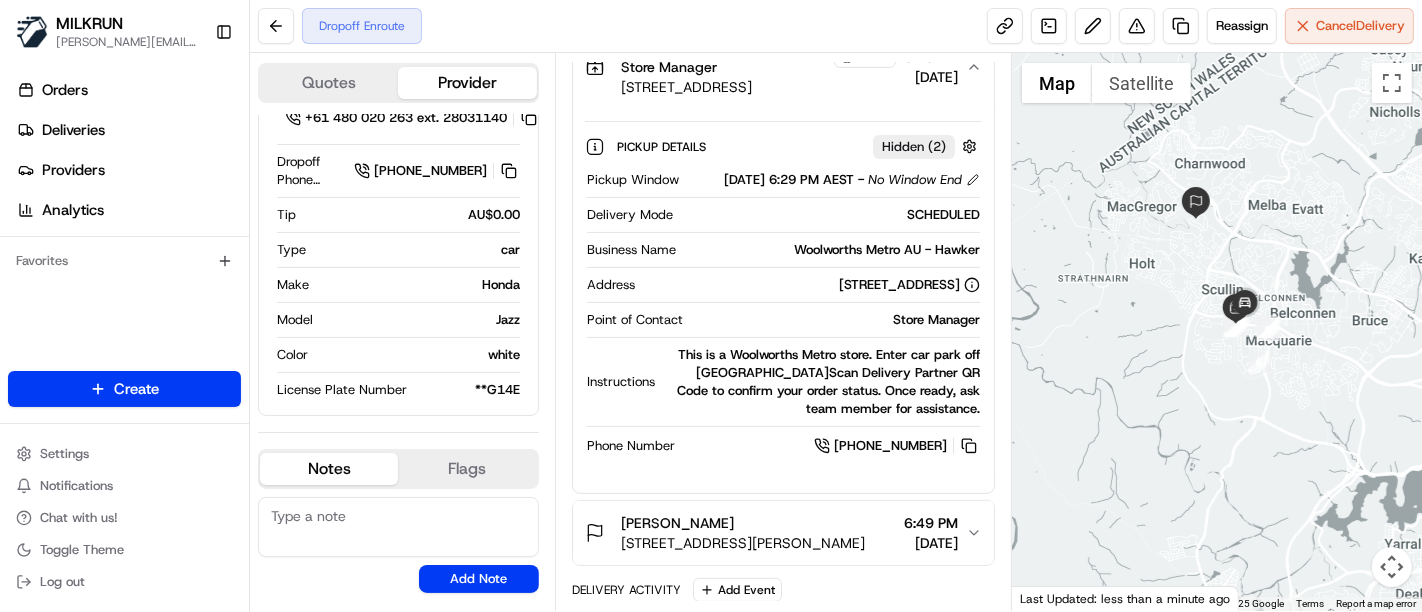 scroll, scrollTop: 292, scrollLeft: 0, axis: vertical 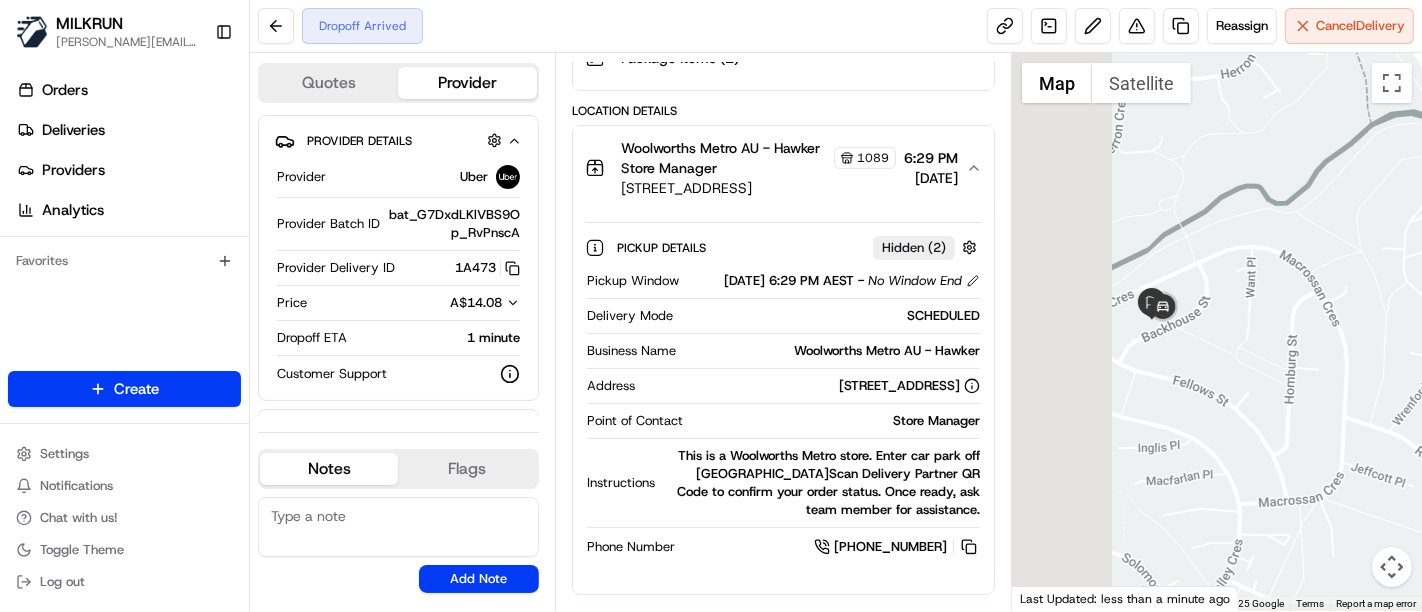 drag, startPoint x: 1331, startPoint y: 305, endPoint x: 1351, endPoint y: 297, distance: 21.540659 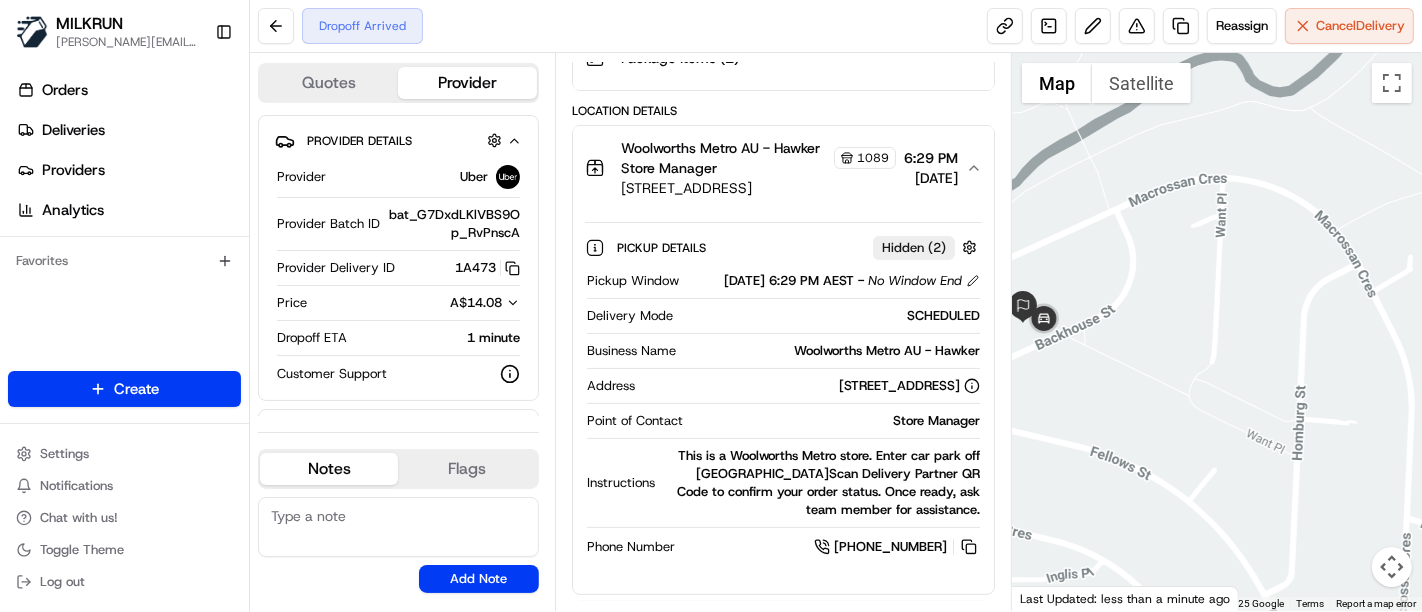 drag, startPoint x: 1042, startPoint y: 344, endPoint x: 860, endPoint y: 280, distance: 192.92485 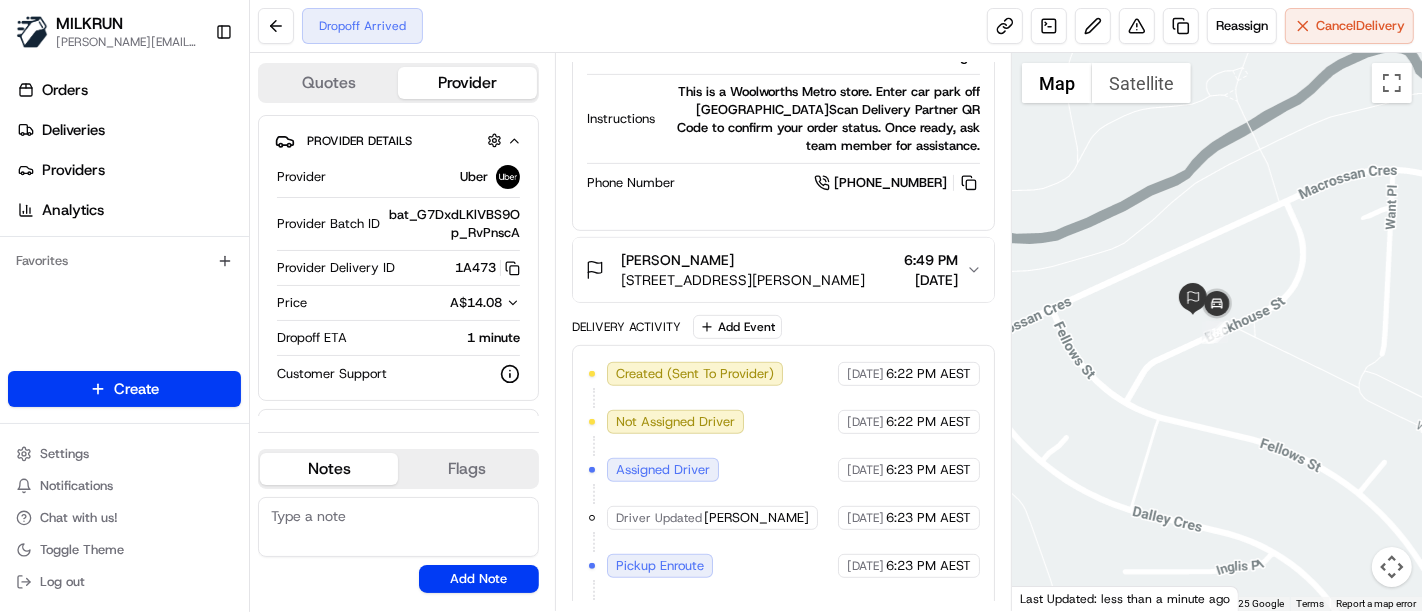 scroll, scrollTop: 895, scrollLeft: 0, axis: vertical 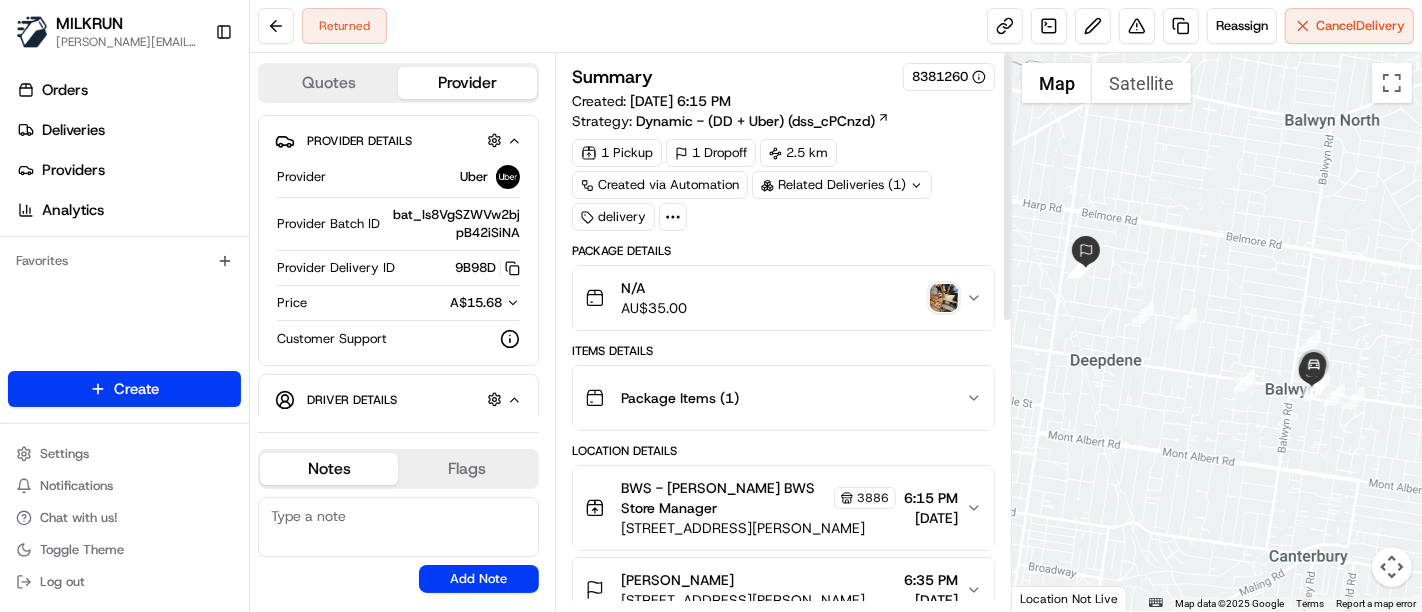click at bounding box center [944, 298] 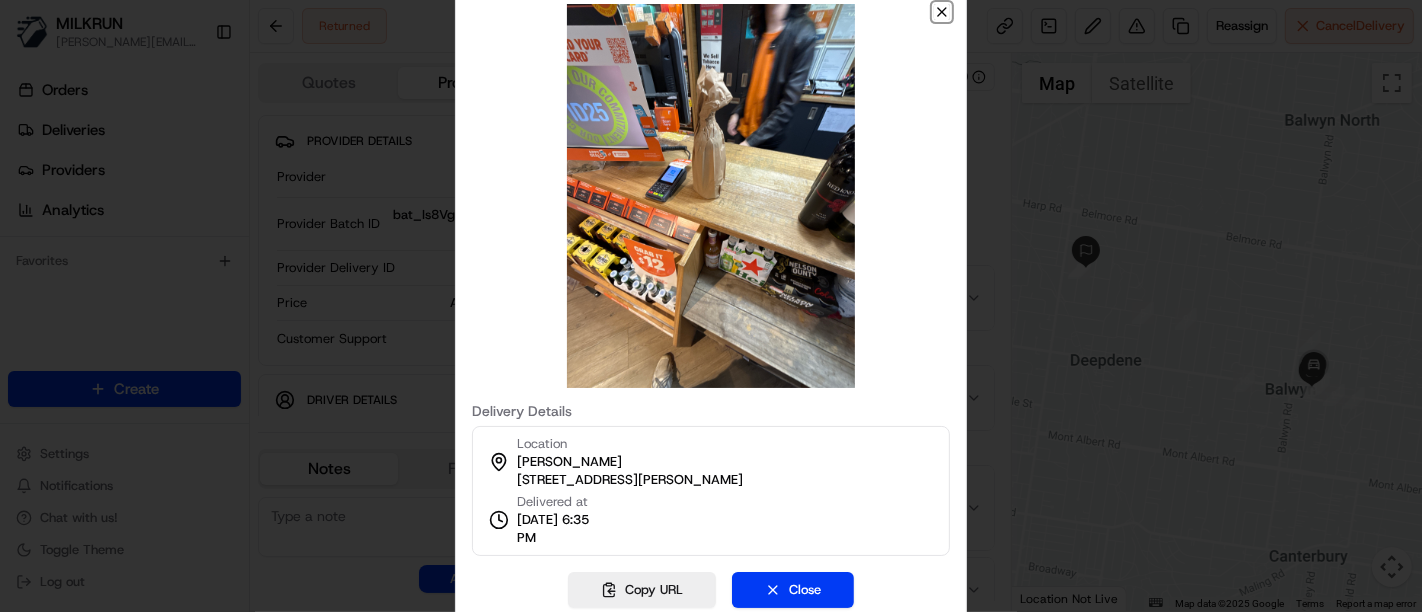 click 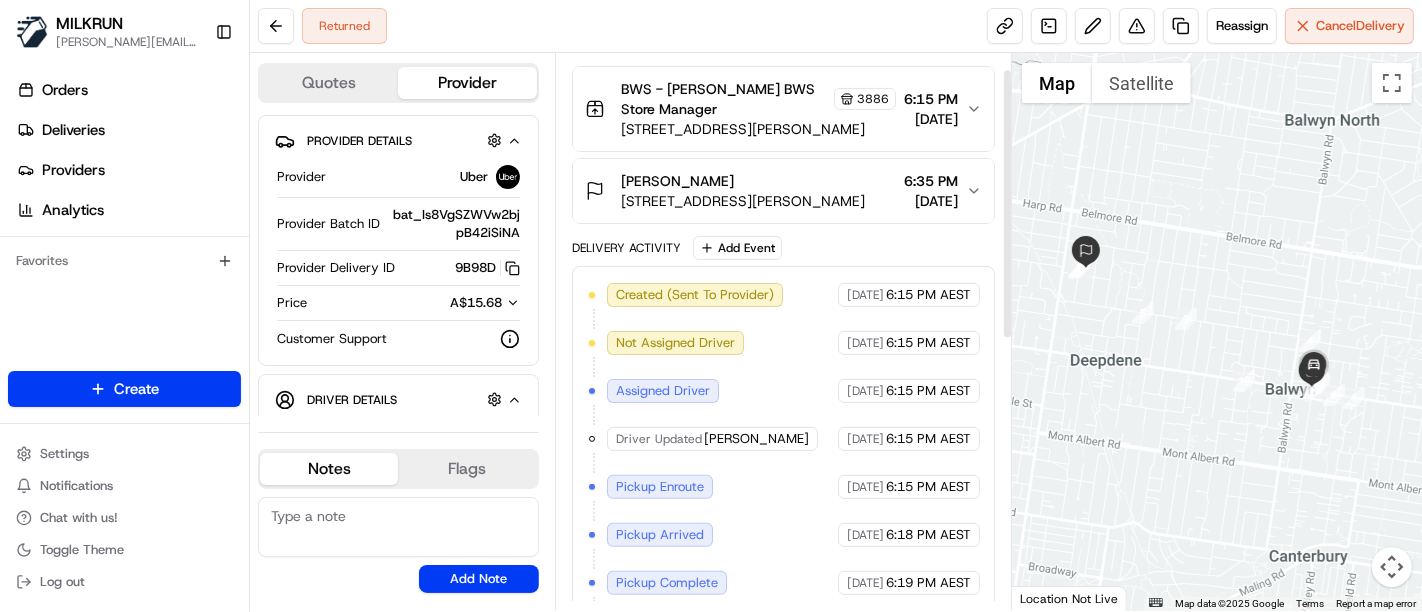 scroll, scrollTop: 34, scrollLeft: 0, axis: vertical 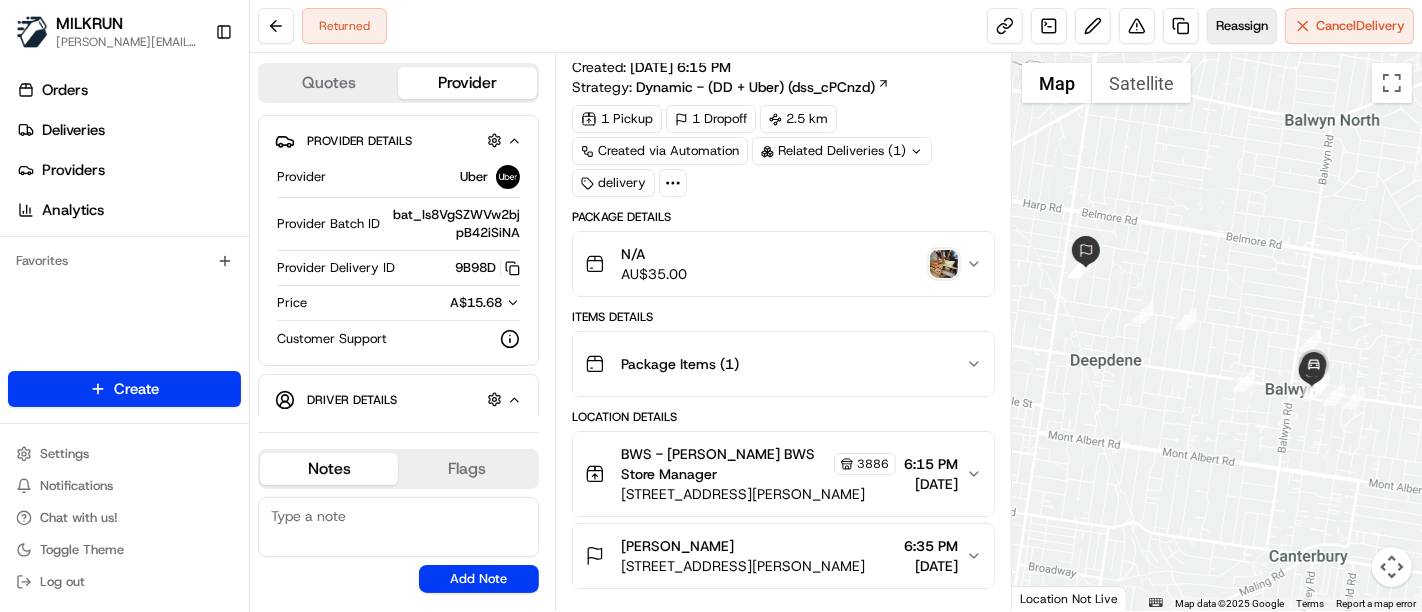 click on "Reassign" at bounding box center (1242, 26) 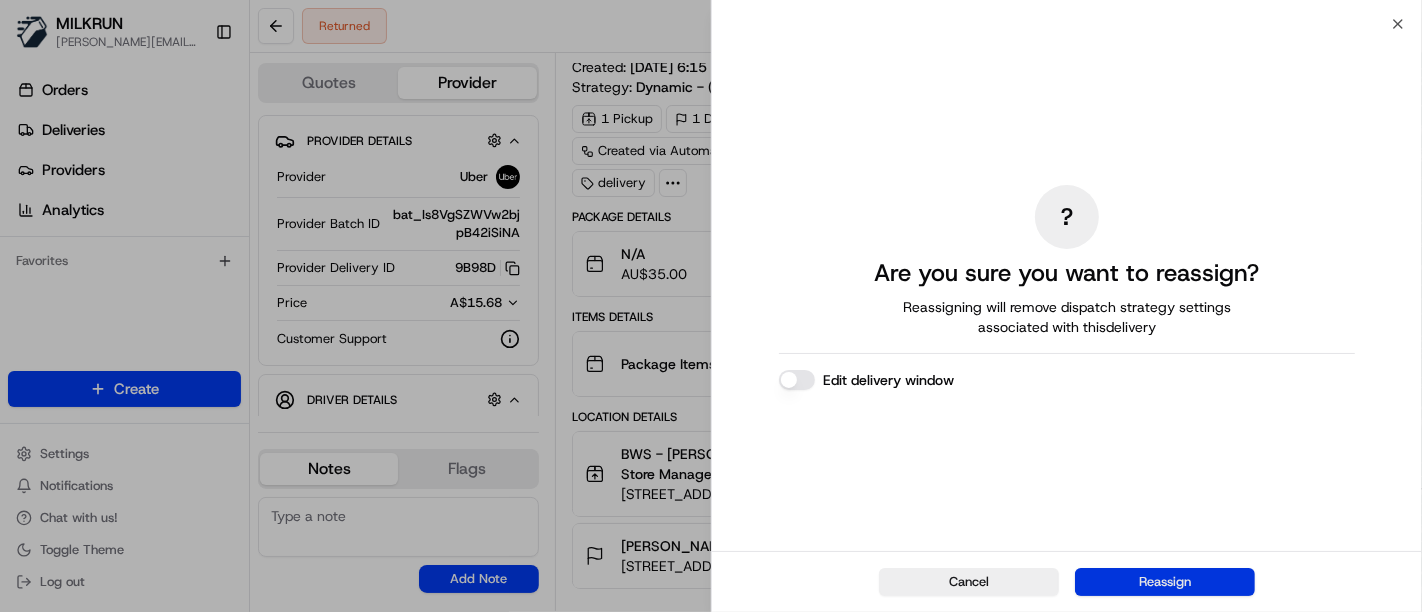 drag, startPoint x: 1191, startPoint y: 588, endPoint x: 968, endPoint y: 577, distance: 223.27113 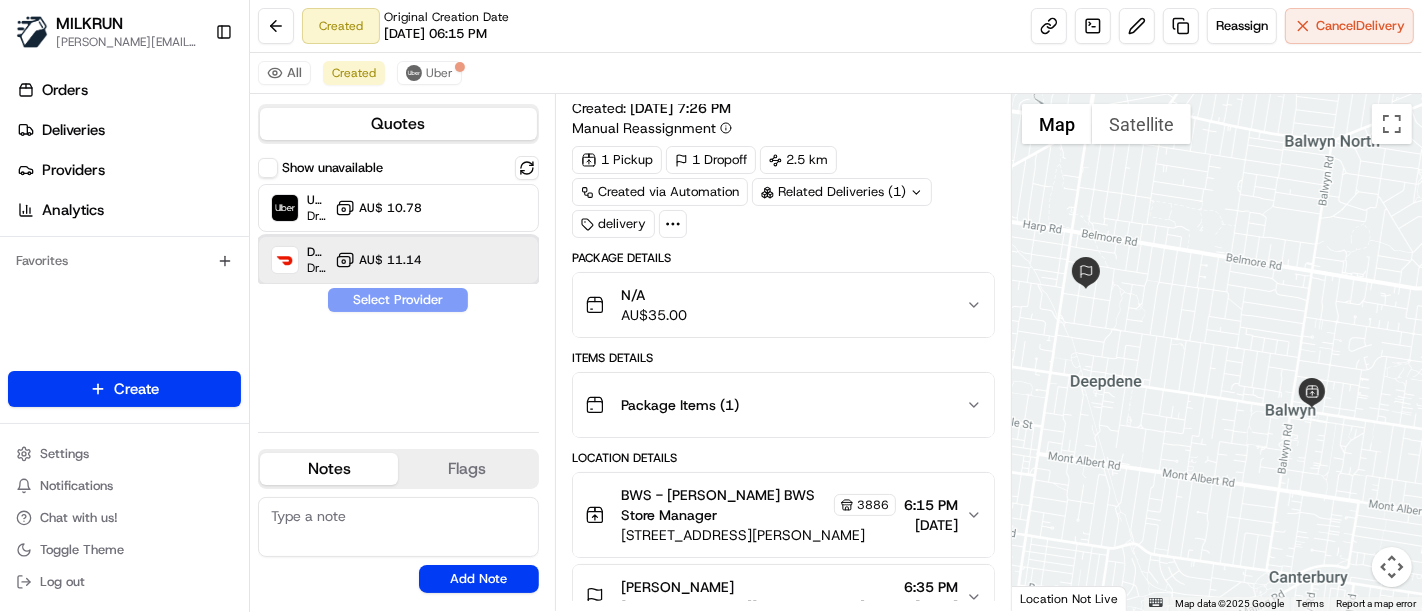 click at bounding box center [478, 260] 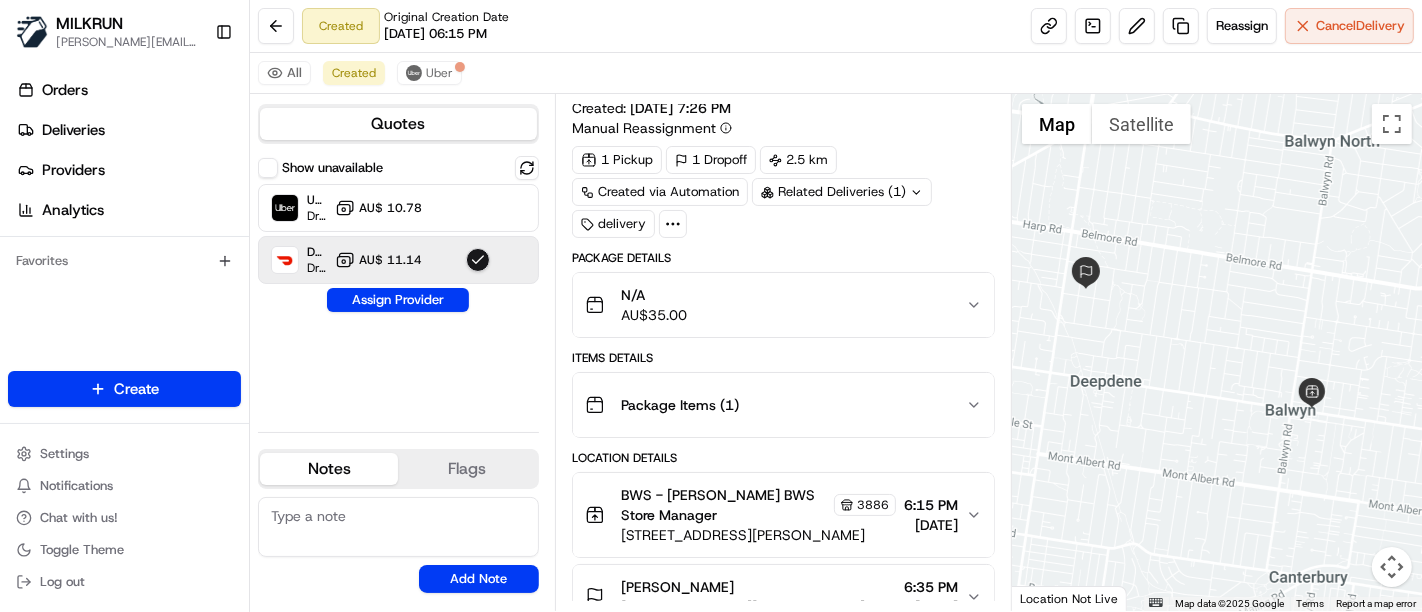 click on "Assign Provider" at bounding box center (398, 300) 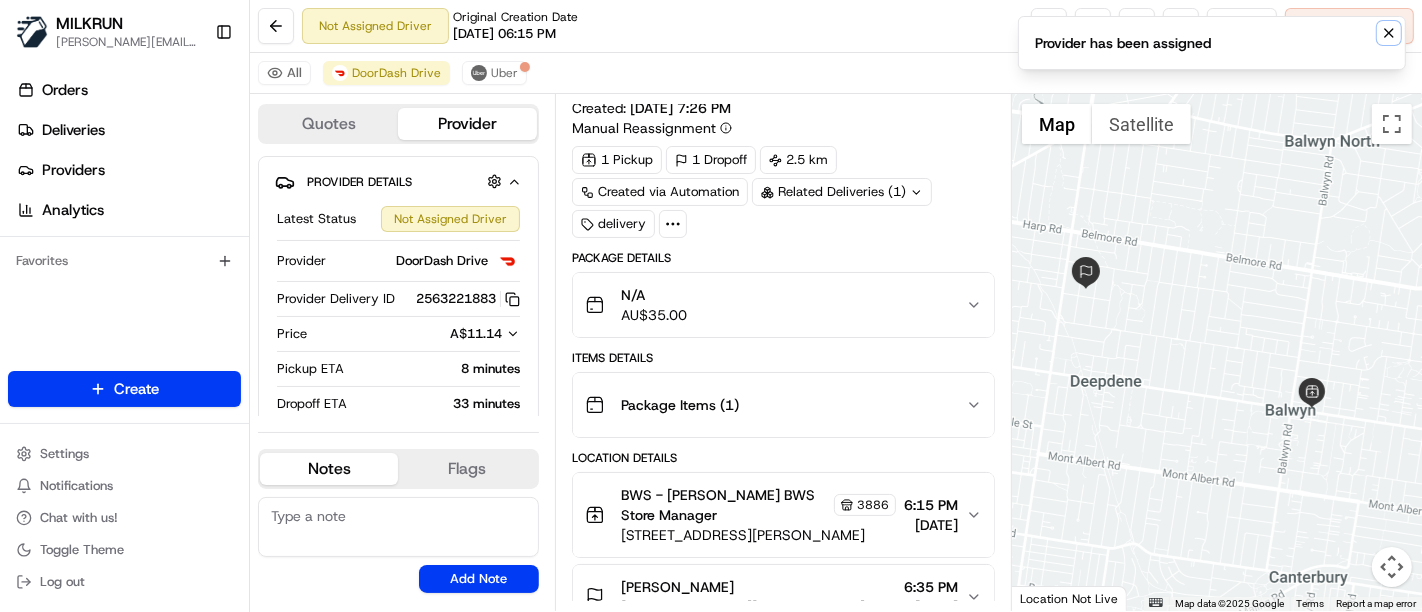 click 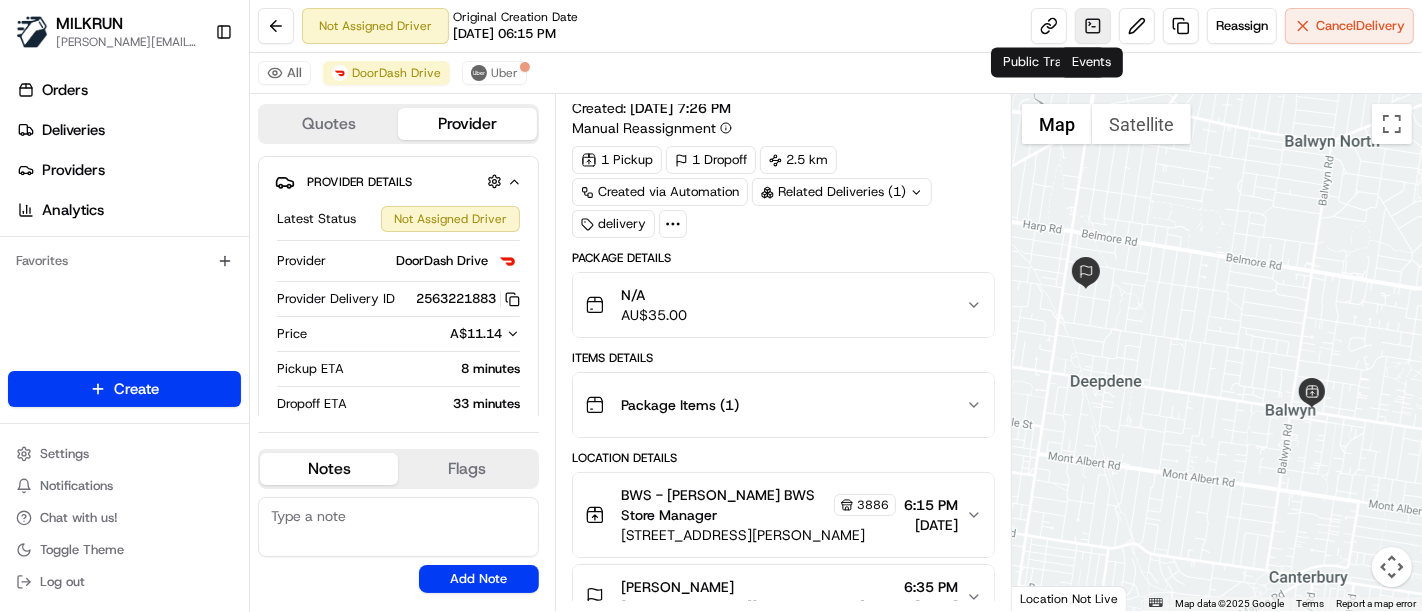 click at bounding box center (1093, 26) 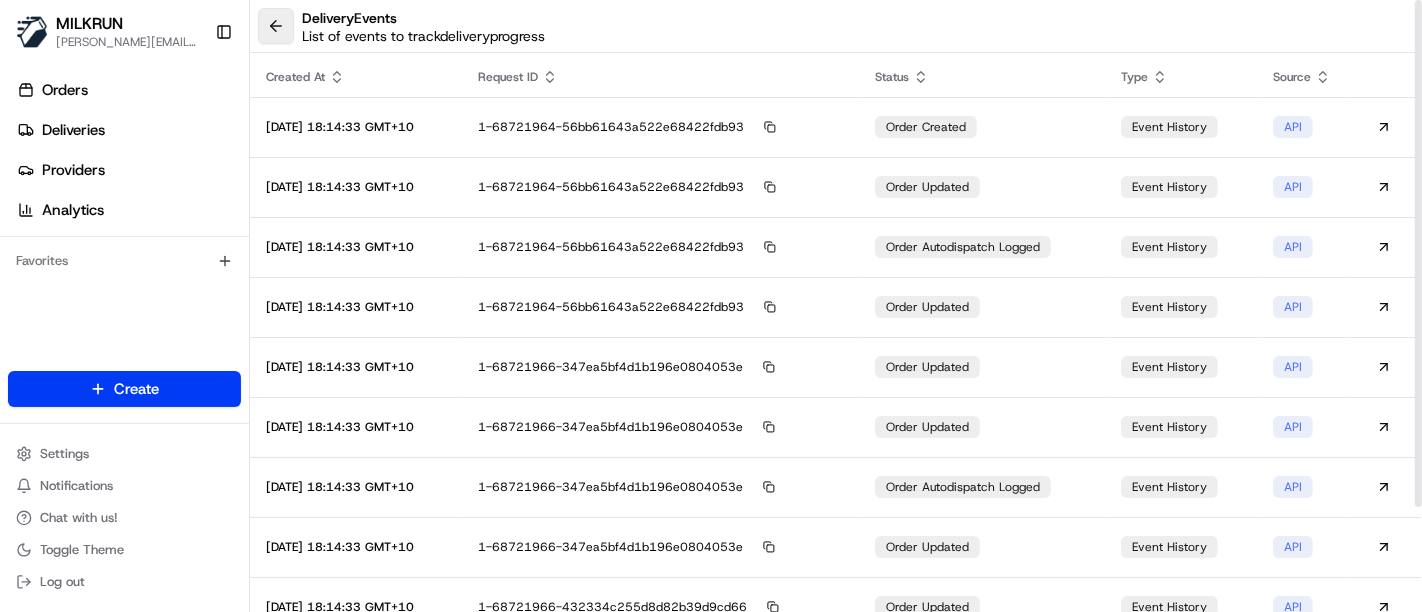 click at bounding box center (276, 26) 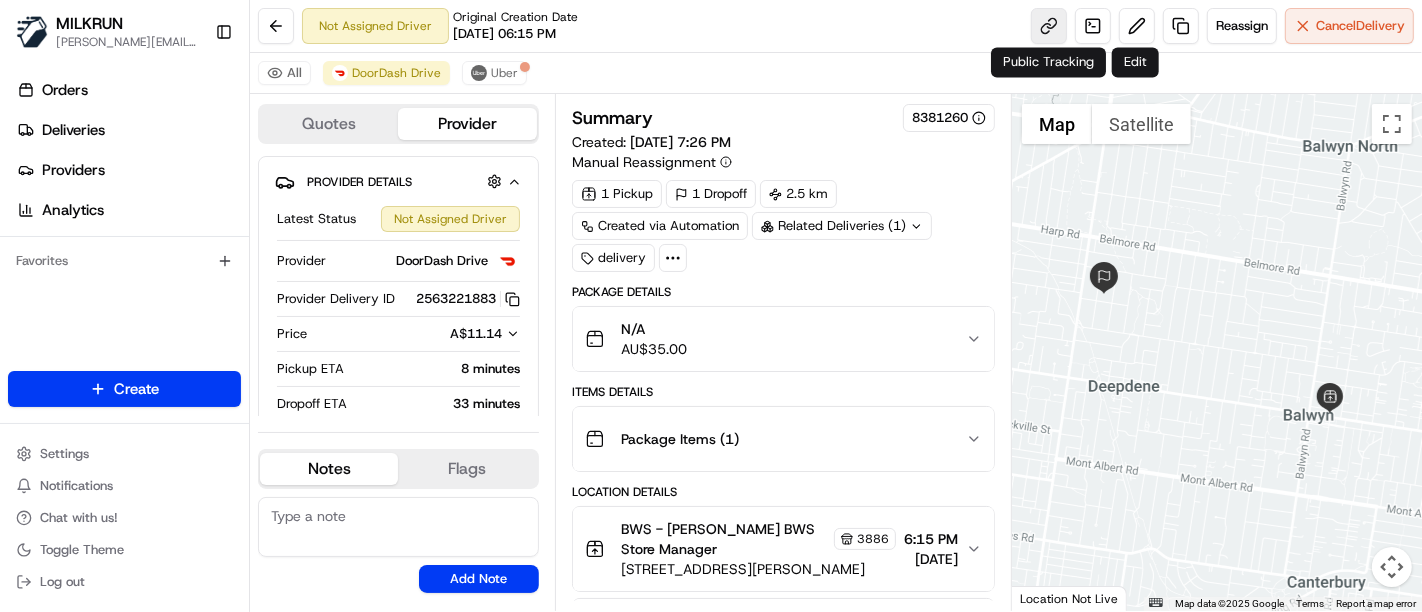 click at bounding box center [1049, 26] 